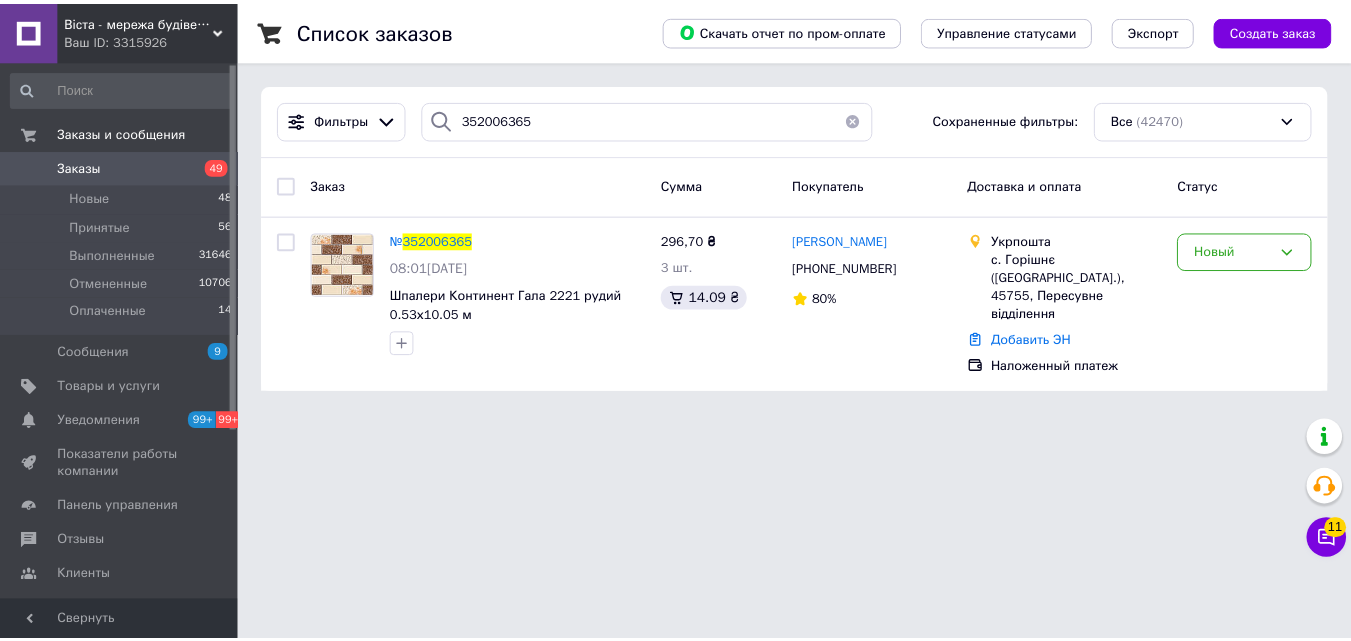 scroll, scrollTop: 0, scrollLeft: 0, axis: both 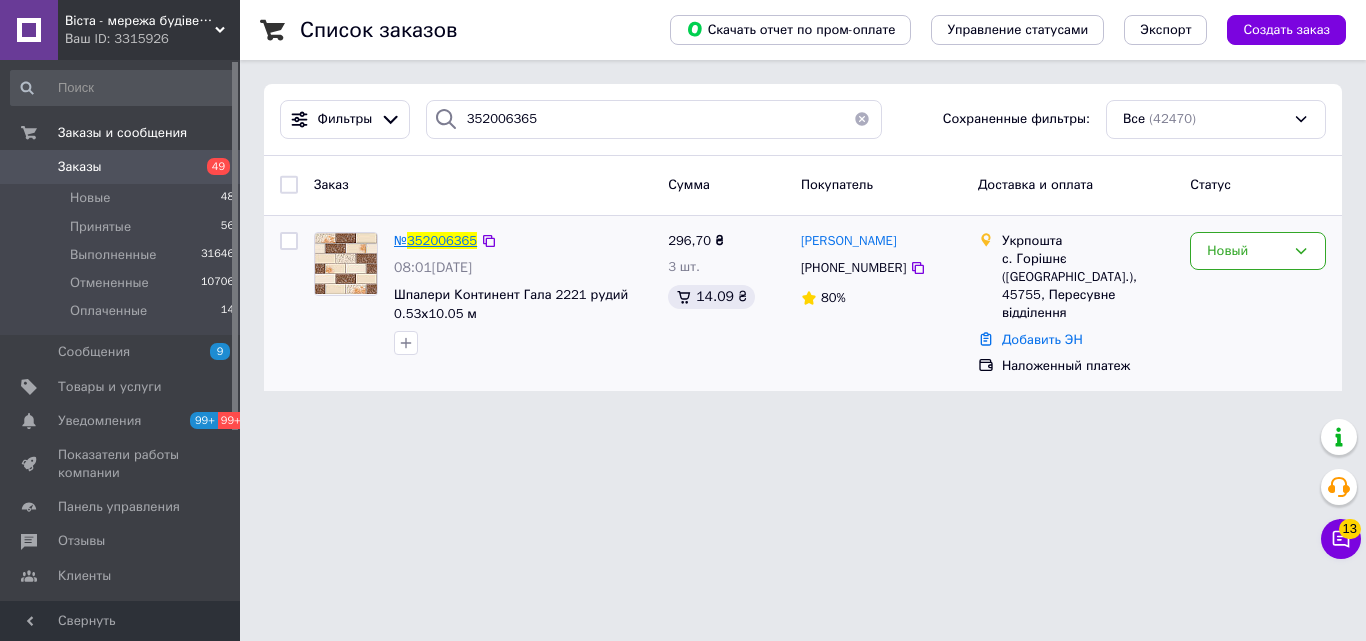 click on "352006365" at bounding box center [442, 240] 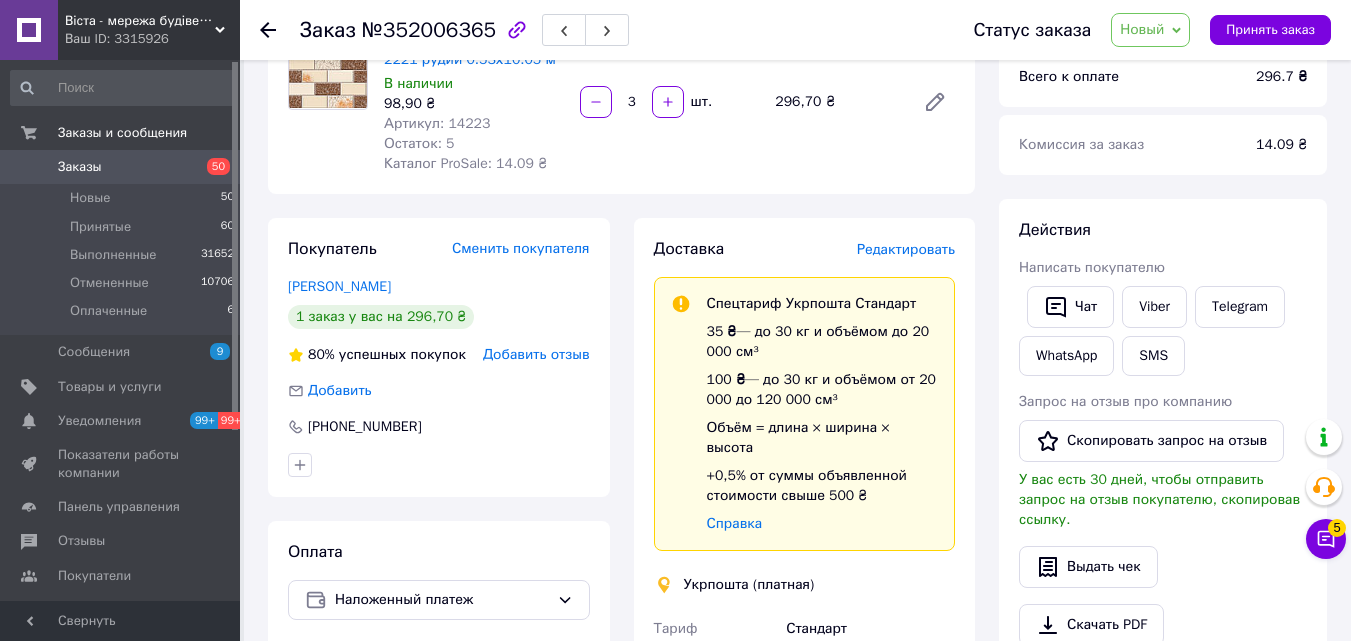 scroll, scrollTop: 200, scrollLeft: 0, axis: vertical 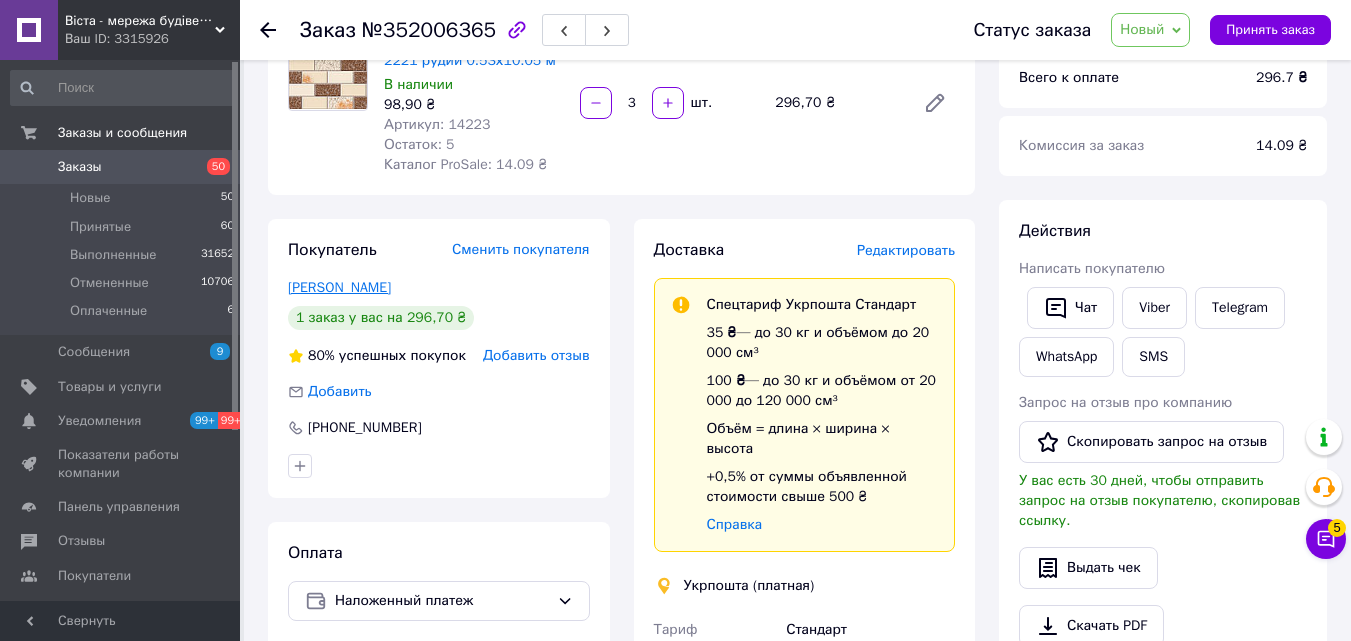 click on "[PERSON_NAME]" at bounding box center [339, 287] 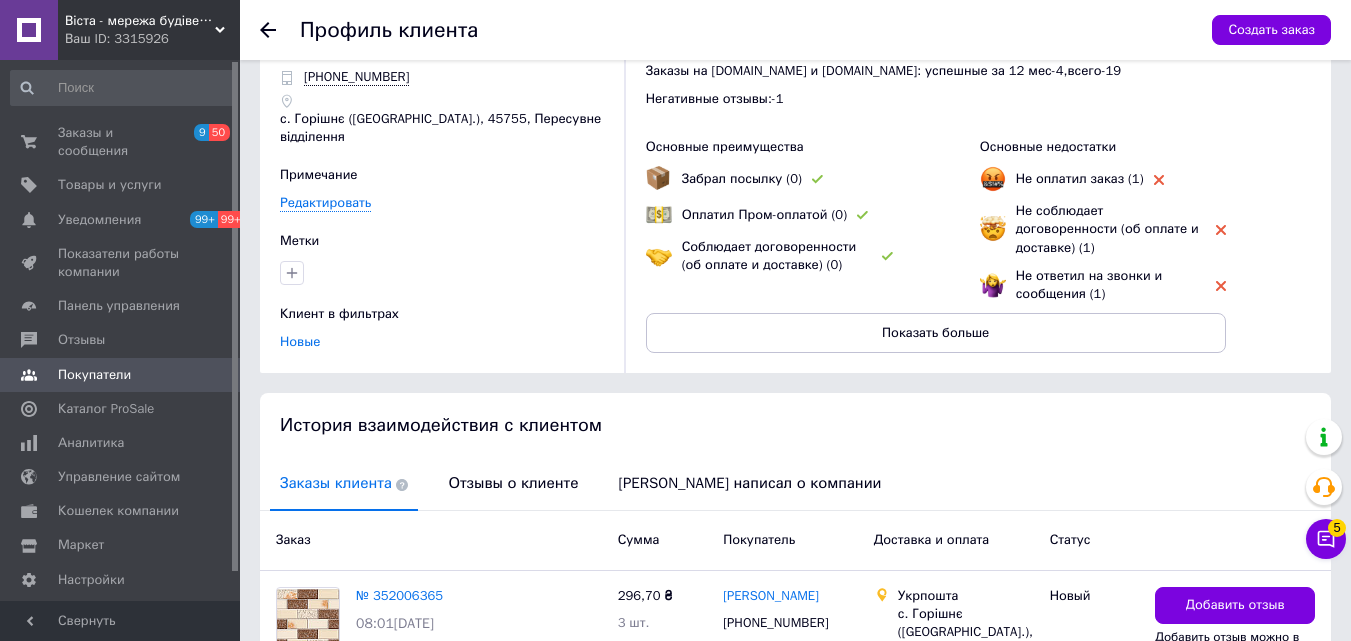 scroll, scrollTop: 37, scrollLeft: 0, axis: vertical 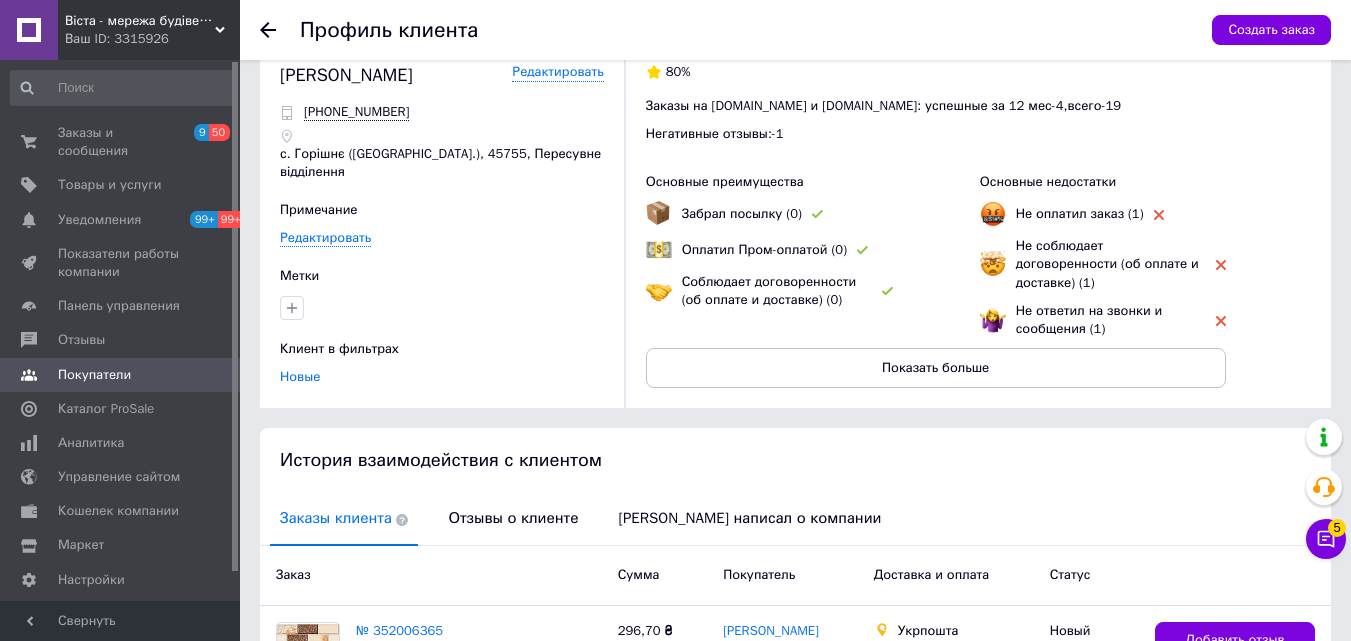 click 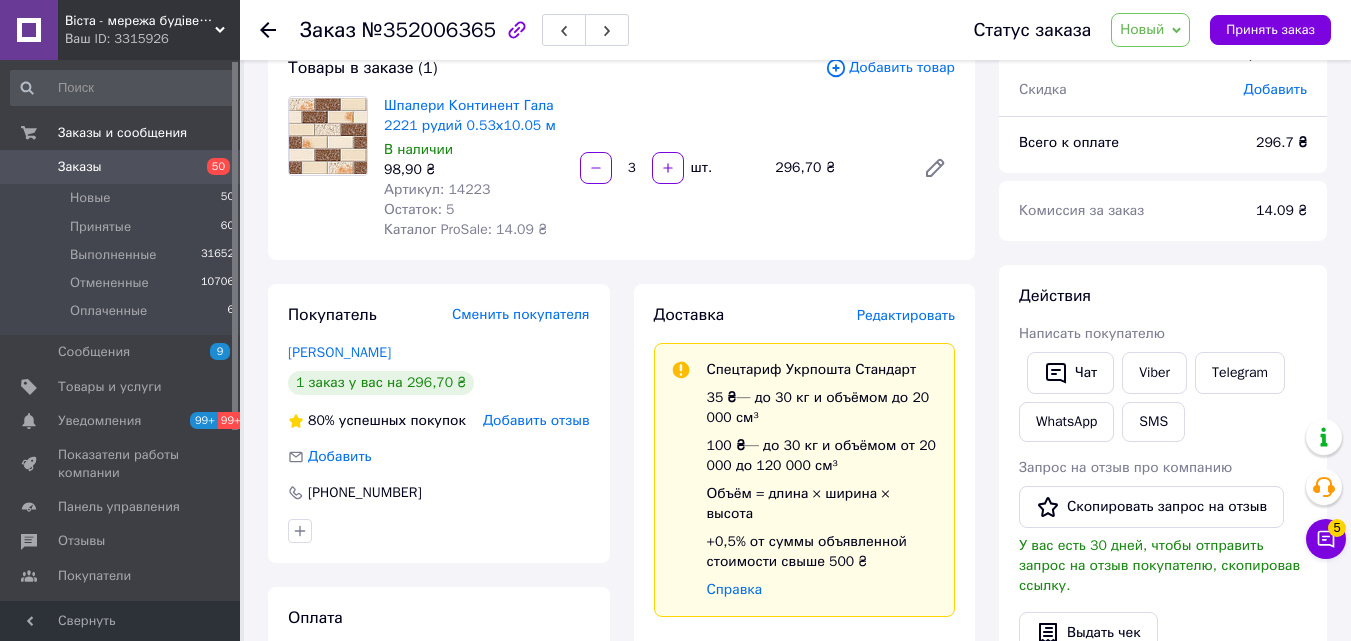 scroll, scrollTop: 100, scrollLeft: 0, axis: vertical 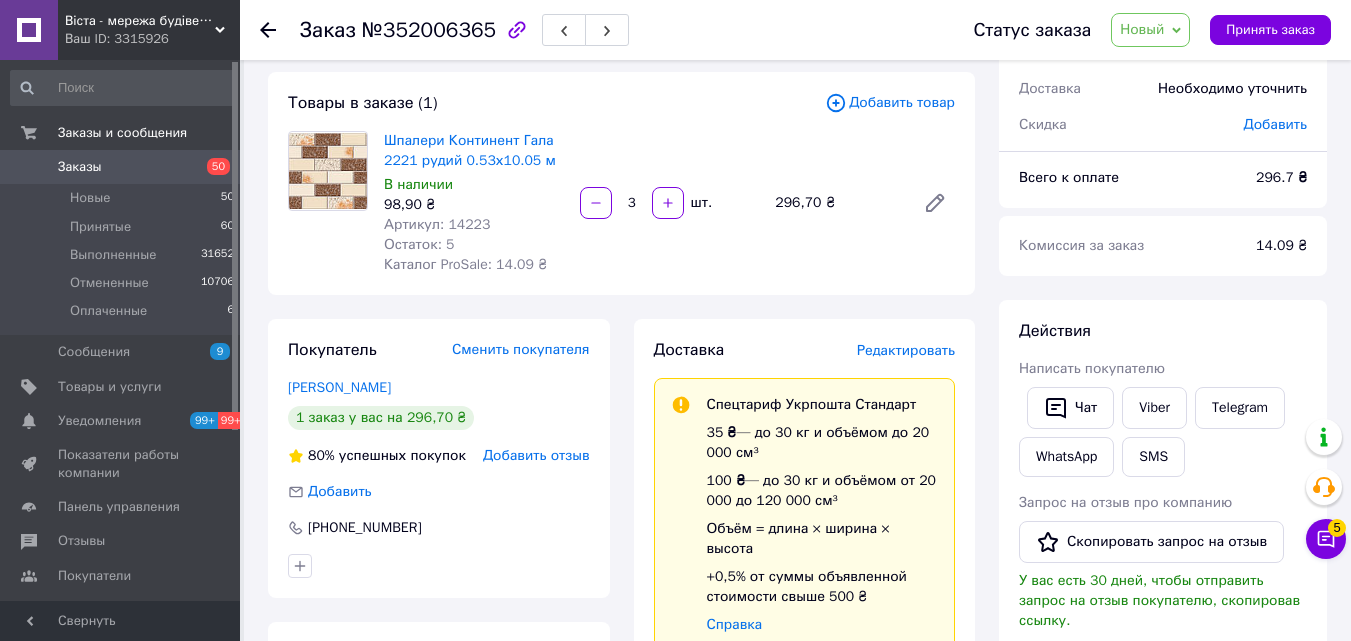 click 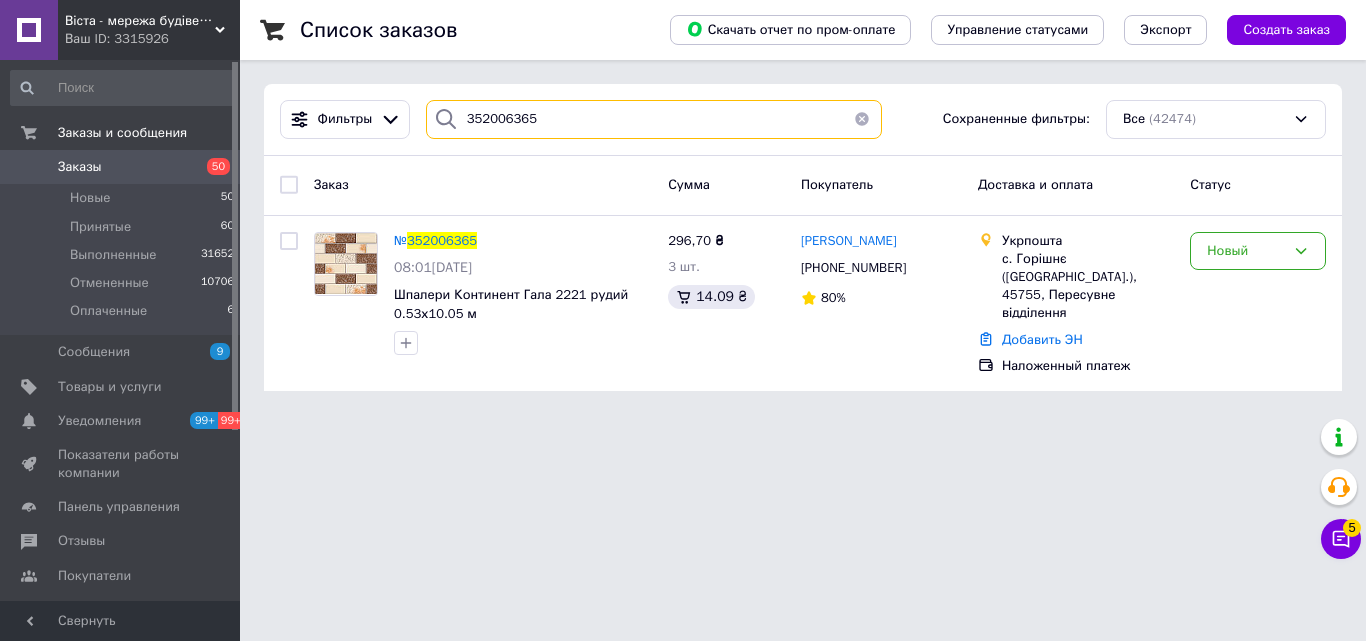 click on "352006365" at bounding box center (654, 119) 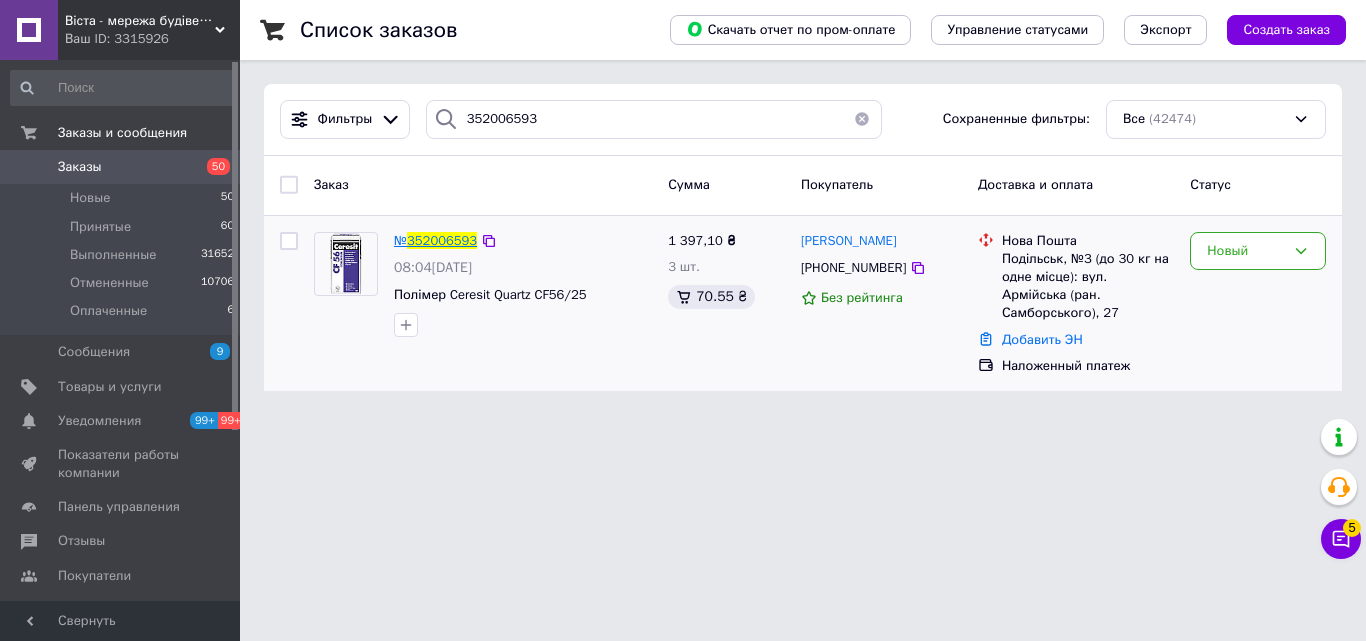 click on "352006593" at bounding box center [442, 240] 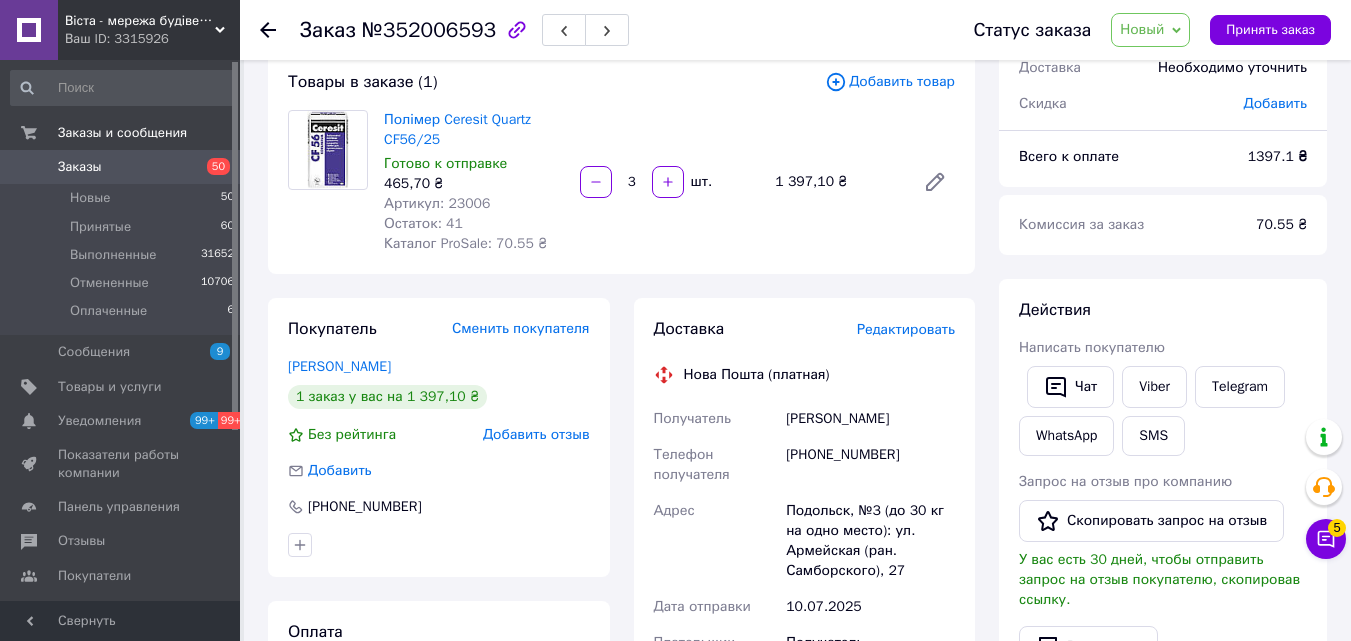 scroll, scrollTop: 100, scrollLeft: 0, axis: vertical 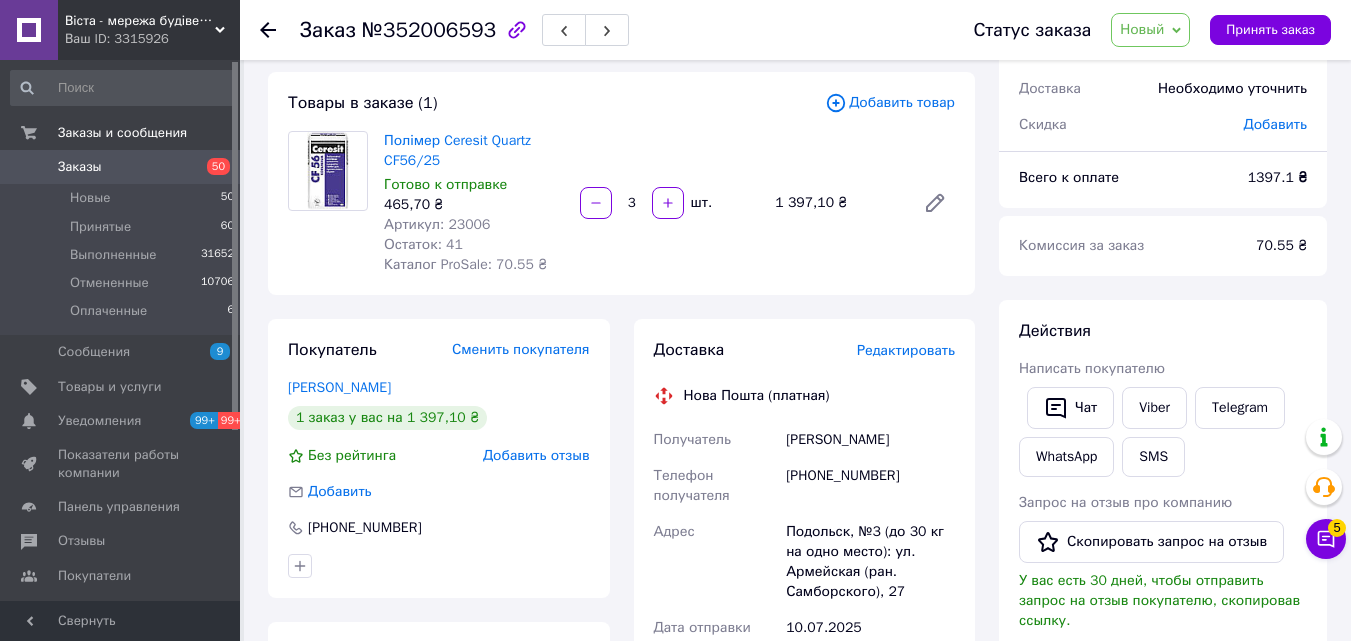 click 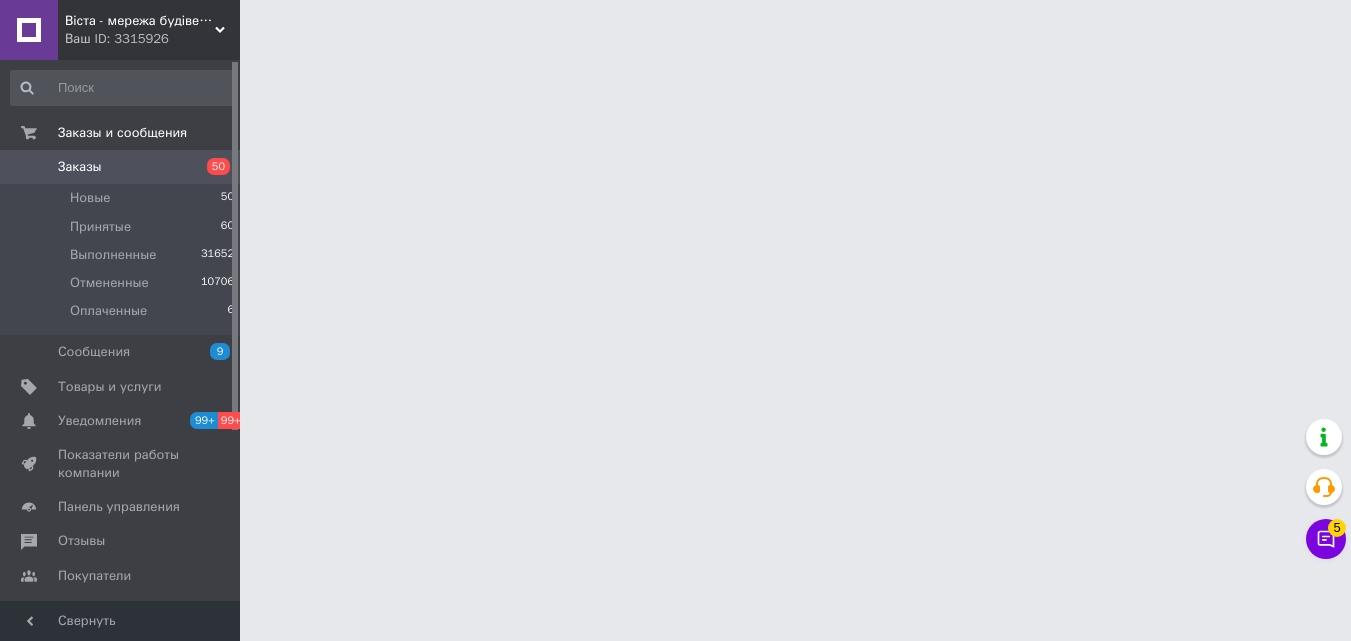 scroll, scrollTop: 0, scrollLeft: 0, axis: both 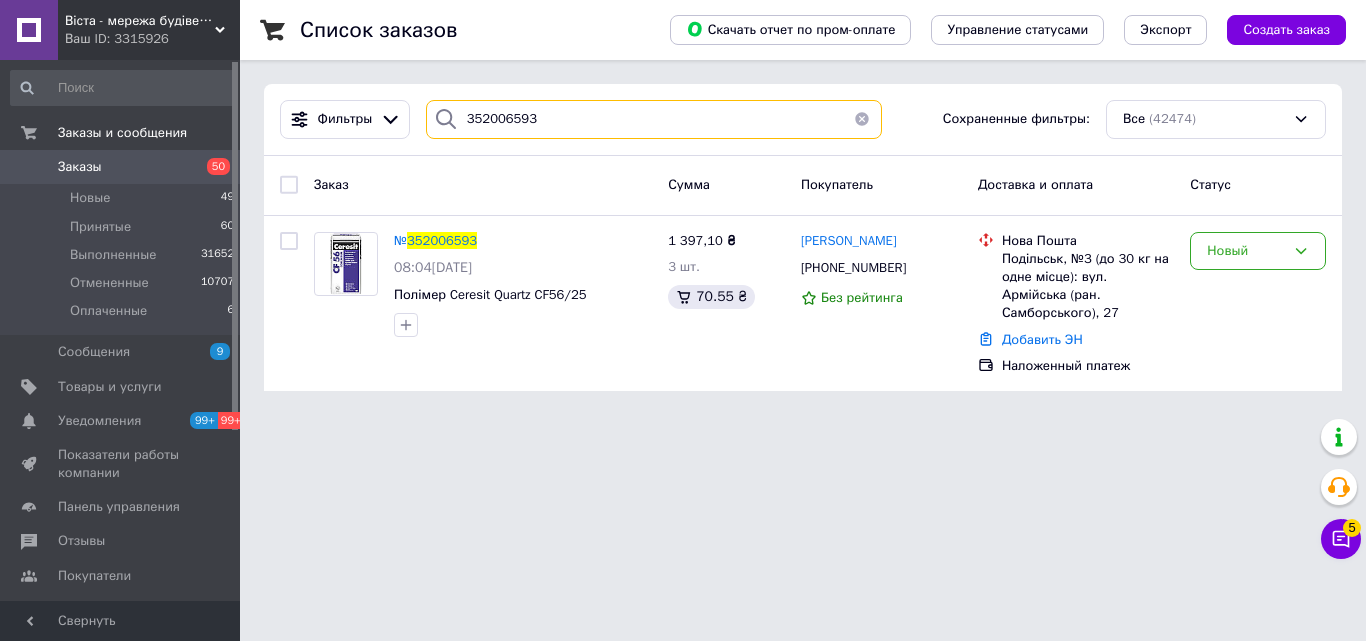 click on "352006593" at bounding box center (654, 119) 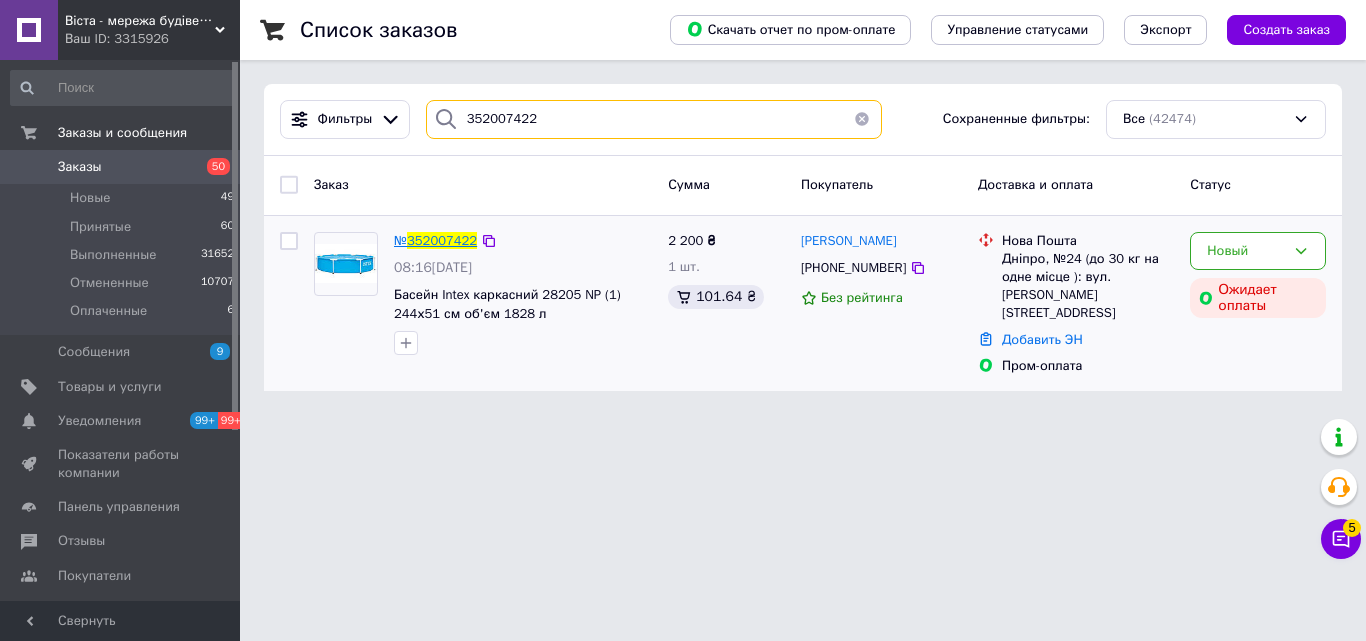 type on "352007422" 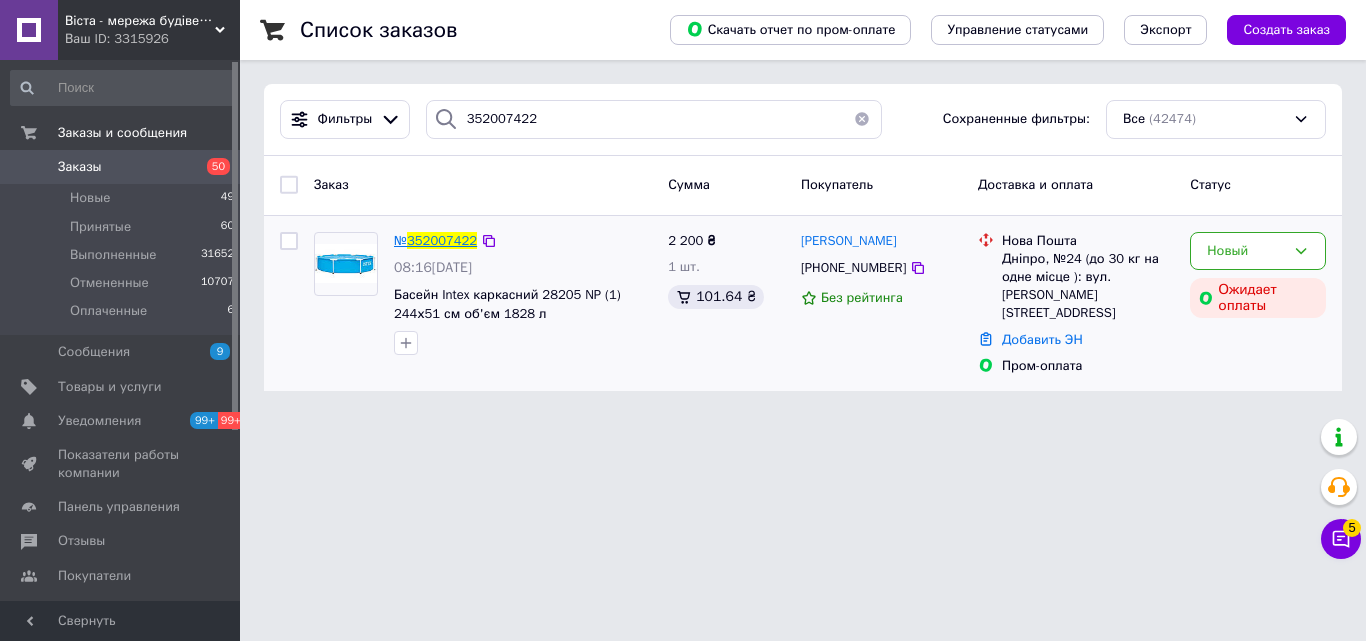 click on "352007422" at bounding box center [442, 240] 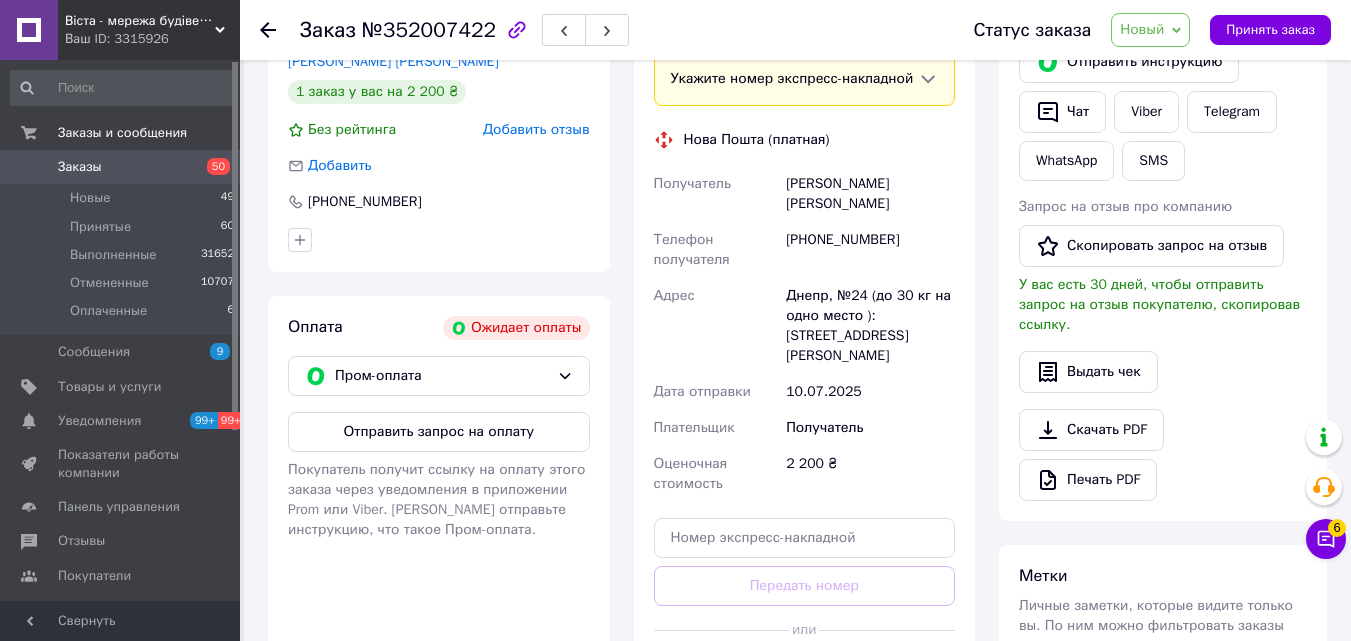 scroll, scrollTop: 500, scrollLeft: 0, axis: vertical 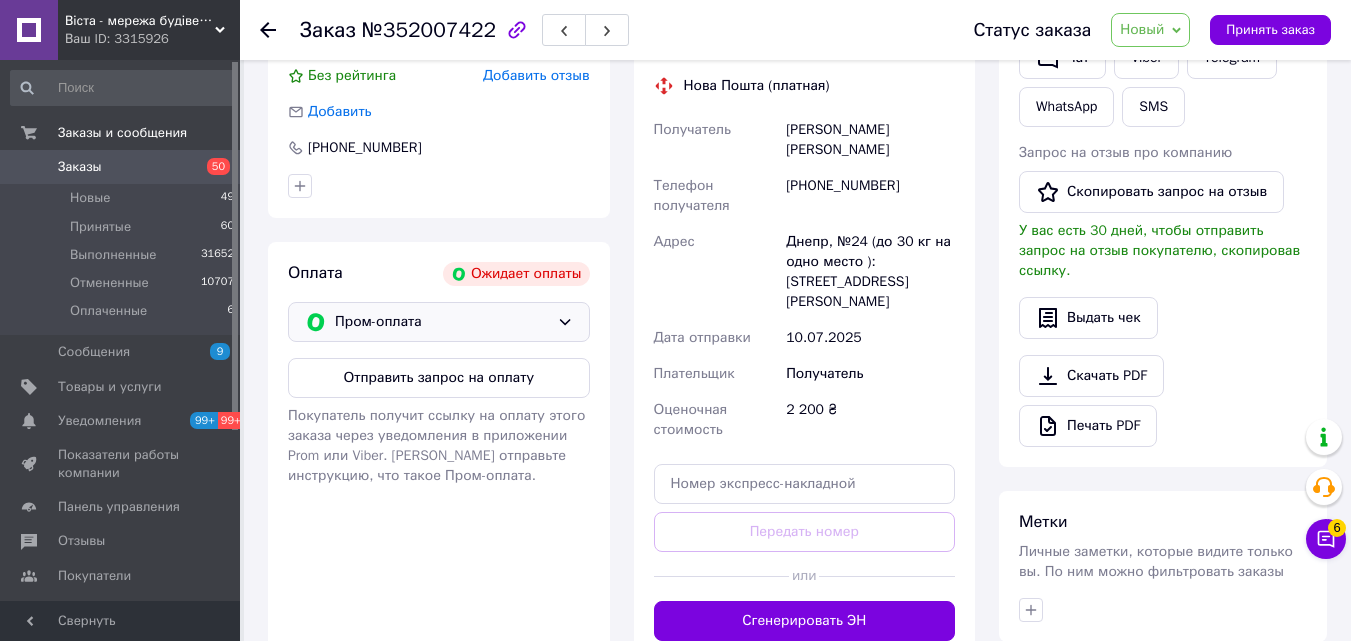 click on "Пром-оплата" at bounding box center [442, 322] 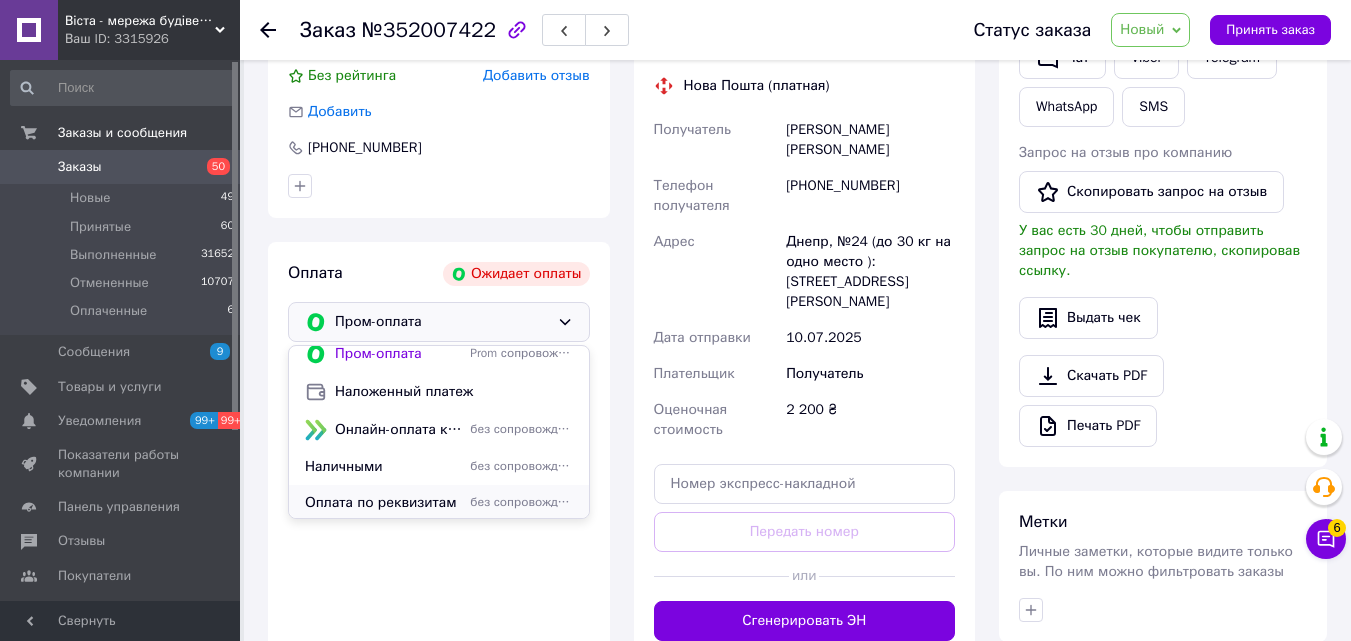 scroll, scrollTop: 14, scrollLeft: 0, axis: vertical 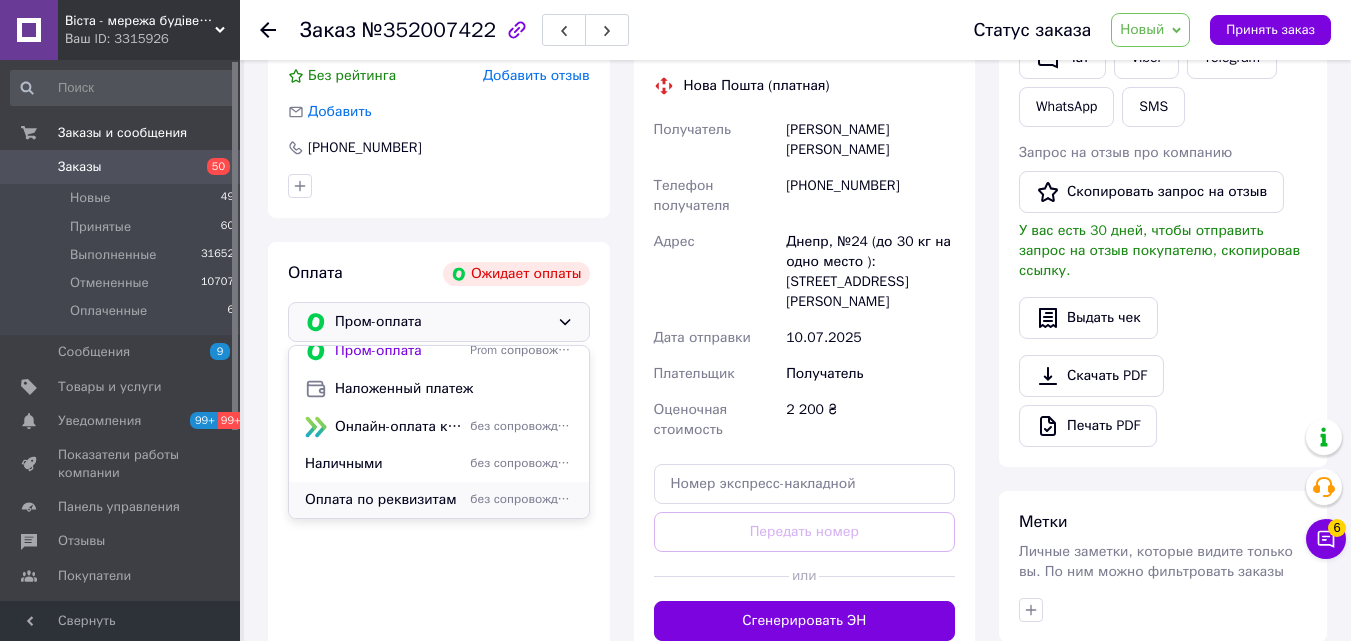 click on "Оплата по реквизитам" at bounding box center [383, 500] 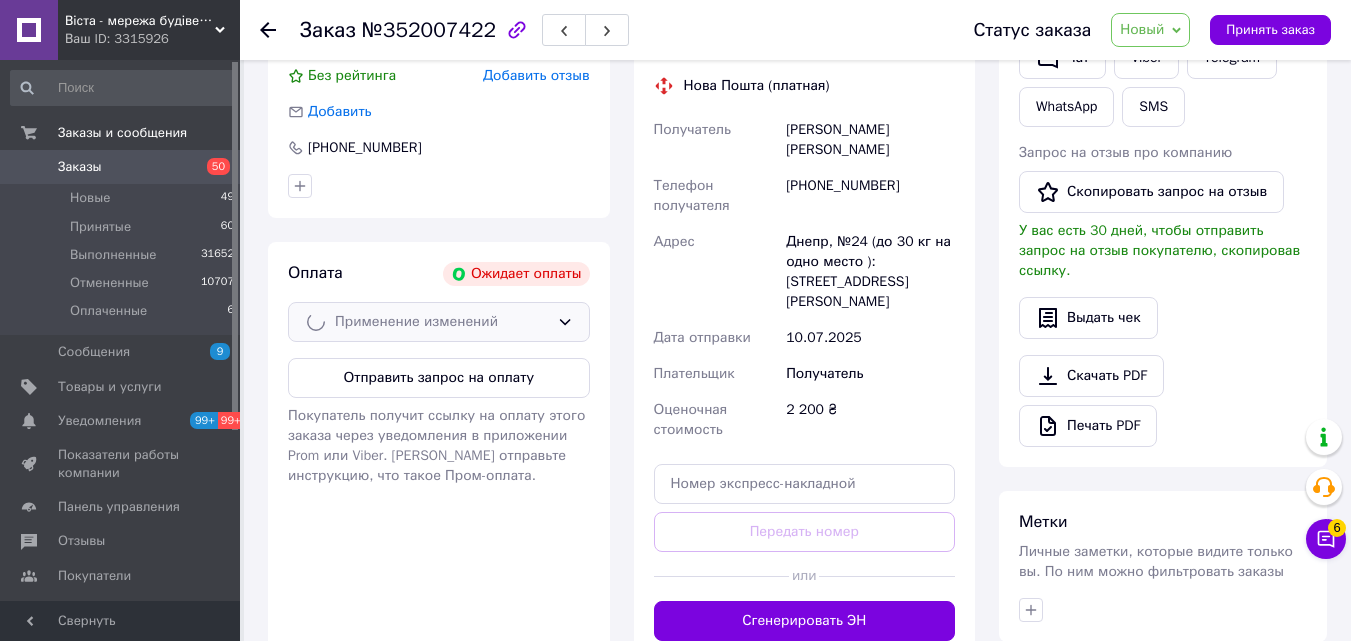 click on "Применение изменений" at bounding box center (439, 322) 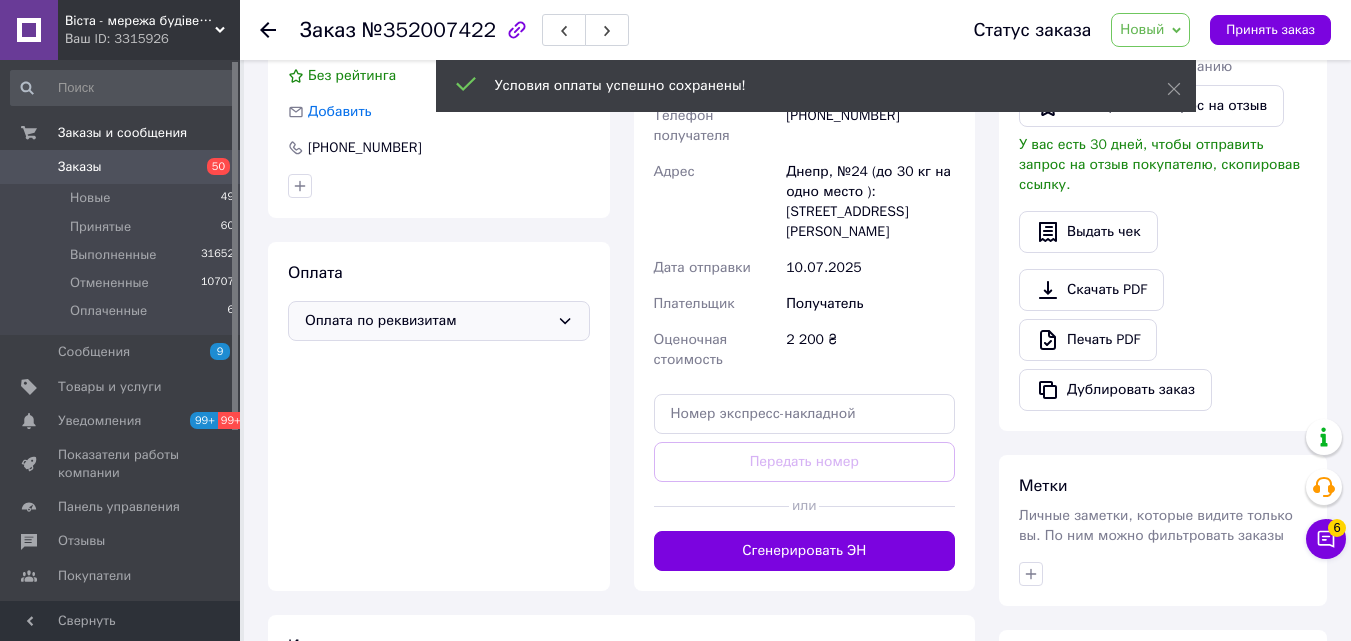 click on "Оплата по реквизитам" at bounding box center (427, 321) 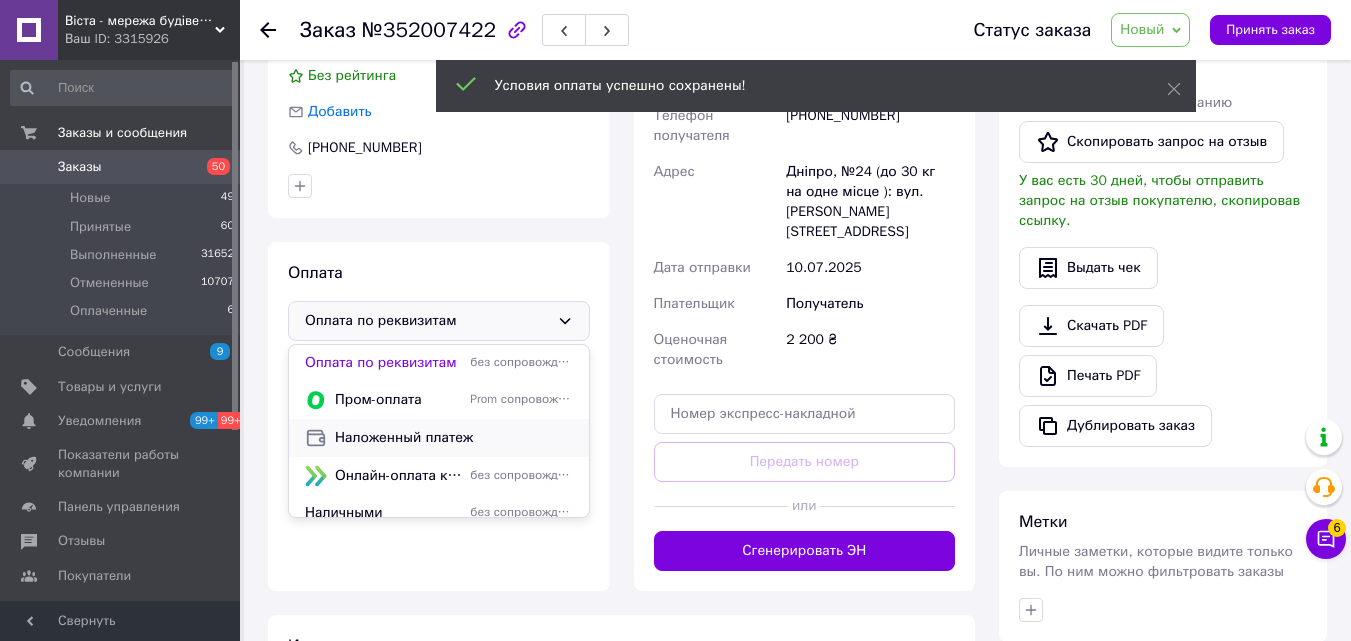 click on "Наложенный платеж" at bounding box center (454, 438) 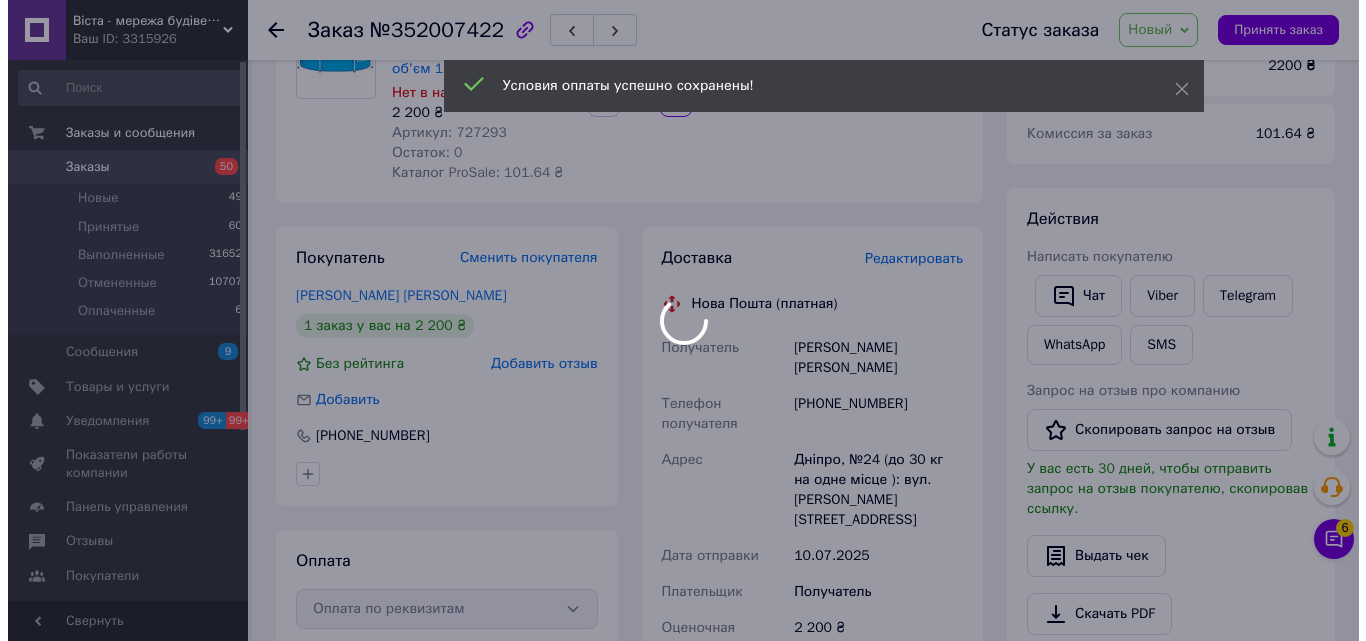 scroll, scrollTop: 200, scrollLeft: 0, axis: vertical 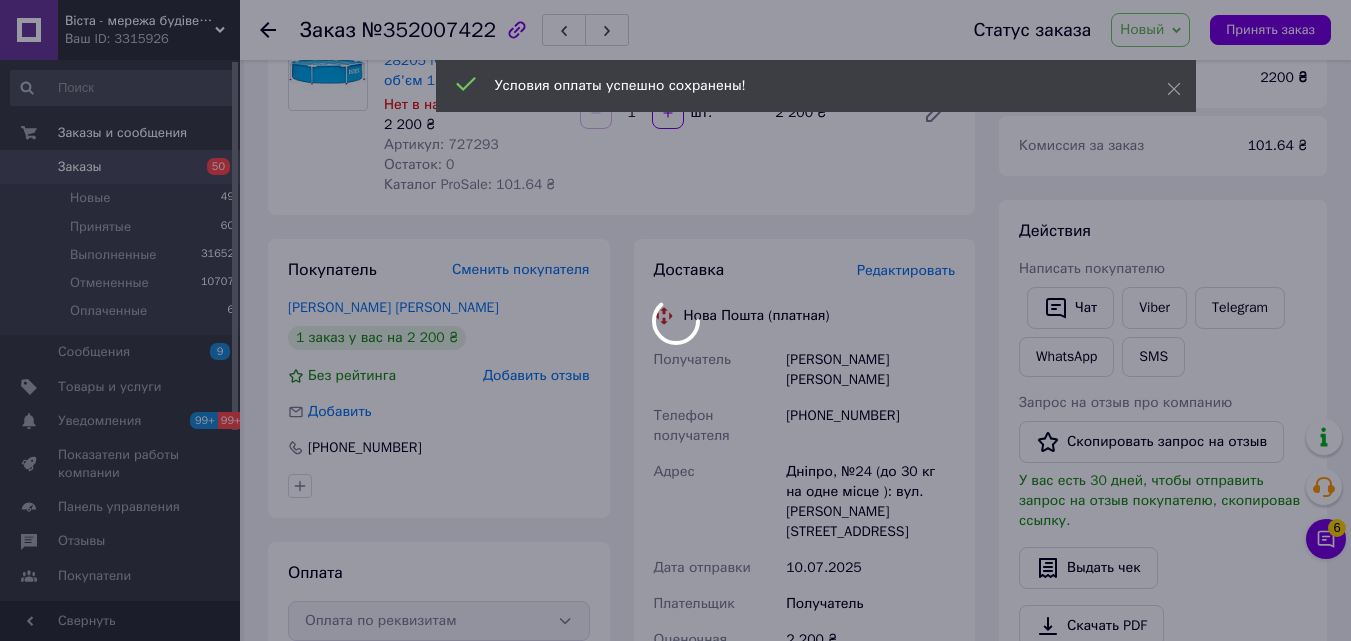 click at bounding box center (675, 320) 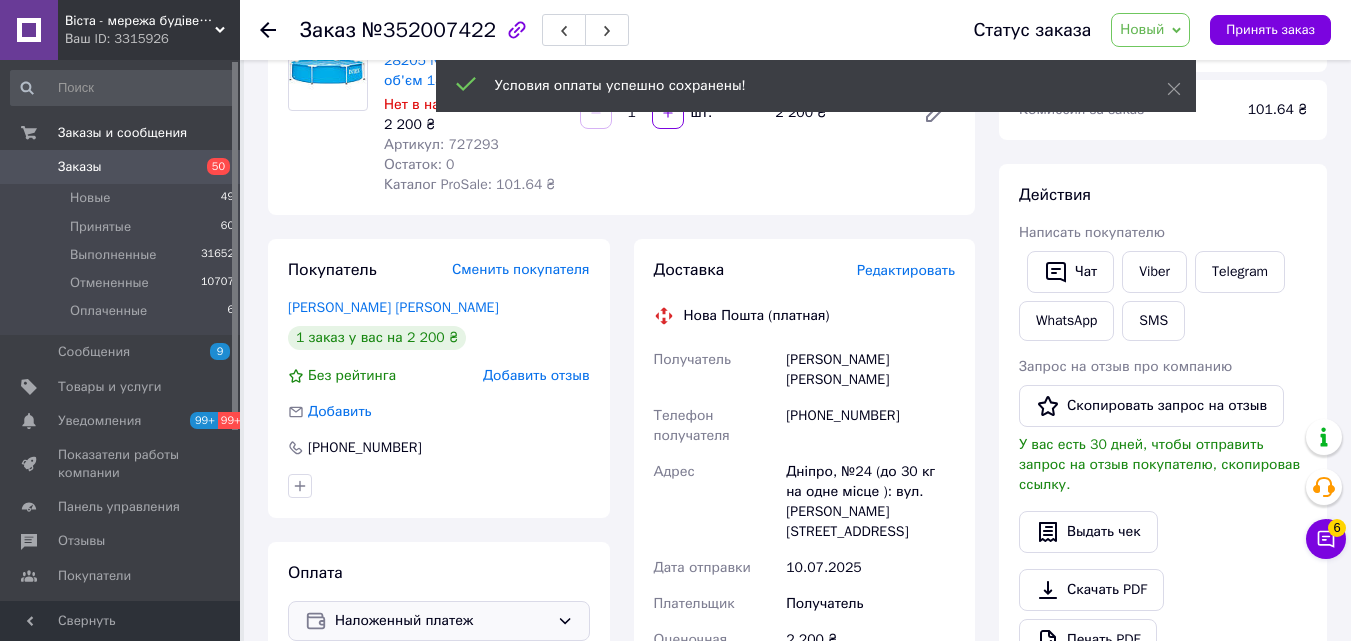 click on "Редактировать" at bounding box center (906, 270) 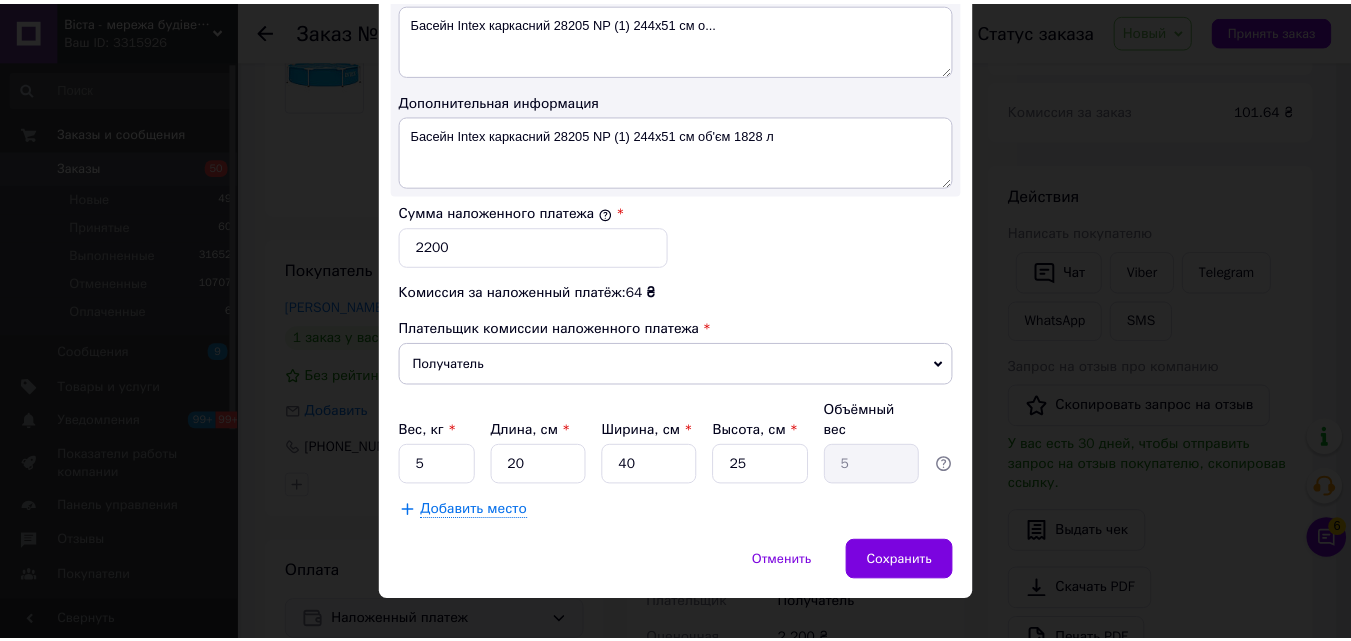 scroll, scrollTop: 1129, scrollLeft: 0, axis: vertical 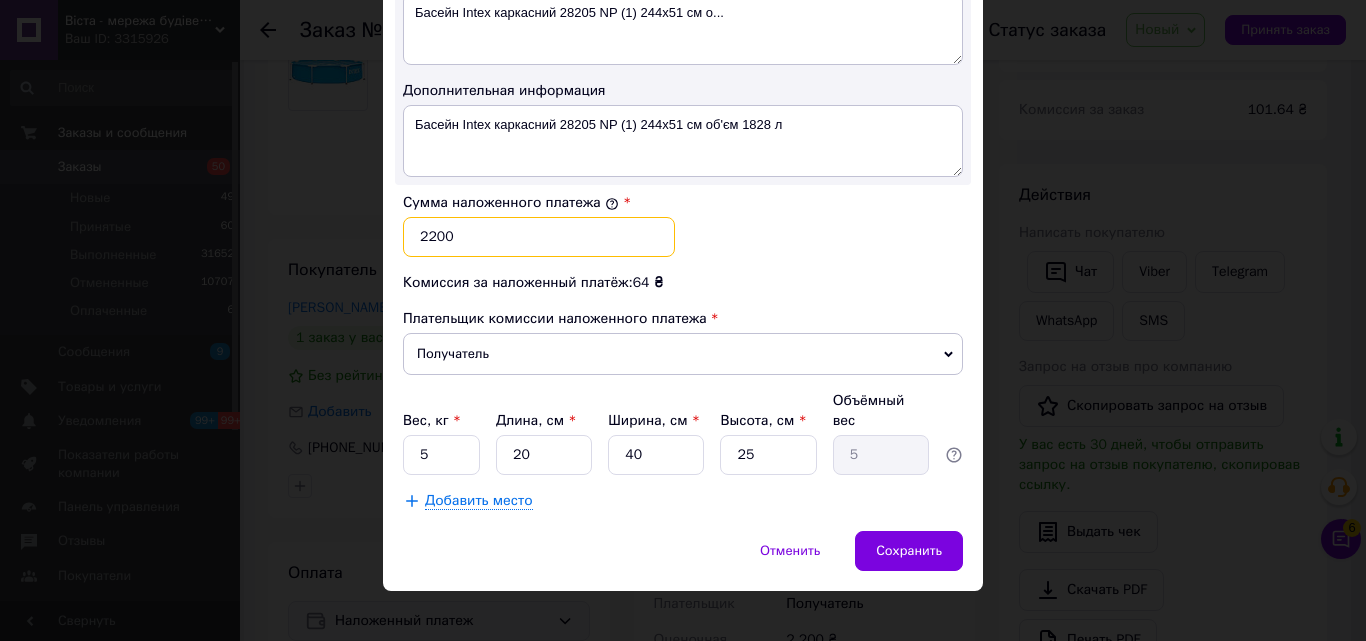 drag, startPoint x: 449, startPoint y: 234, endPoint x: 398, endPoint y: 246, distance: 52.392746 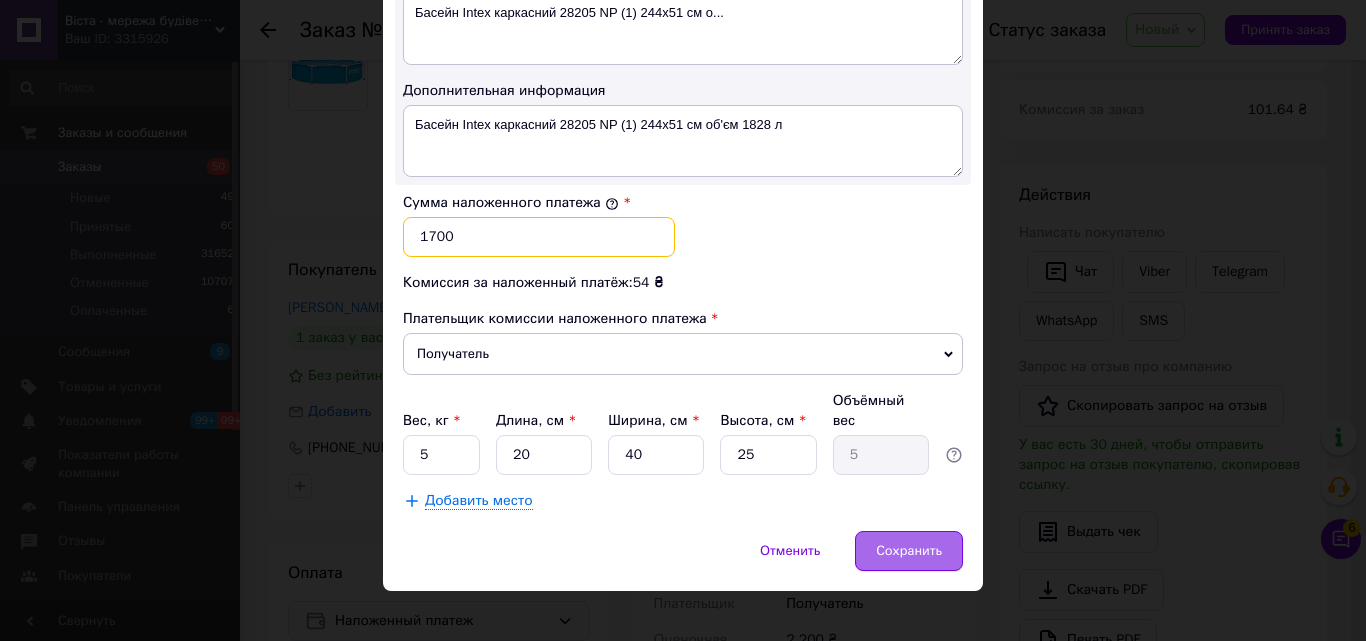 type on "1700" 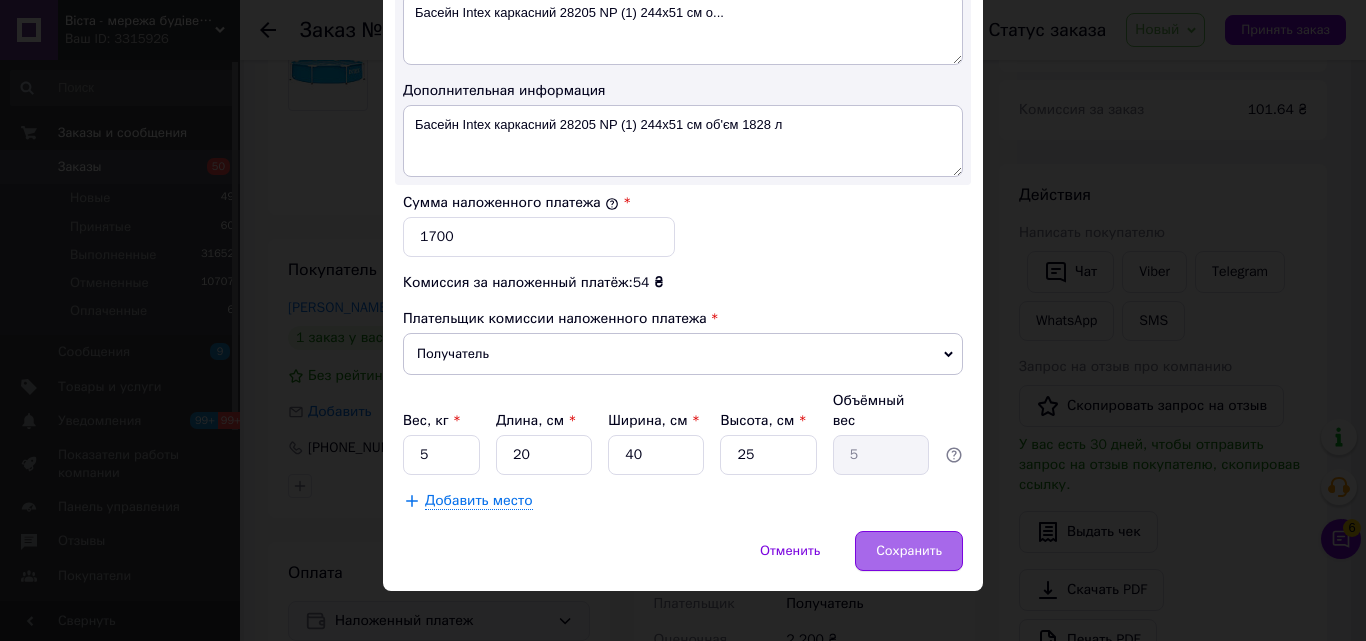 click on "Сохранить" at bounding box center [909, 551] 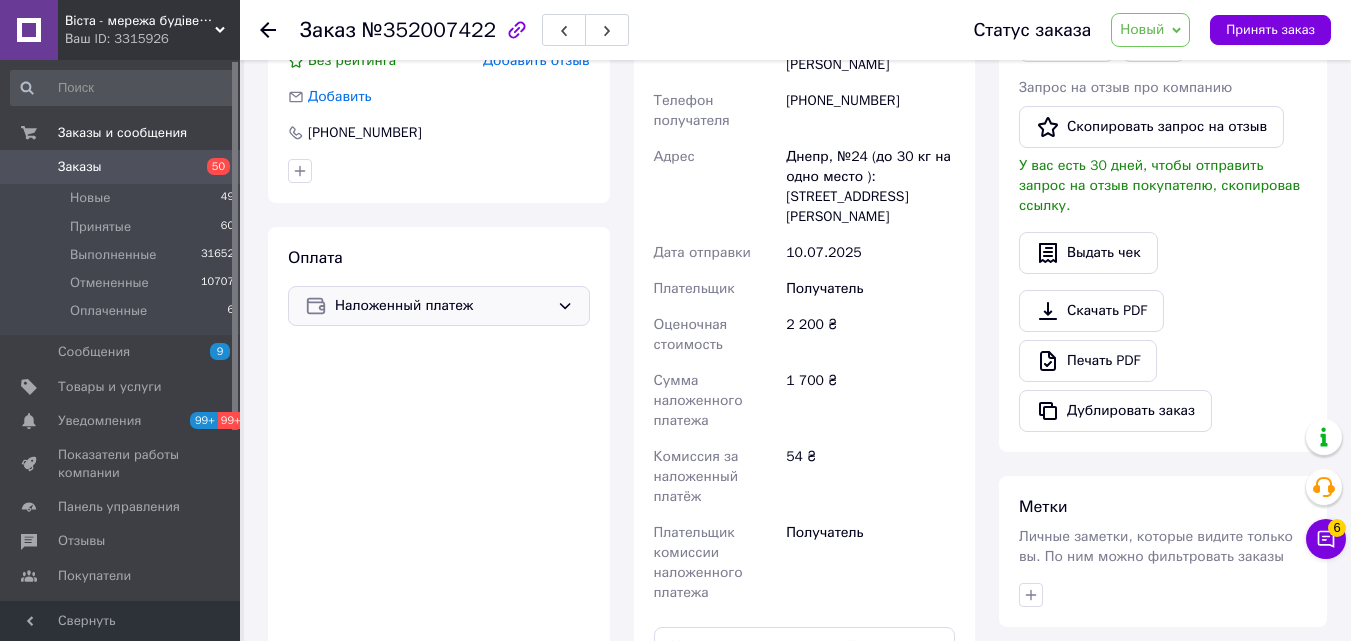 scroll, scrollTop: 400, scrollLeft: 0, axis: vertical 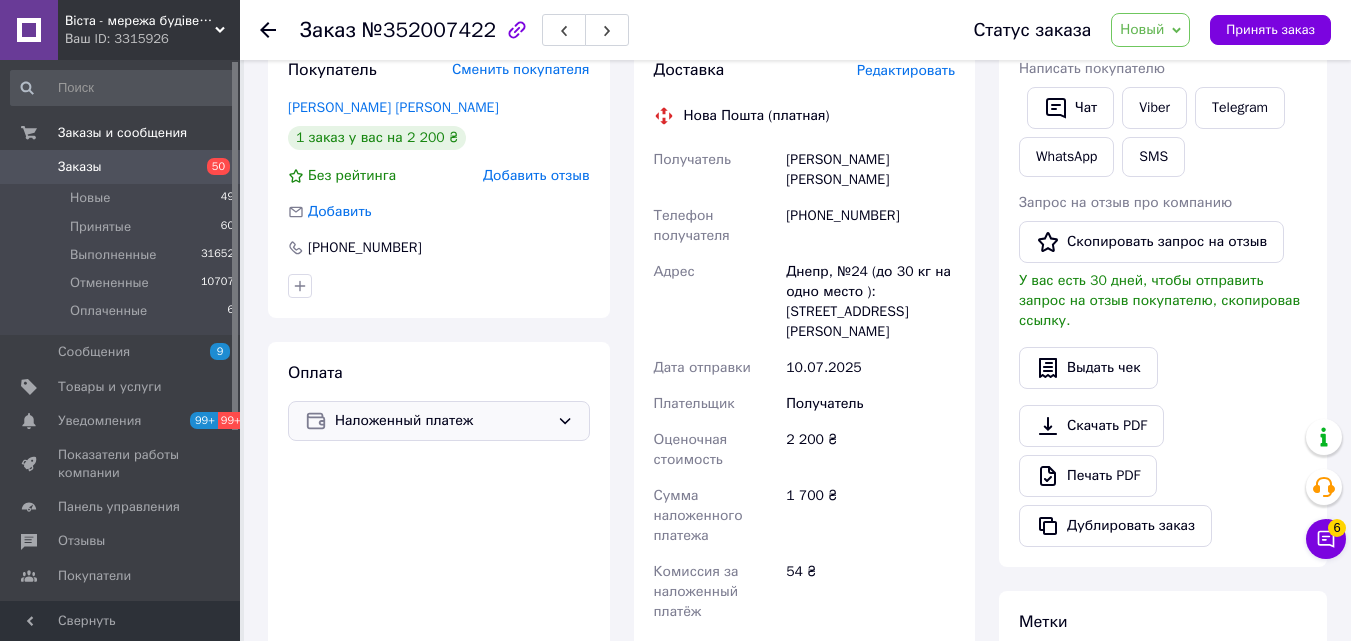 click on "Новый" at bounding box center (1142, 29) 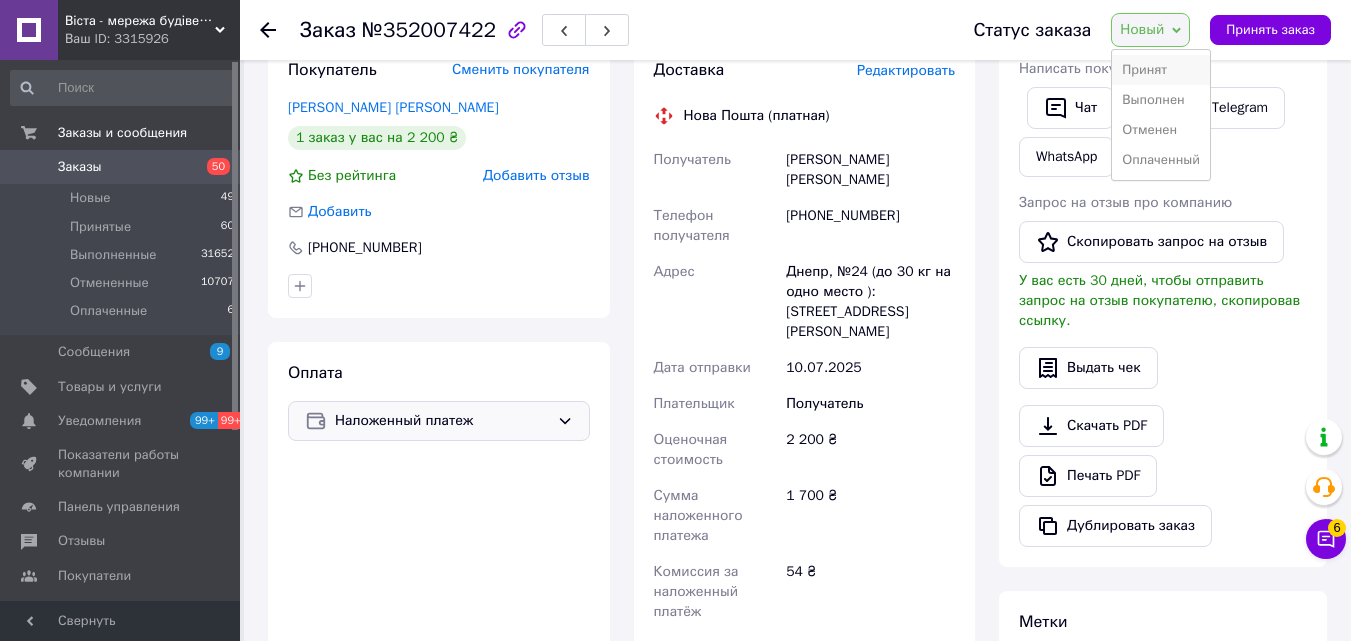 click on "Принят" at bounding box center (1161, 70) 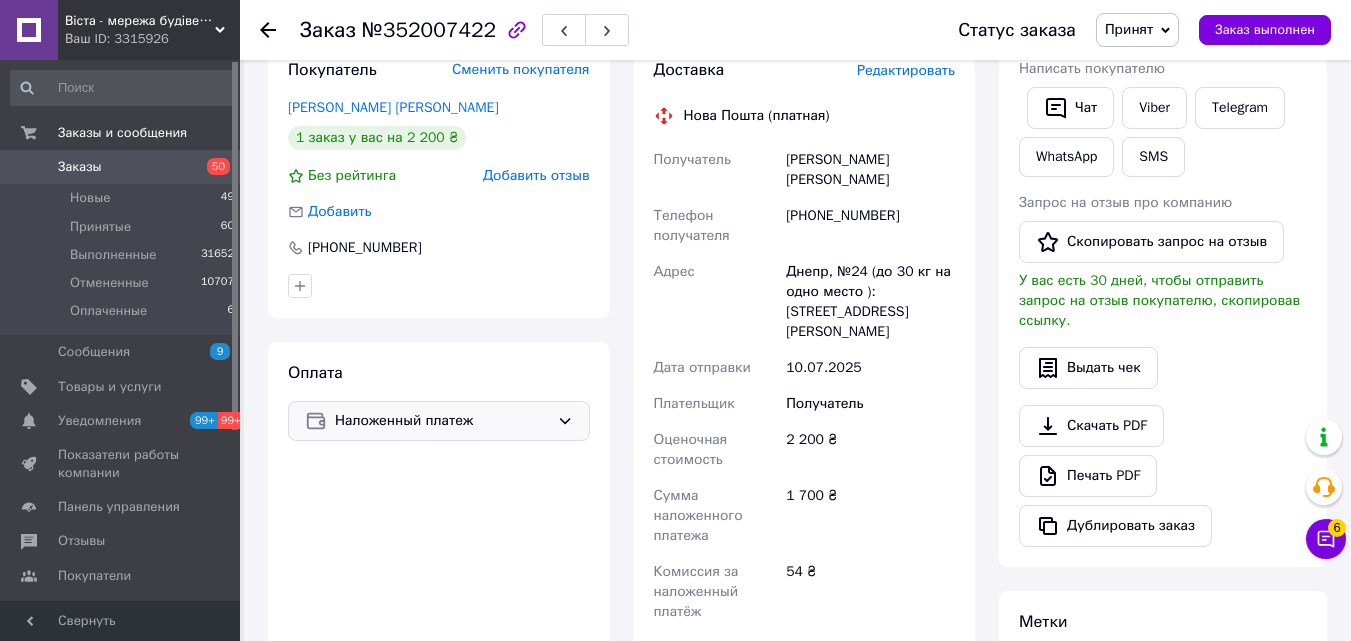 click at bounding box center (280, 30) 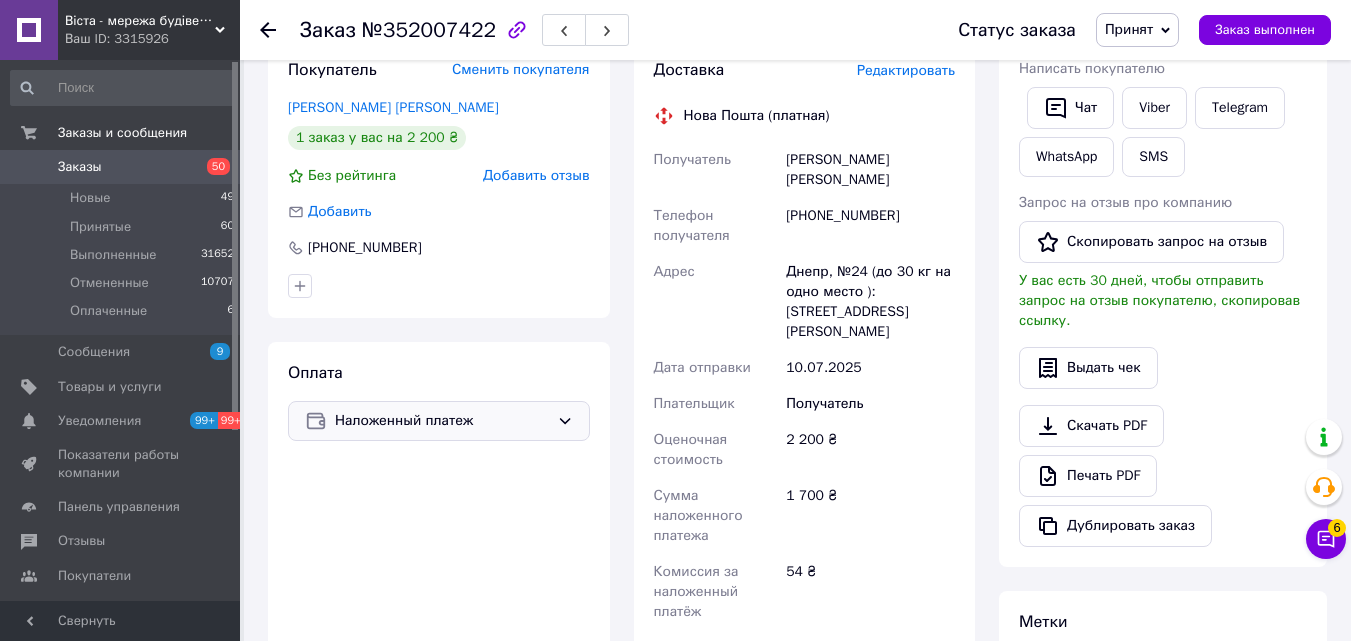 click 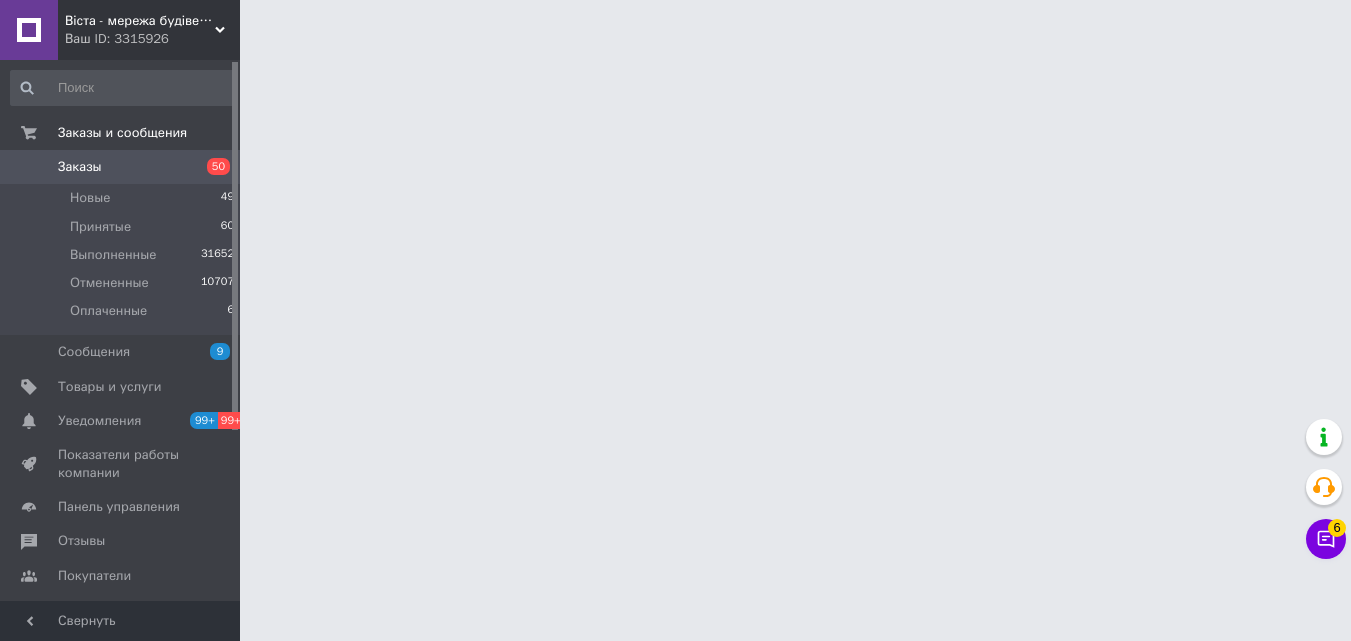 scroll, scrollTop: 0, scrollLeft: 0, axis: both 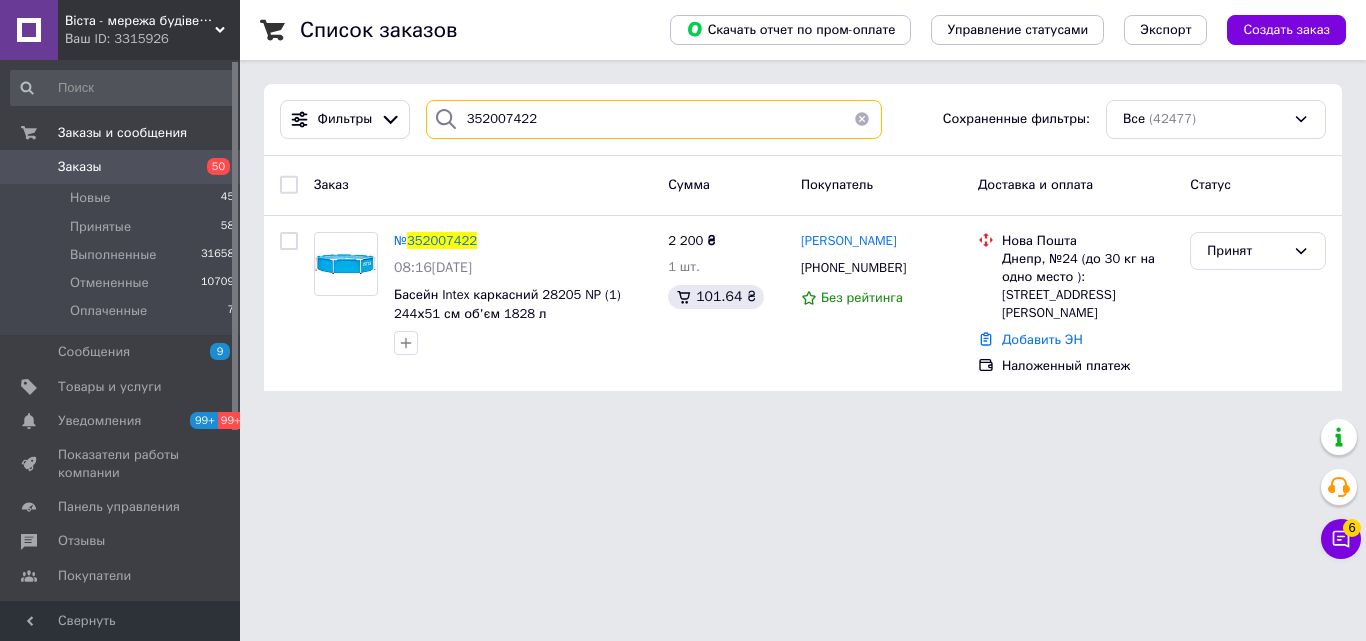 click on "352007422" at bounding box center (654, 119) 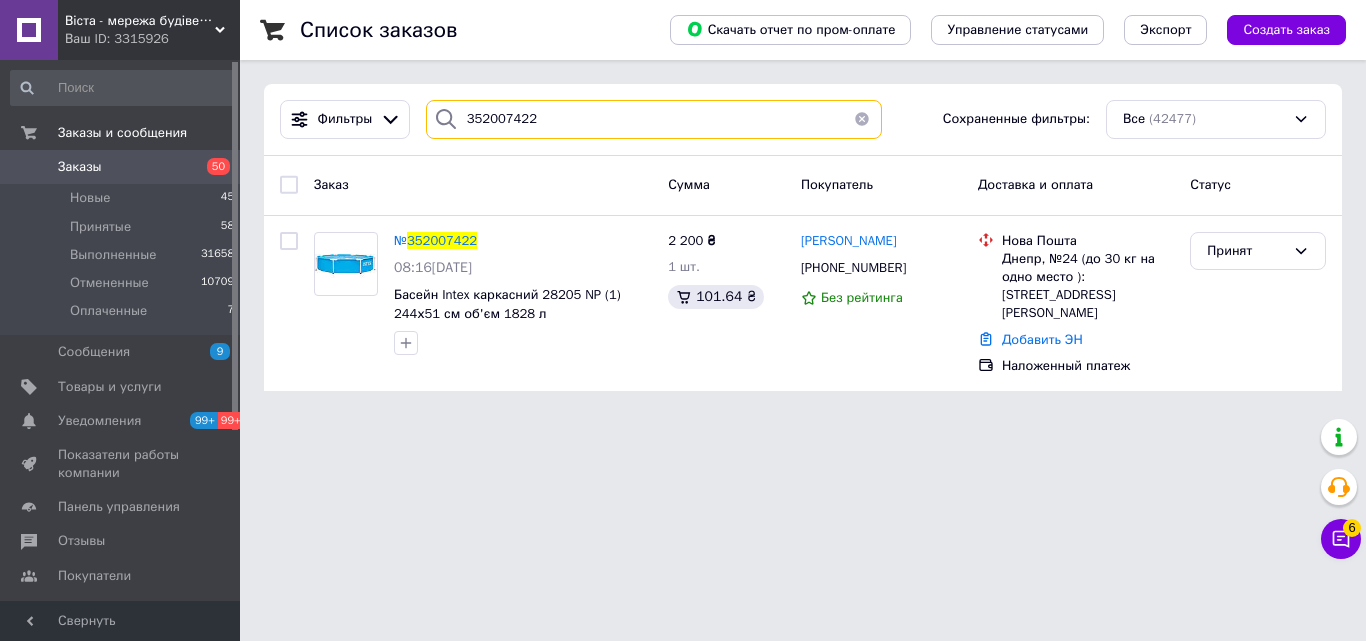 paste on "10971" 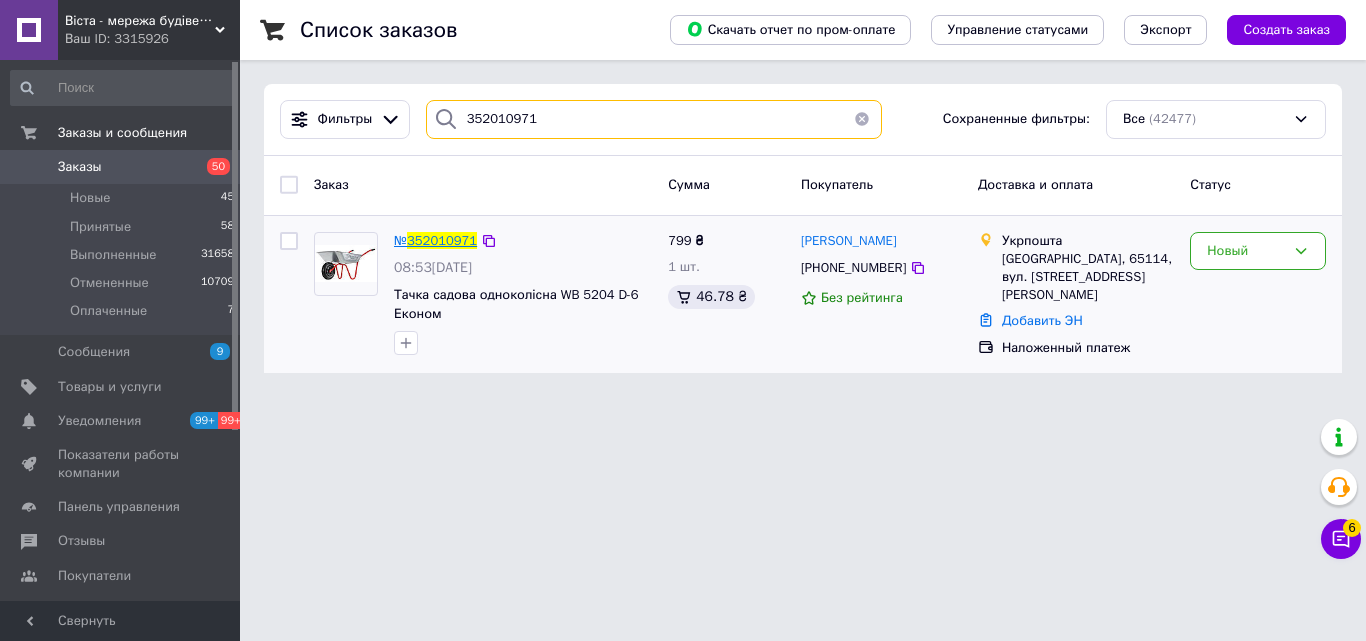type on "352010971" 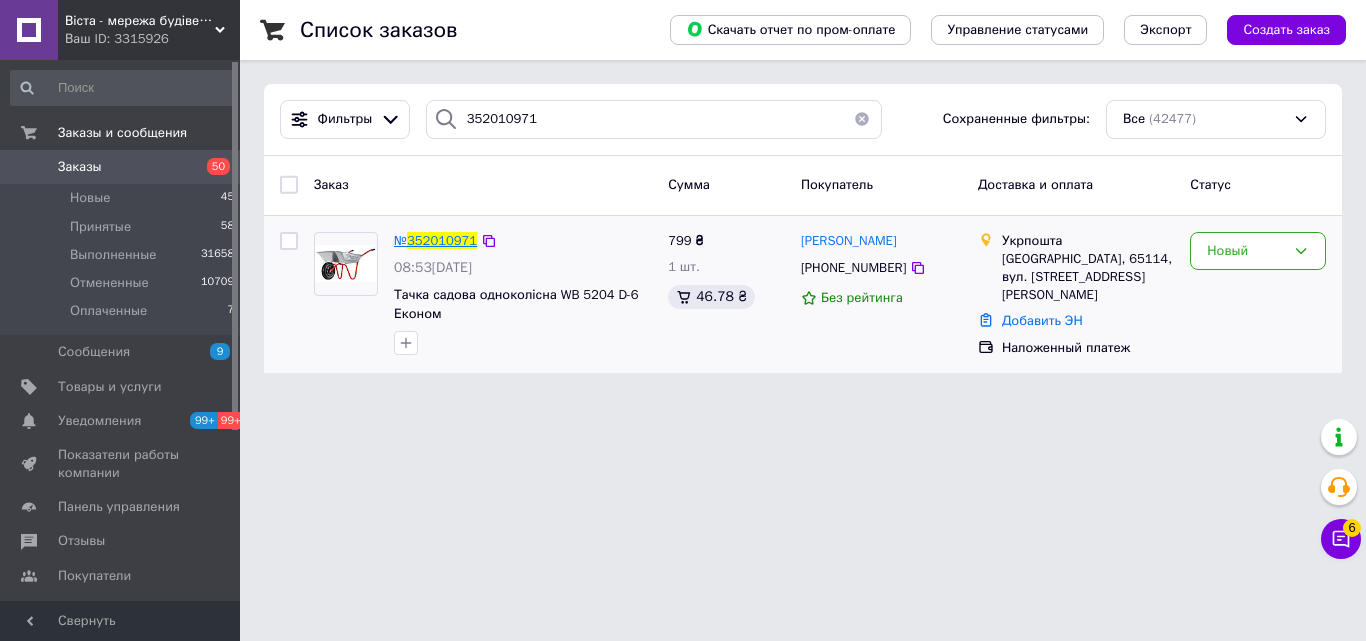click on "352010971" at bounding box center [442, 240] 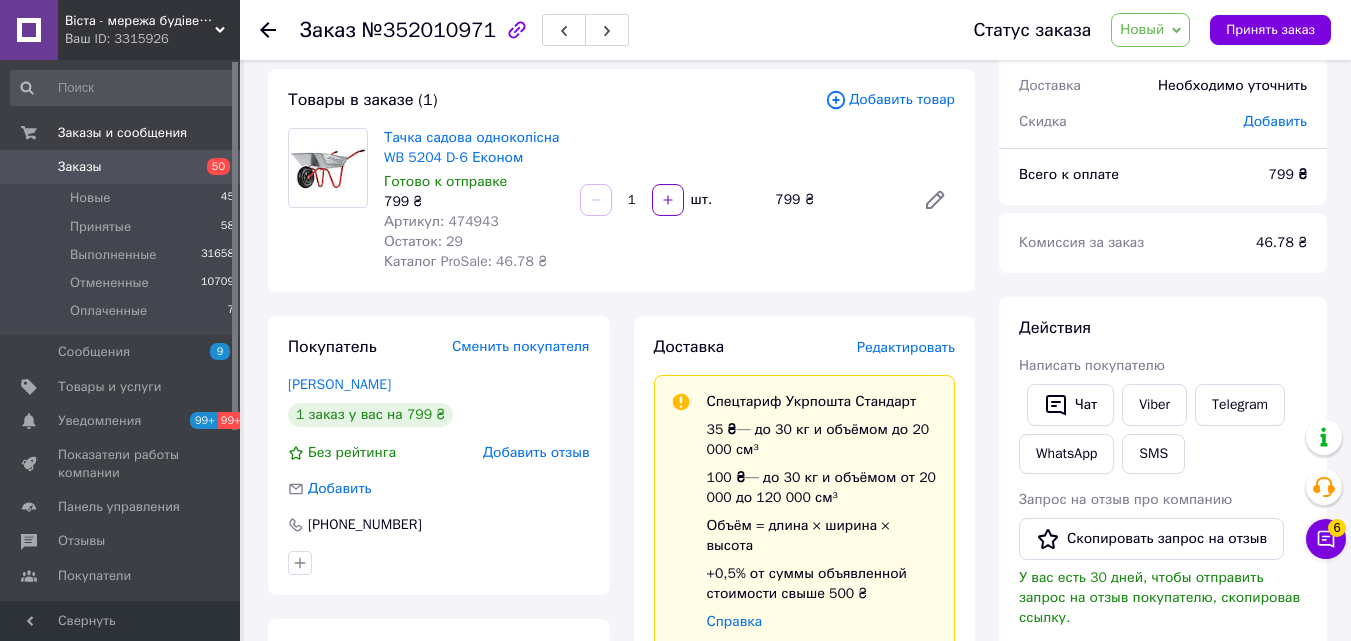 scroll, scrollTop: 200, scrollLeft: 0, axis: vertical 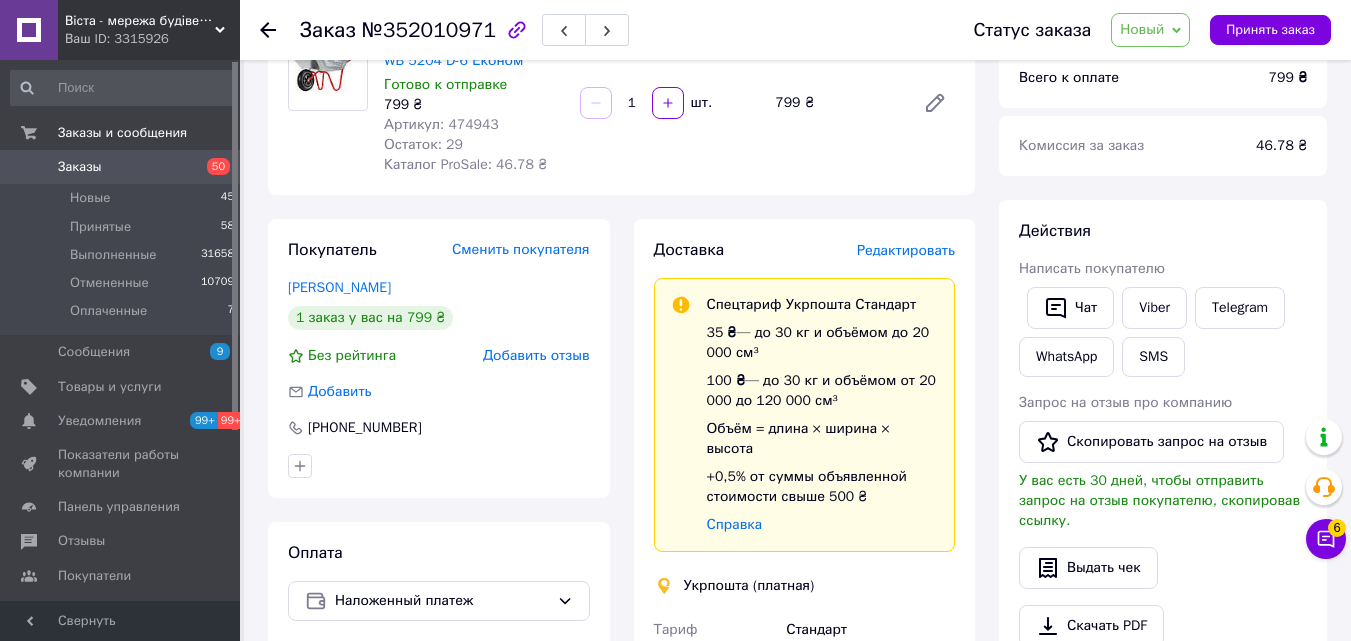 drag, startPoint x: 163, startPoint y: 54, endPoint x: 180, endPoint y: 38, distance: 23.345236 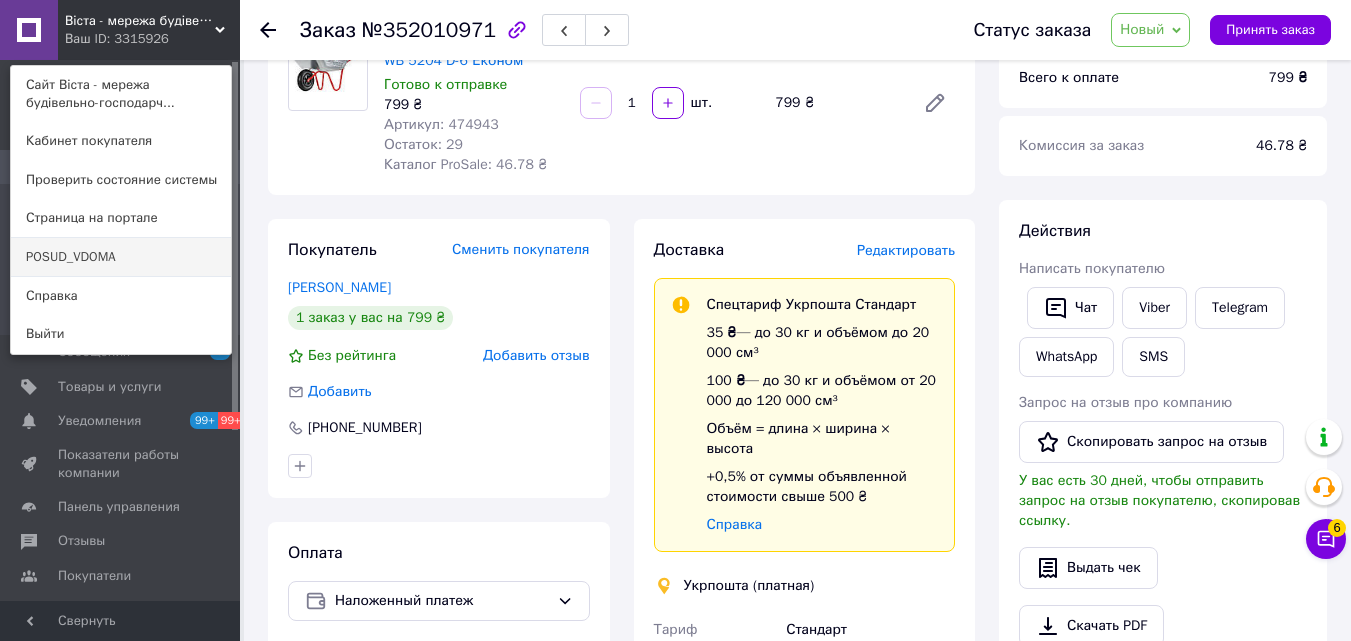 click on "POSUD_VDOMA" at bounding box center (121, 257) 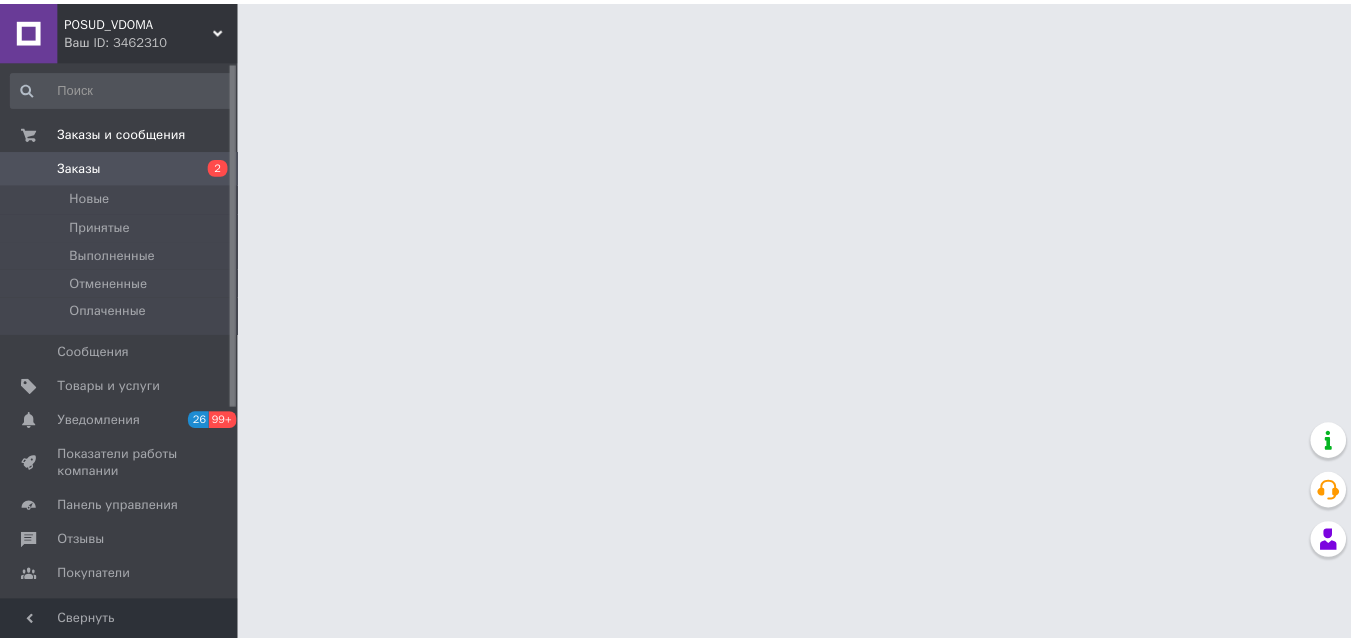 scroll, scrollTop: 0, scrollLeft: 0, axis: both 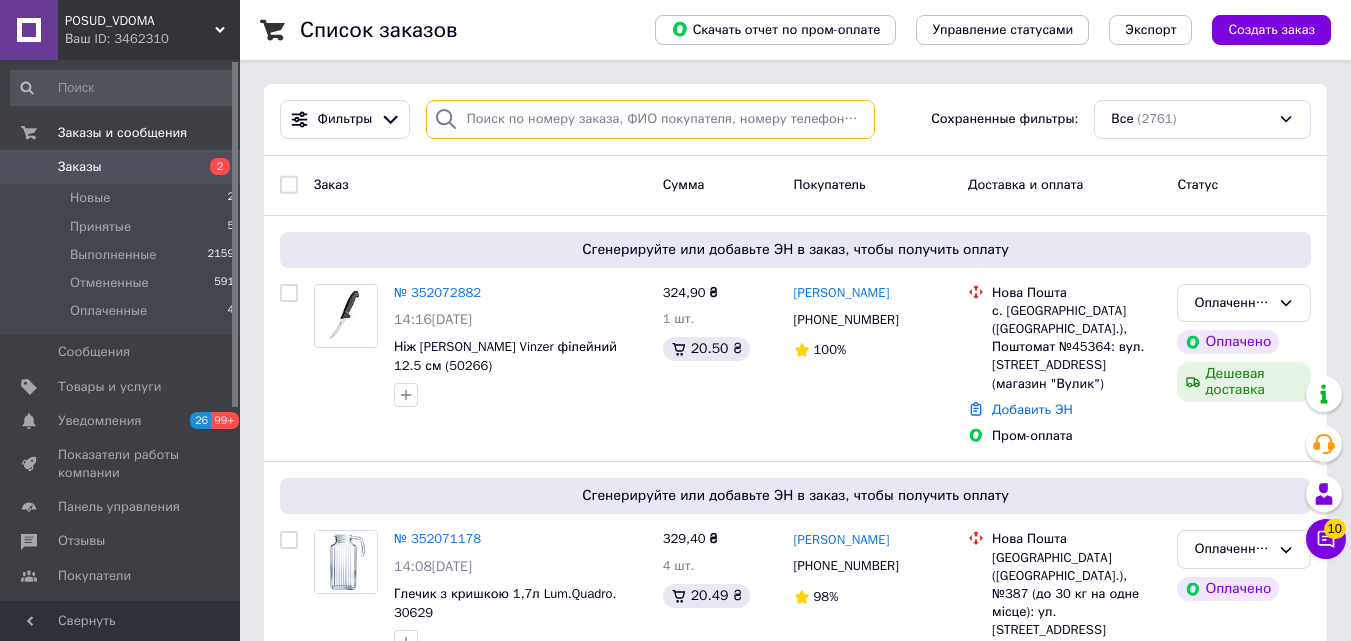click at bounding box center [650, 119] 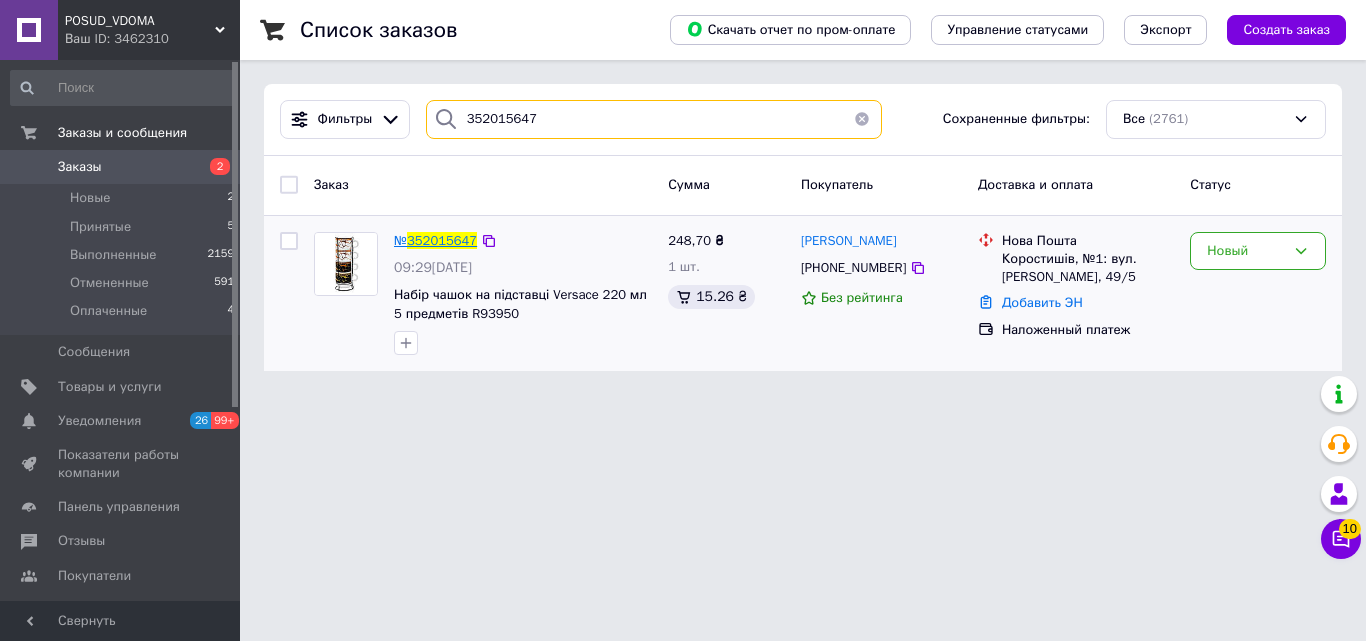 type on "352015647" 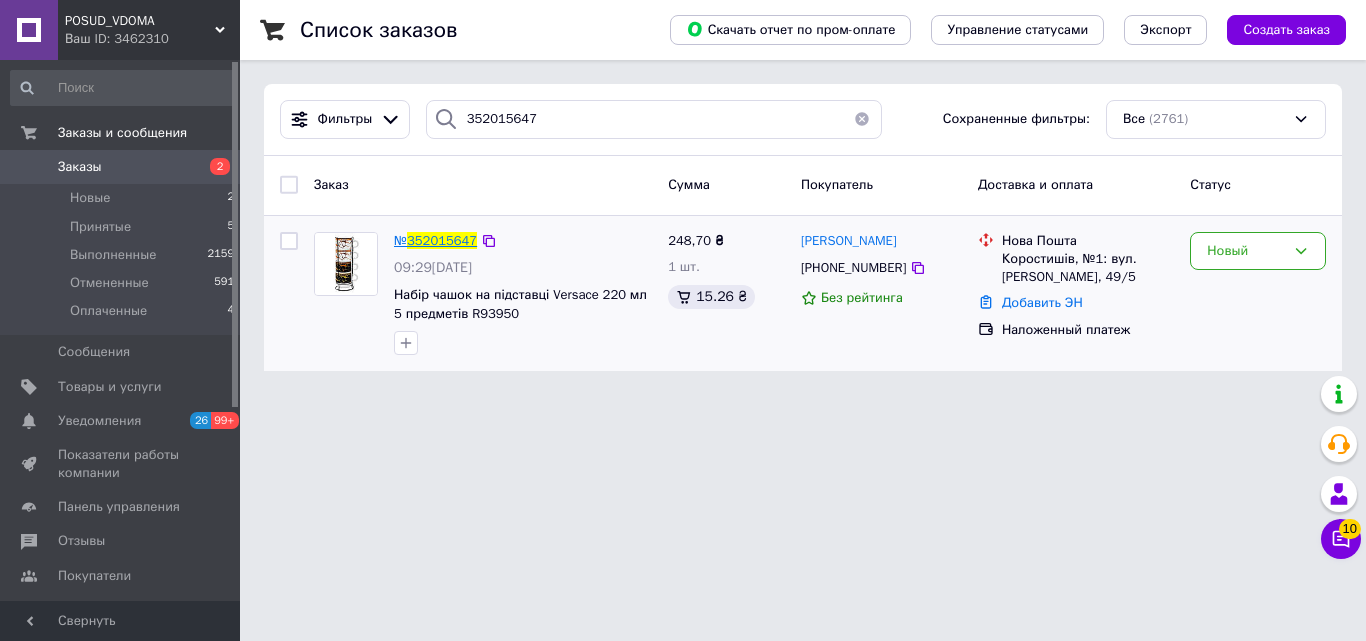 click on "352015647" at bounding box center (442, 240) 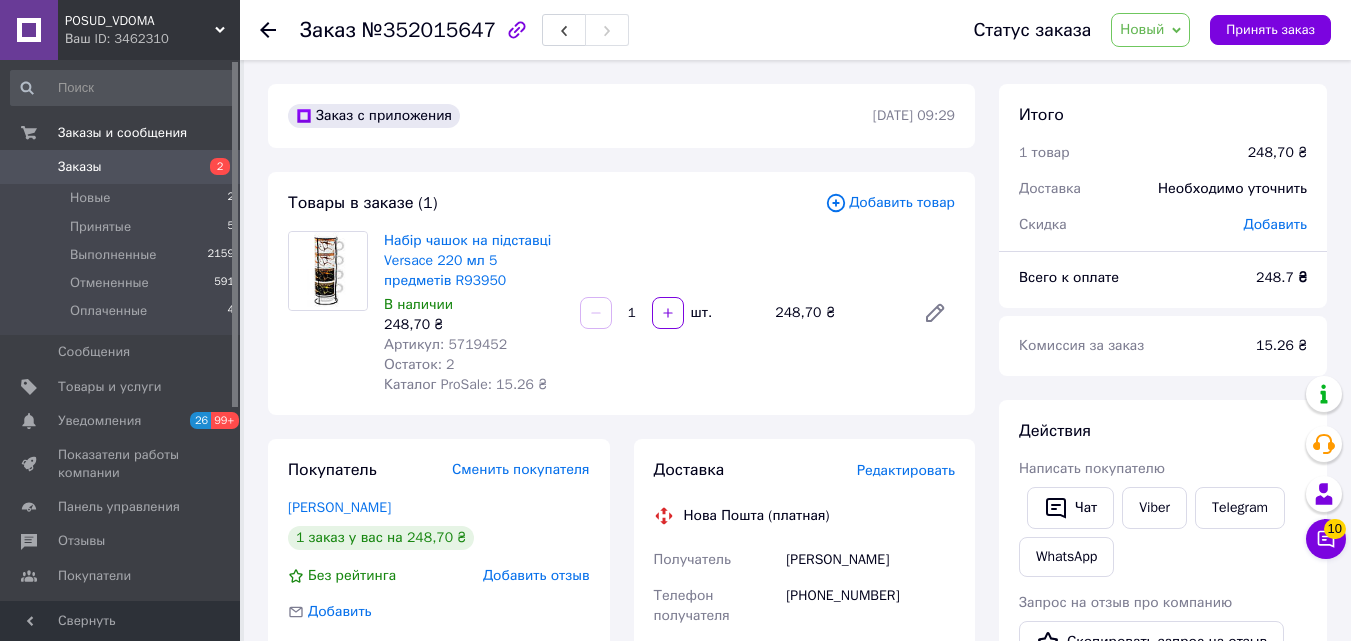 click on "Артикул: 5719452" at bounding box center (474, 345) 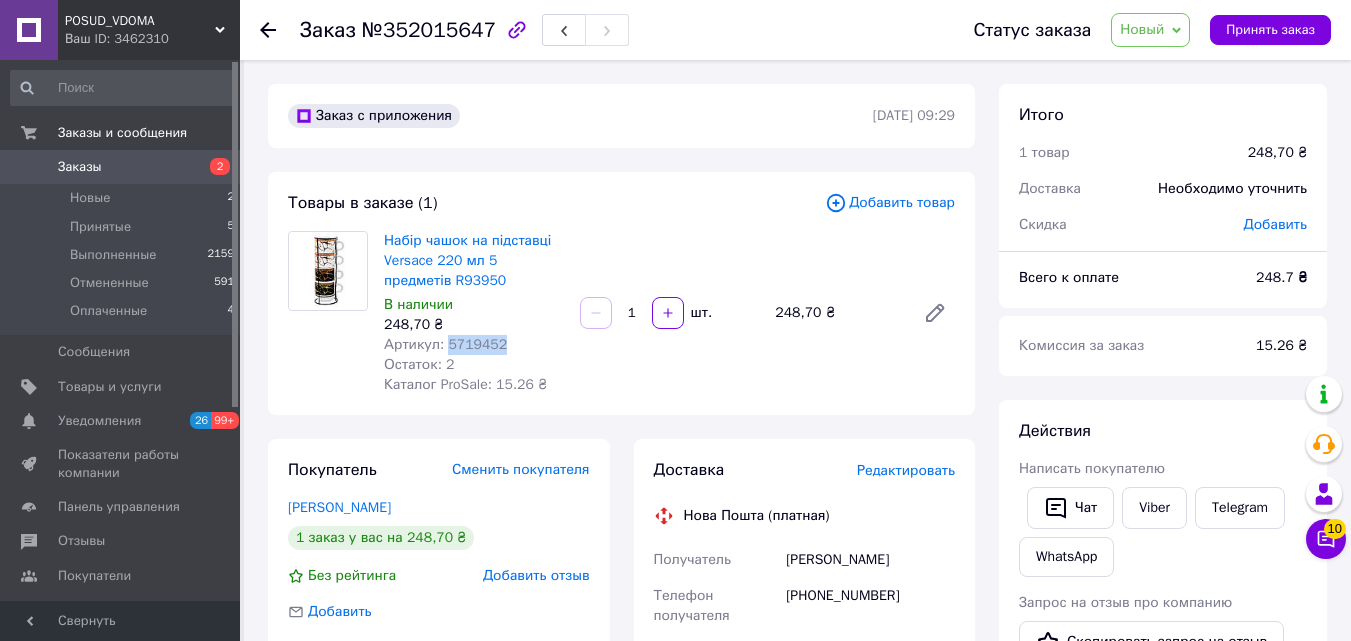 click on "Артикул: 5719452" at bounding box center (445, 344) 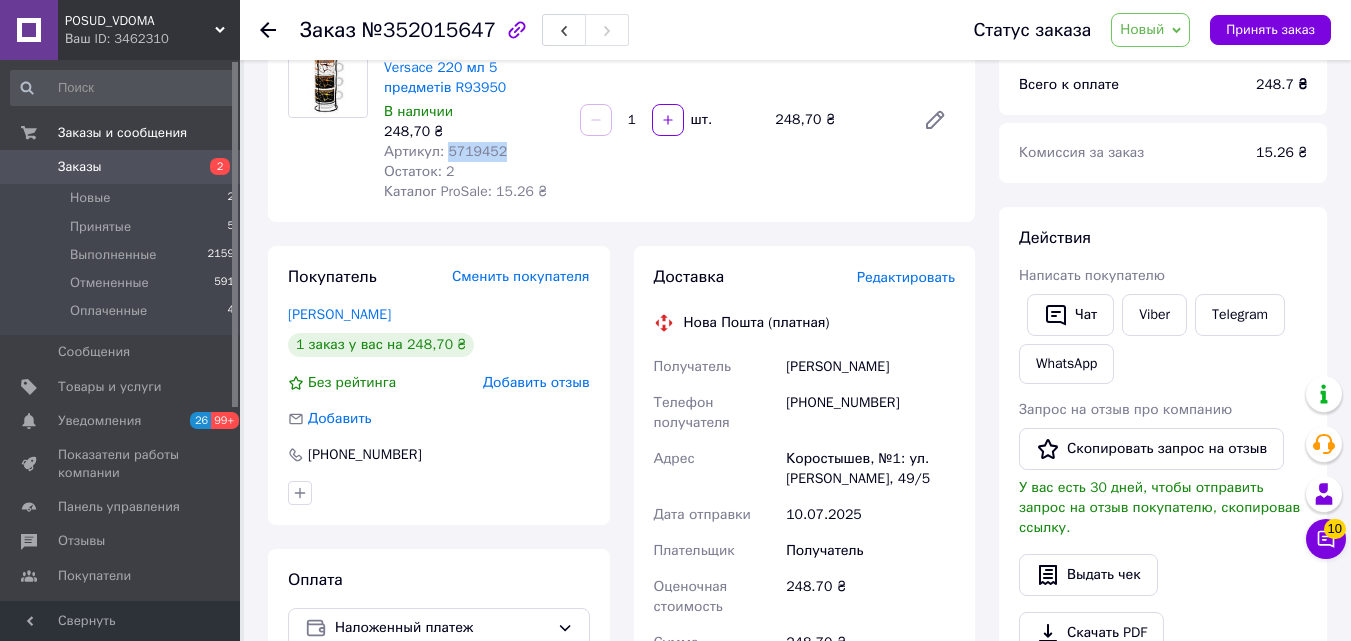 scroll, scrollTop: 400, scrollLeft: 0, axis: vertical 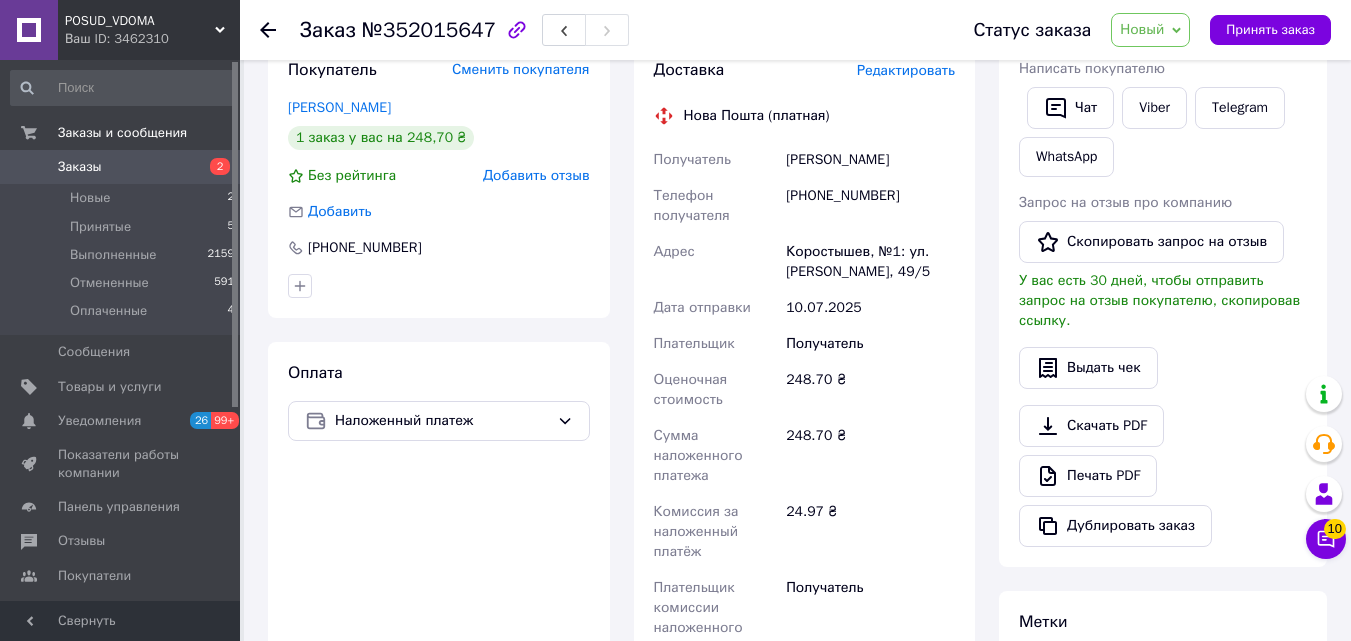 drag, startPoint x: 1149, startPoint y: 30, endPoint x: 1161, endPoint y: 61, distance: 33.24154 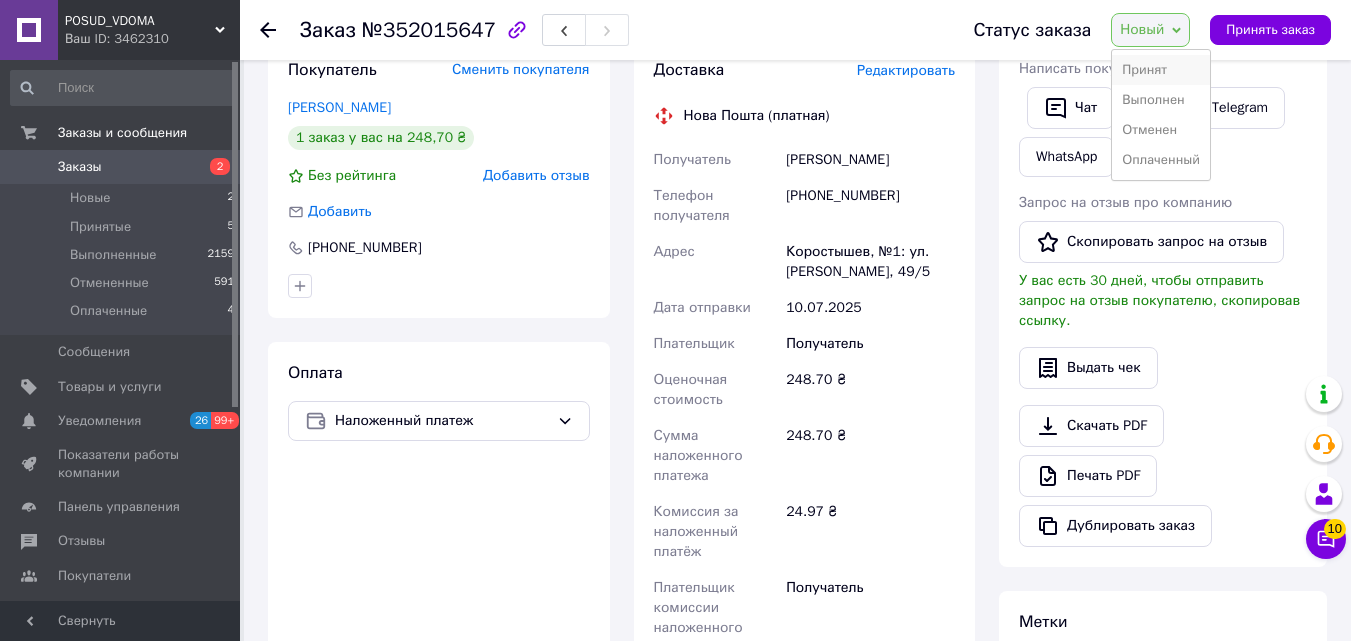 click on "Принят" at bounding box center [1161, 70] 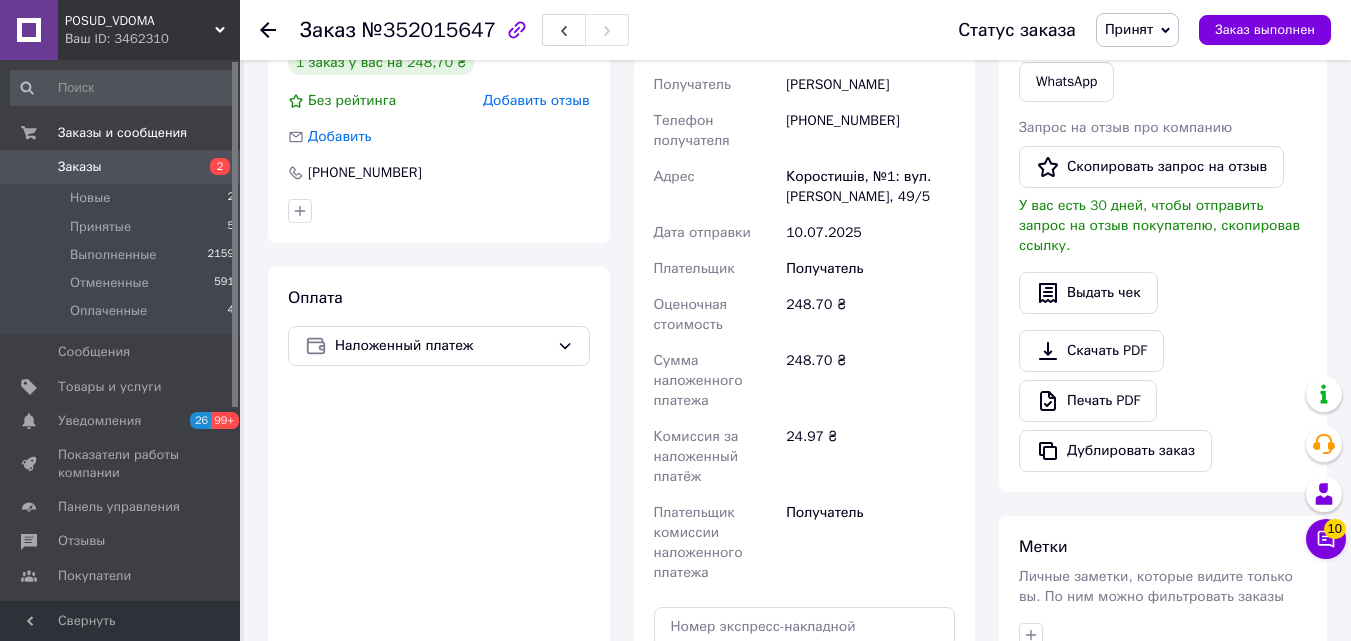 scroll, scrollTop: 300, scrollLeft: 0, axis: vertical 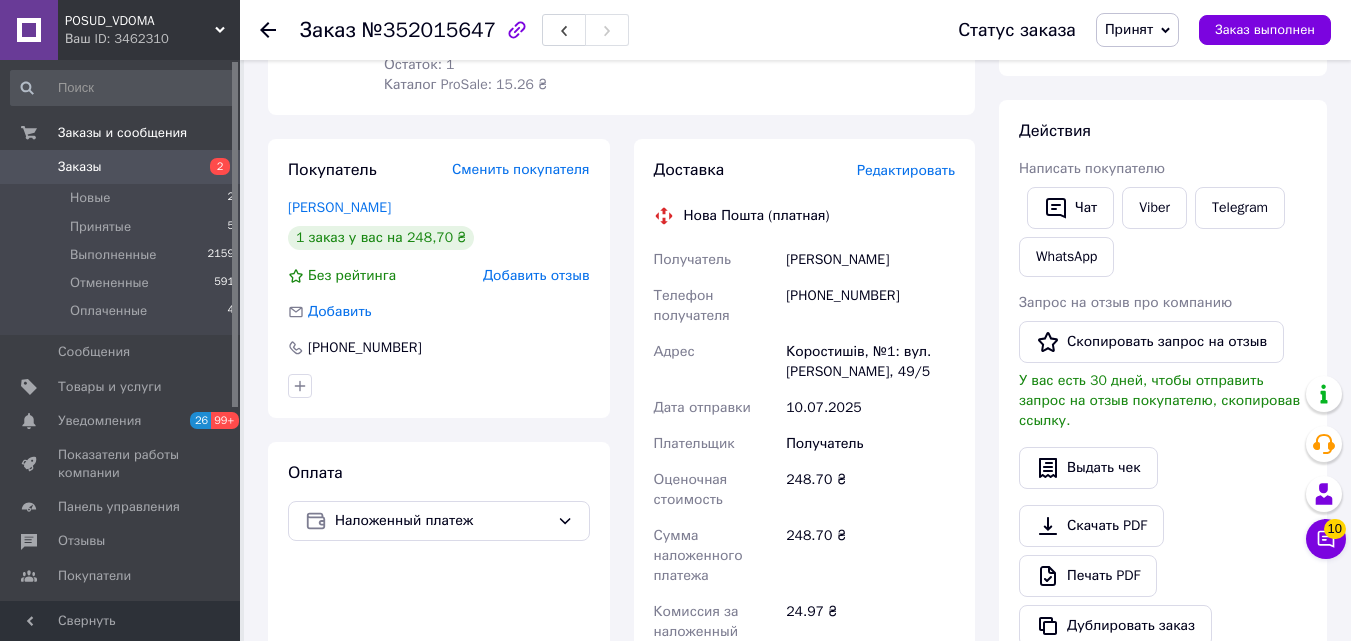 click on "POSUD_VDOMA Ваш ID: 3462310" at bounding box center [149, 30] 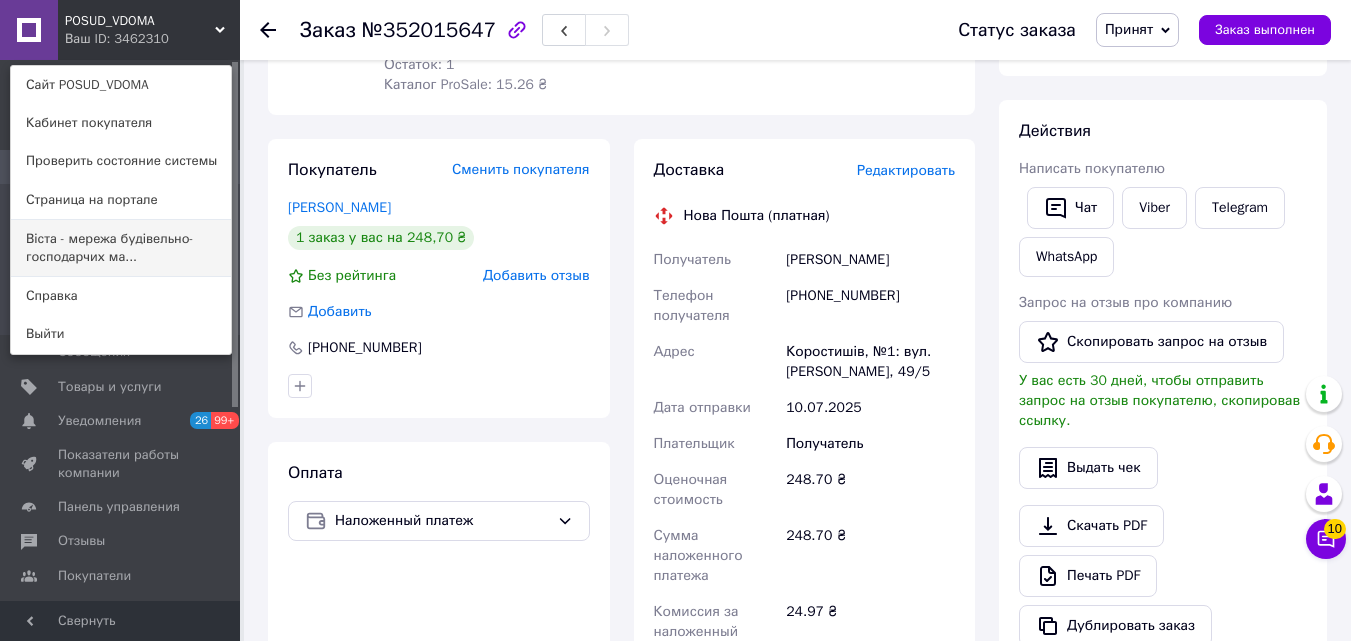 click on "Віста - мережа будівельно-господарчих ма..." at bounding box center (121, 248) 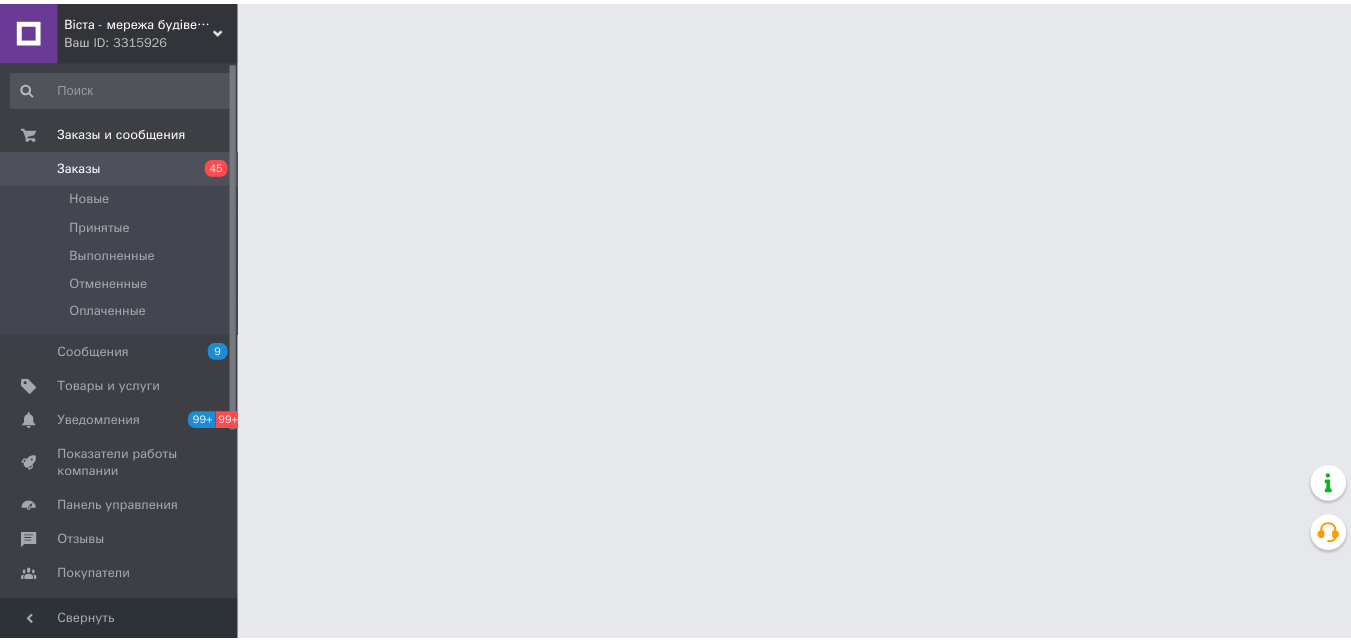 scroll, scrollTop: 0, scrollLeft: 0, axis: both 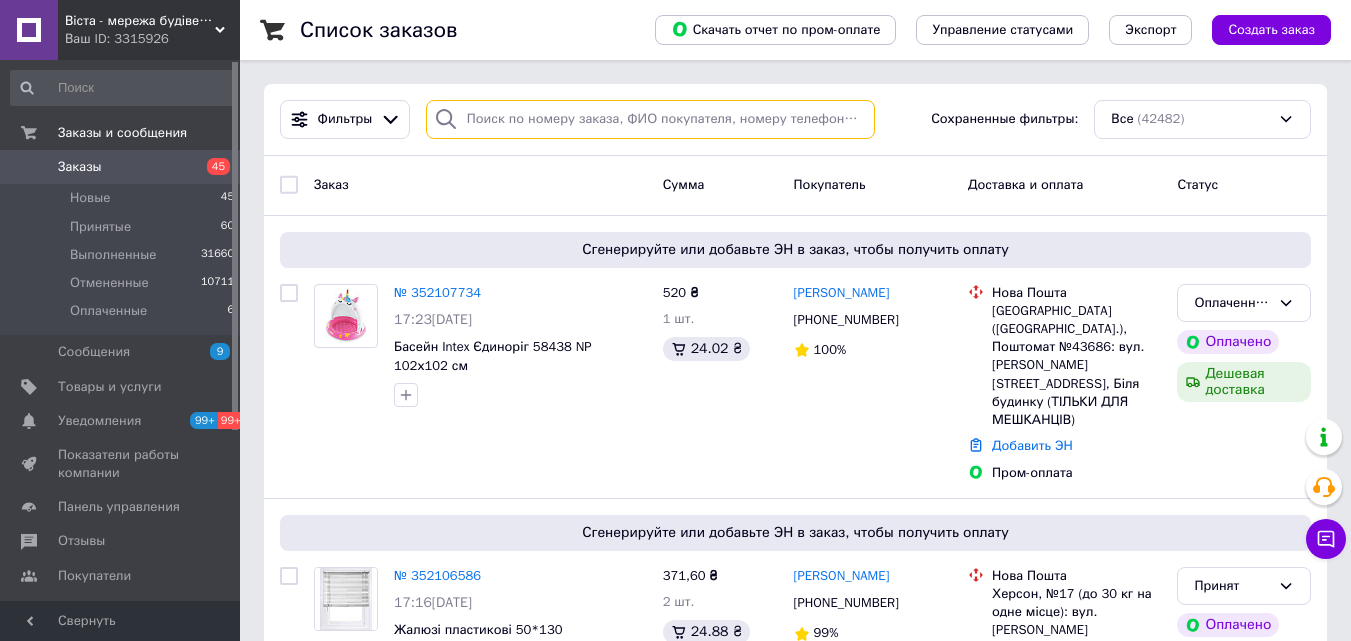 click at bounding box center [650, 119] 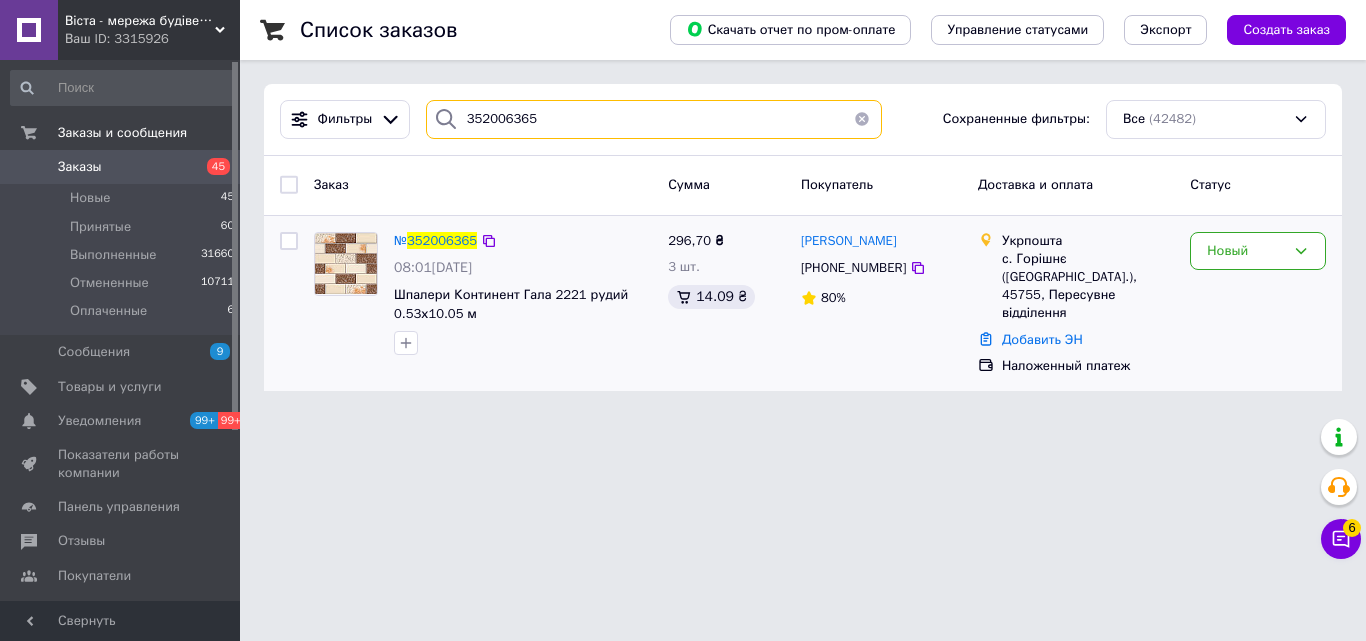 type on "352006365" 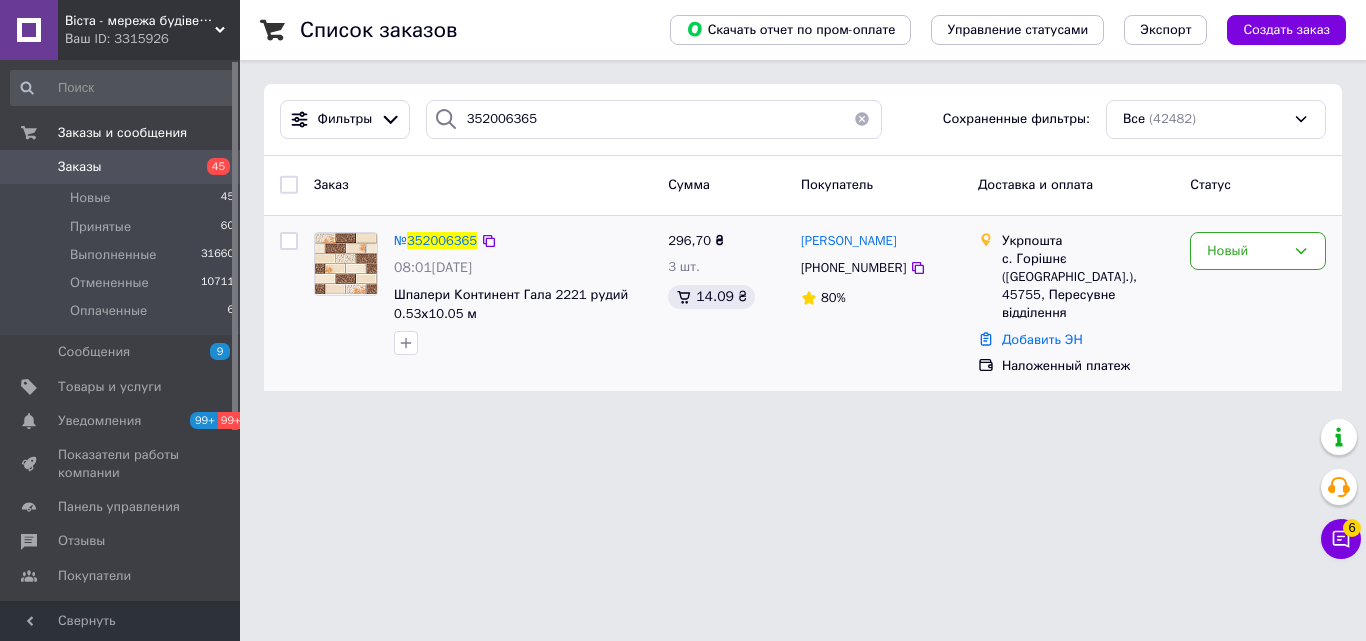 click on "№  352006365 08:01, 10.07.2025 Шпалери Континент Гала 2221 рудий 0.53х10.05 м" at bounding box center (523, 294) 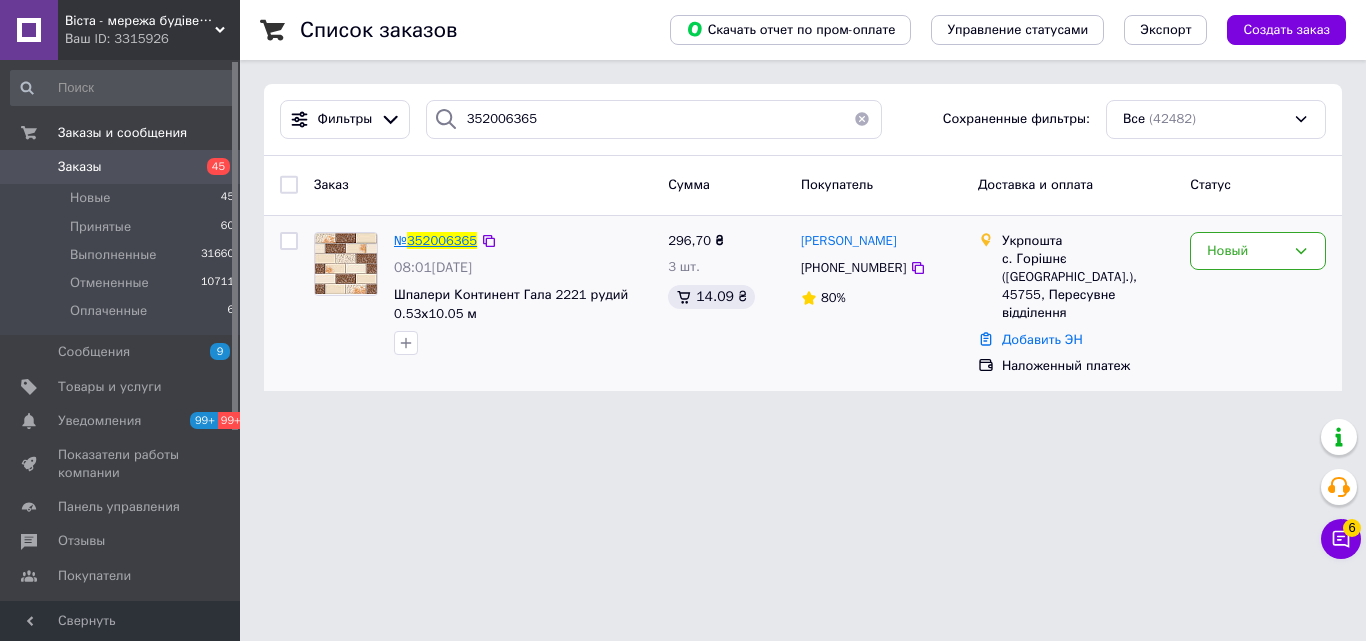 click on "352006365" at bounding box center (442, 240) 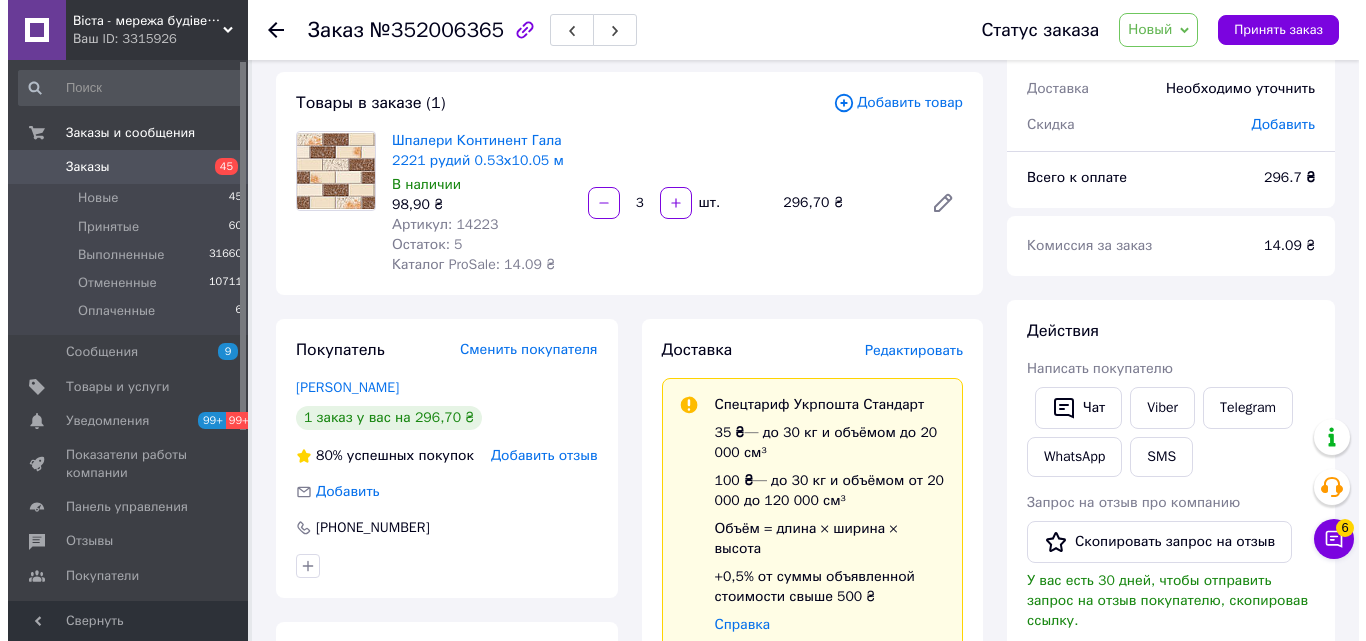 scroll, scrollTop: 0, scrollLeft: 0, axis: both 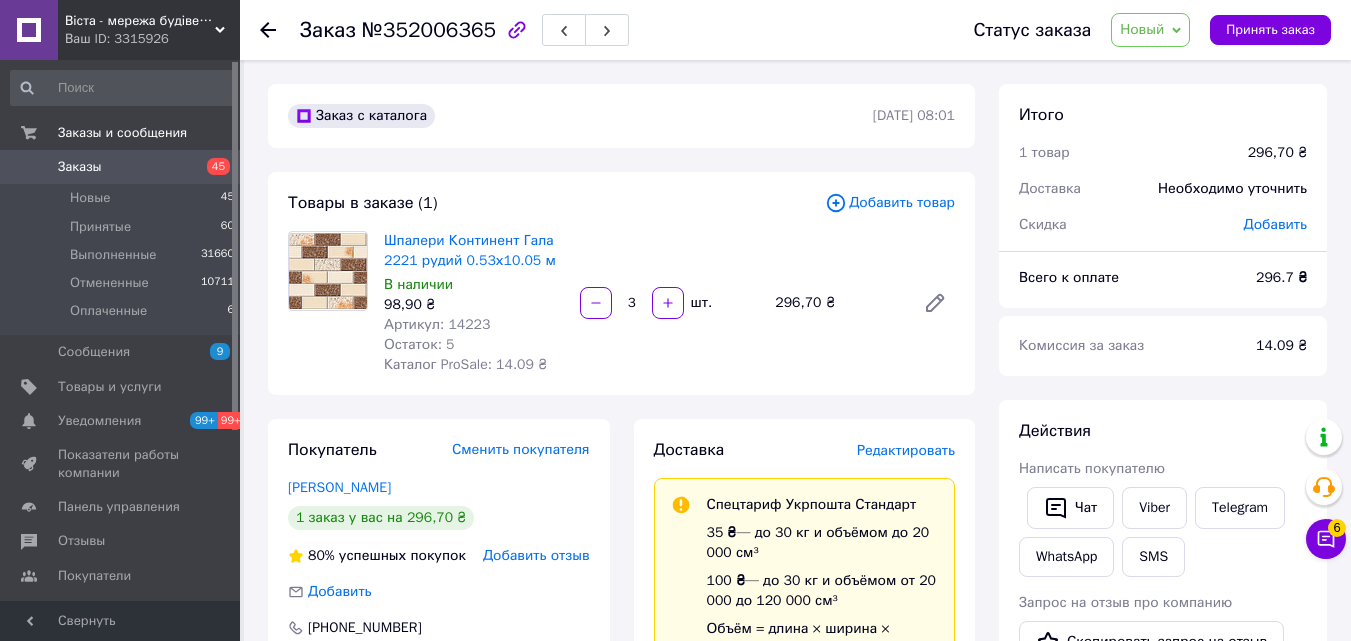 click on "Новый" at bounding box center [1142, 29] 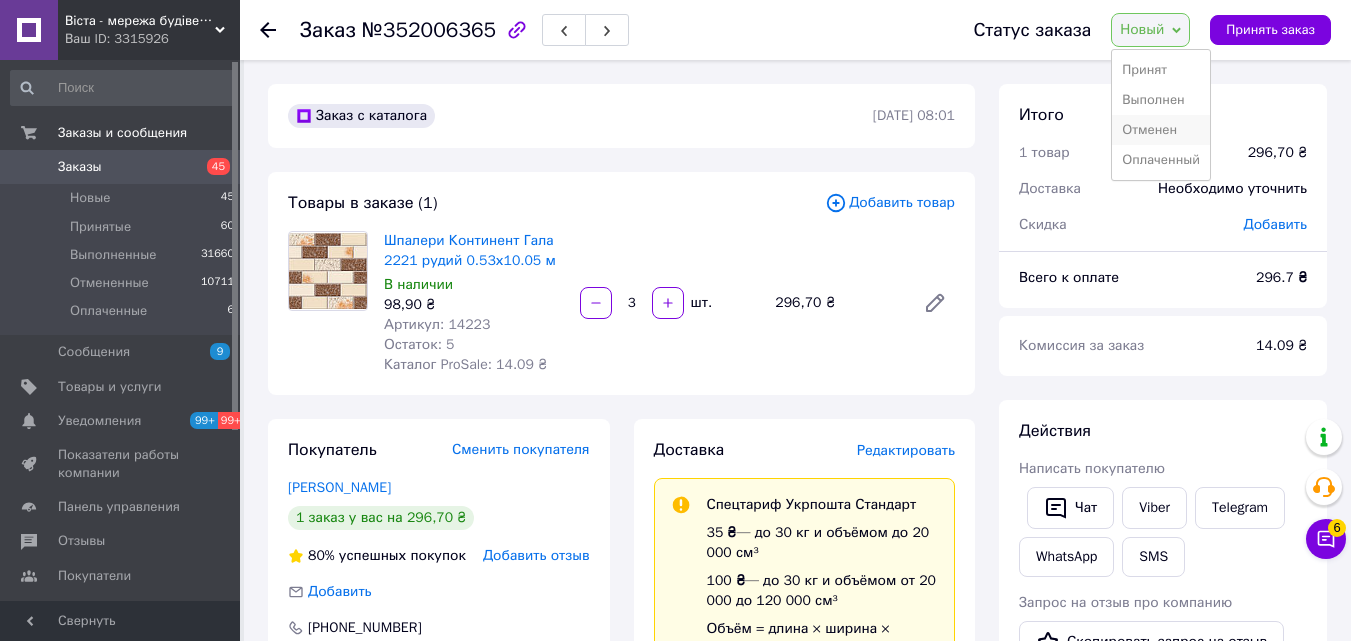 click on "Отменен" at bounding box center [1161, 130] 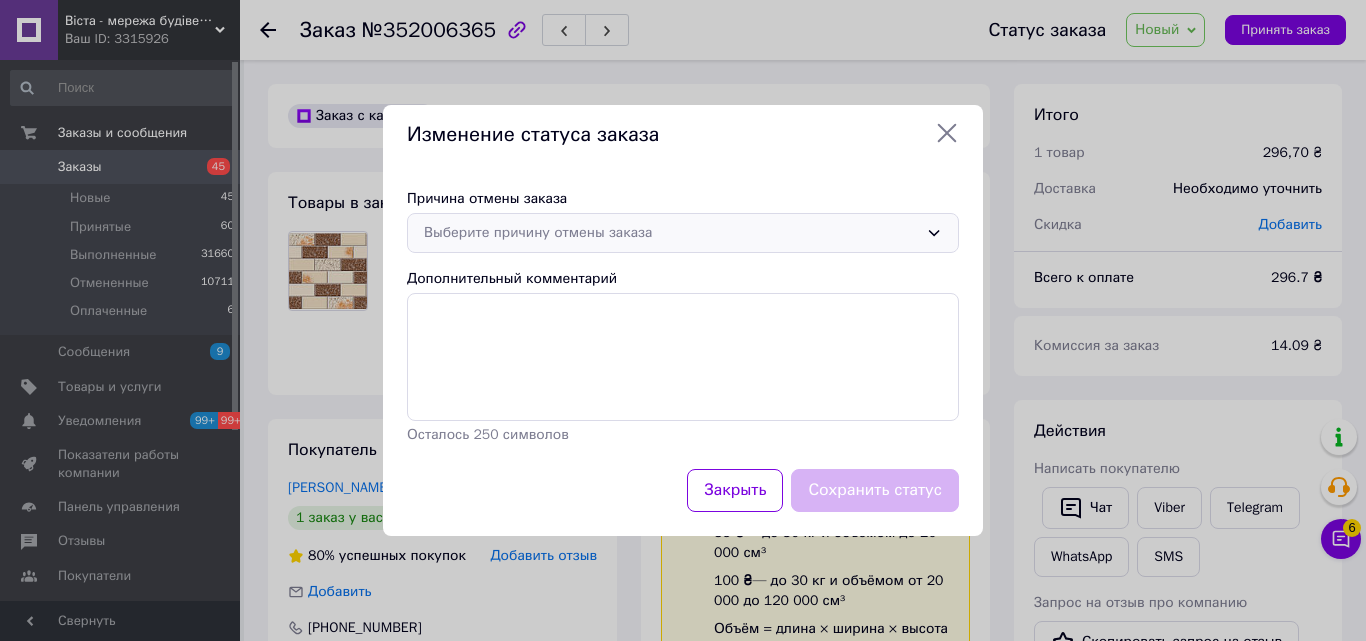 click on "Выберите причину отмены заказа" at bounding box center [671, 233] 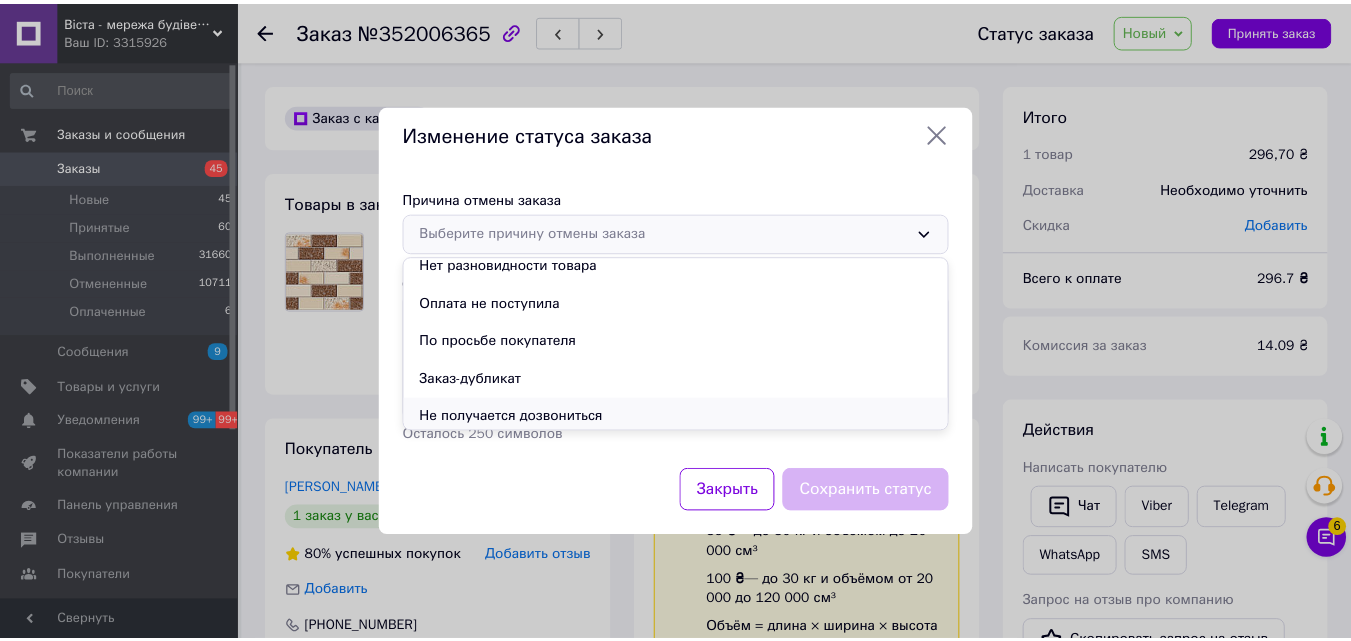 scroll, scrollTop: 93, scrollLeft: 0, axis: vertical 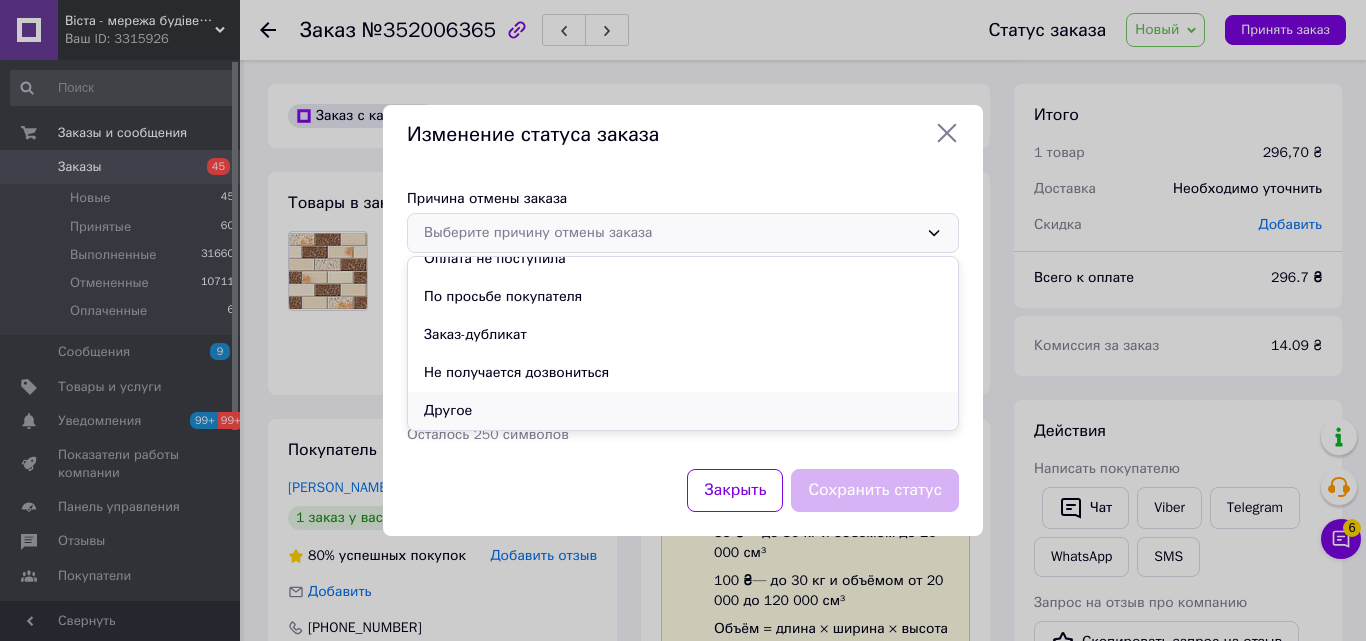 click on "Другое" at bounding box center [683, 411] 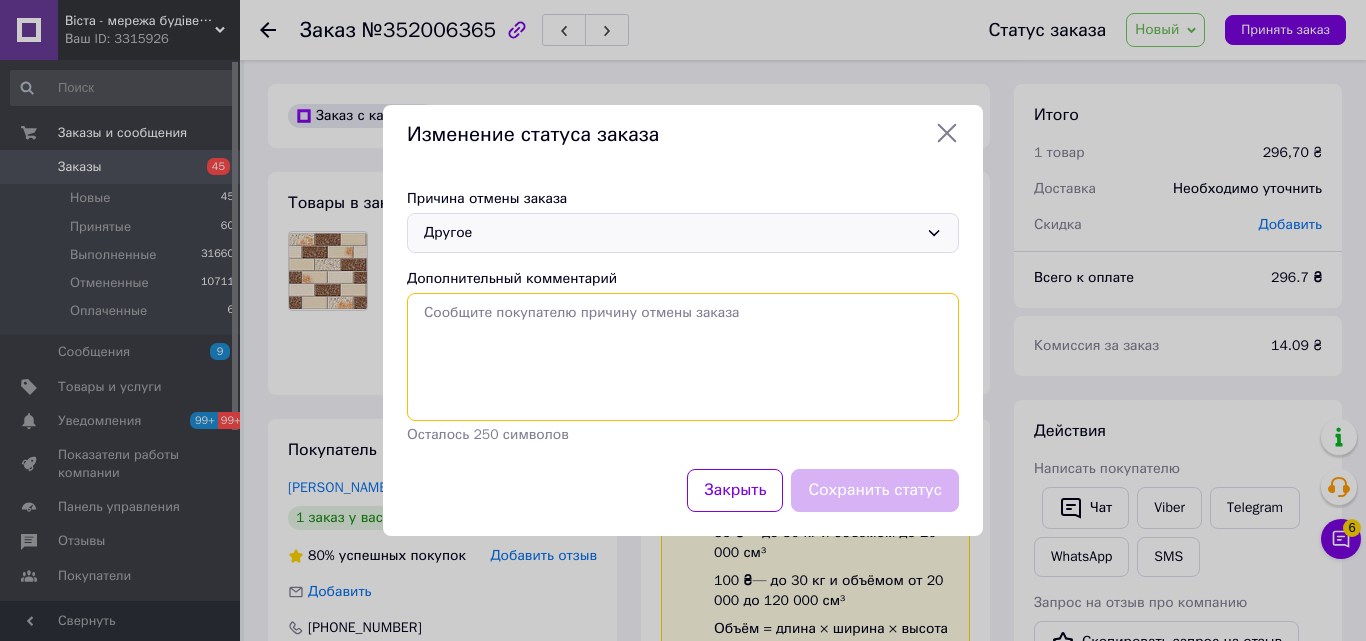 click on "Дополнительный комментарий" at bounding box center (683, 357) 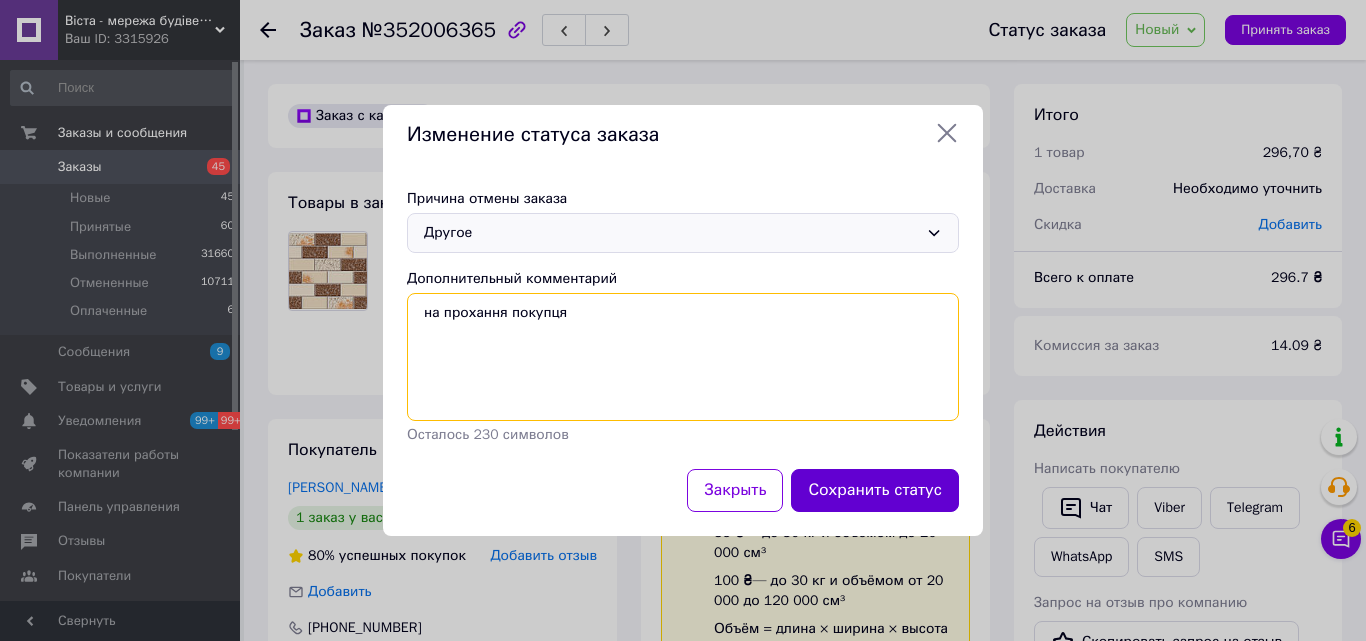 type on "на прохання покупця" 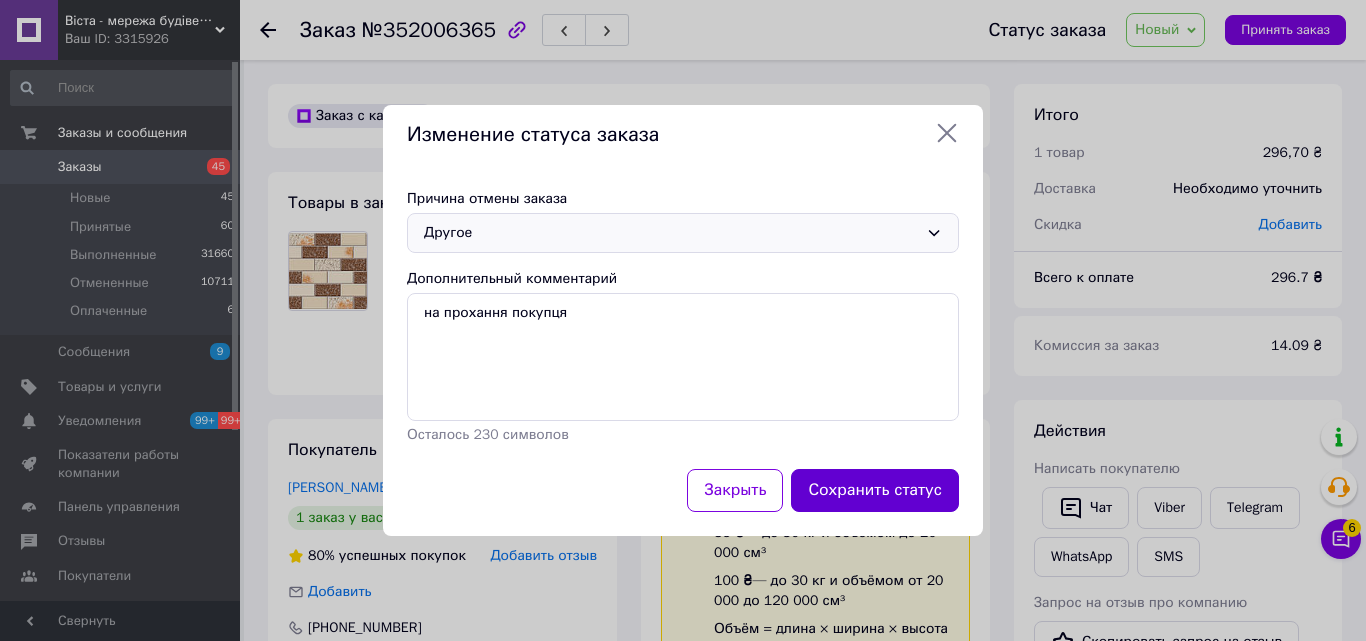 click on "Сохранить статус" at bounding box center [875, 490] 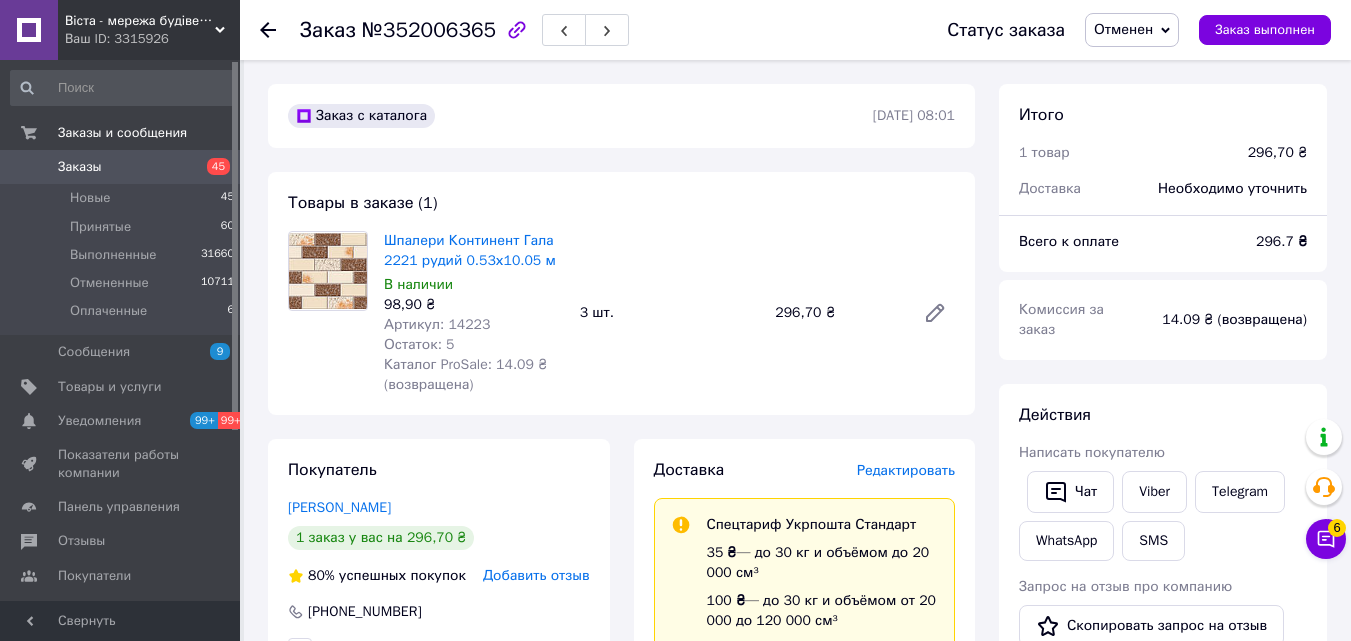 drag, startPoint x: 247, startPoint y: 28, endPoint x: 277, endPoint y: 37, distance: 31.320919 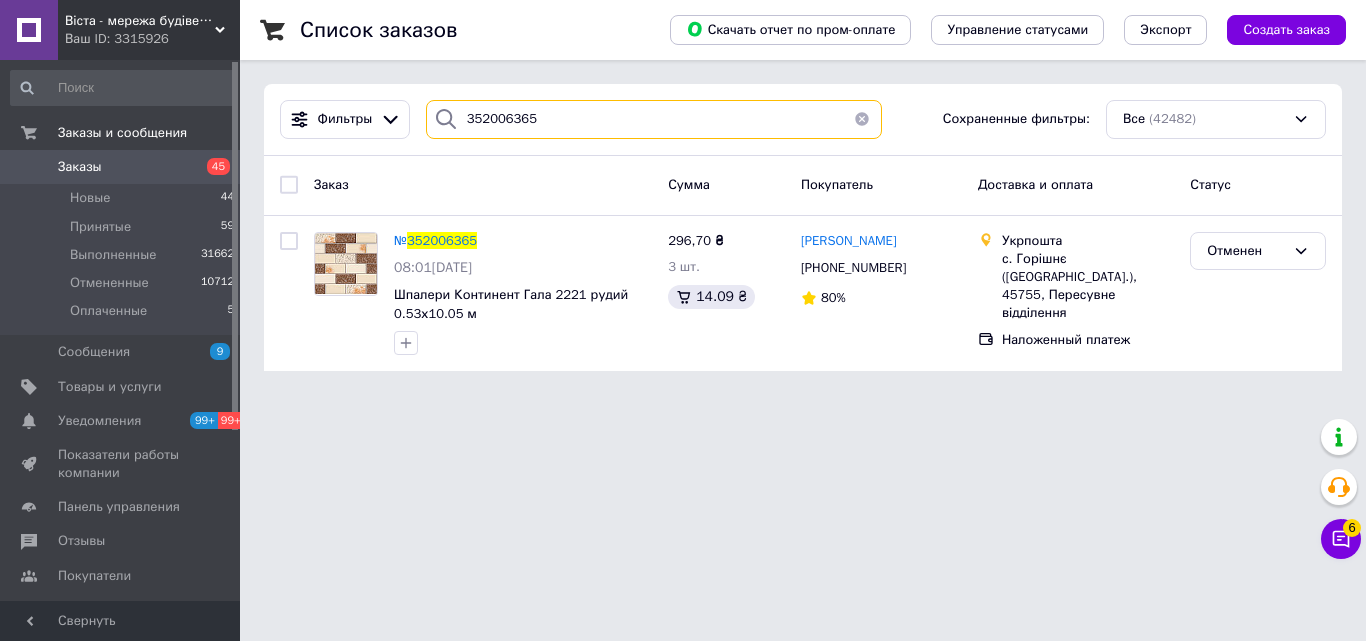 click on "352006365" at bounding box center (654, 119) 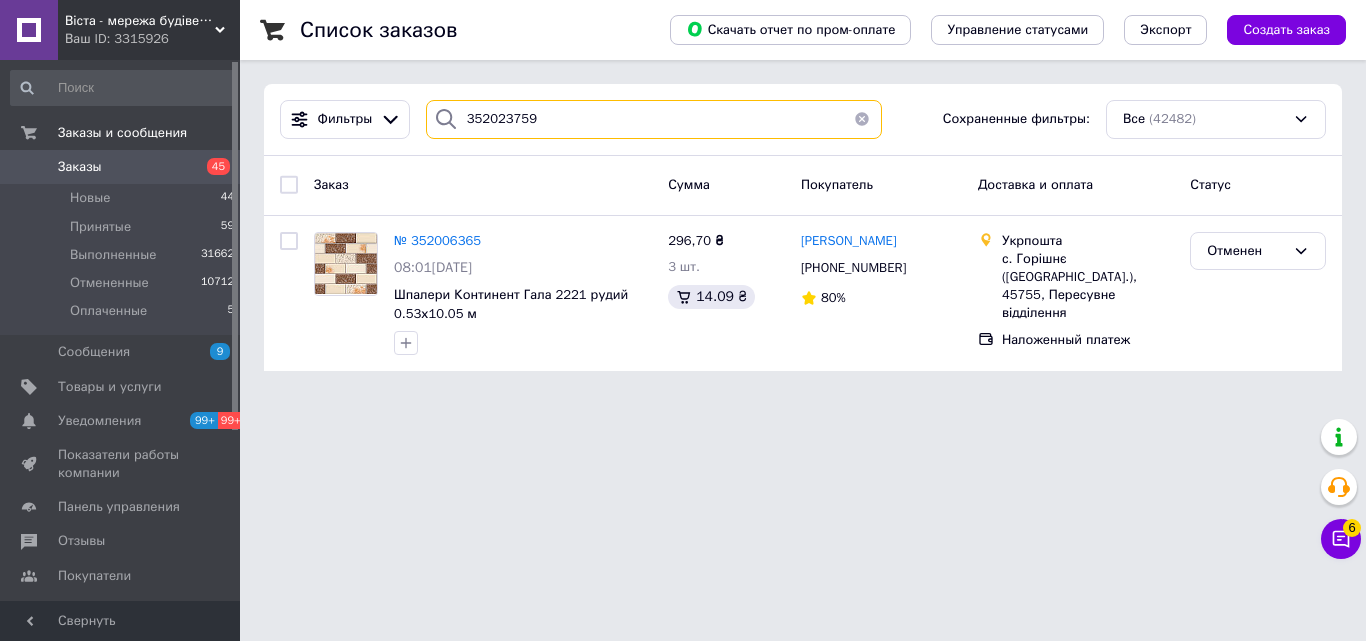 type on "352023759" 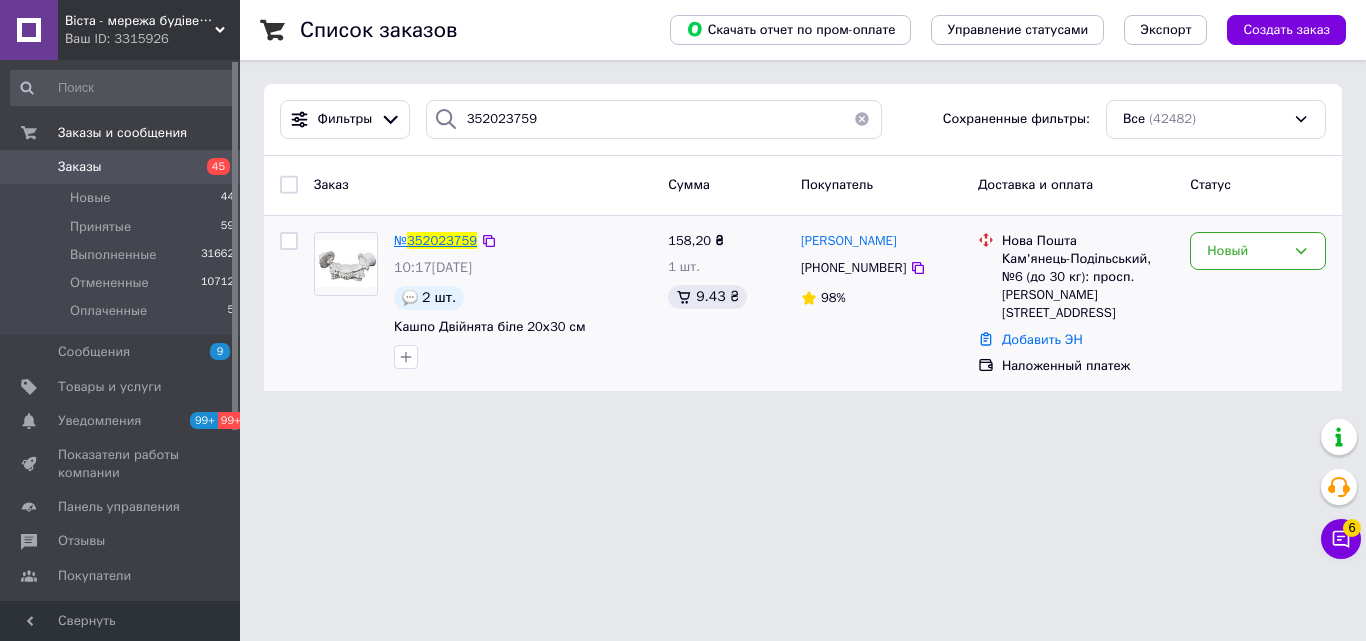 click on "№  352023759" at bounding box center (435, 240) 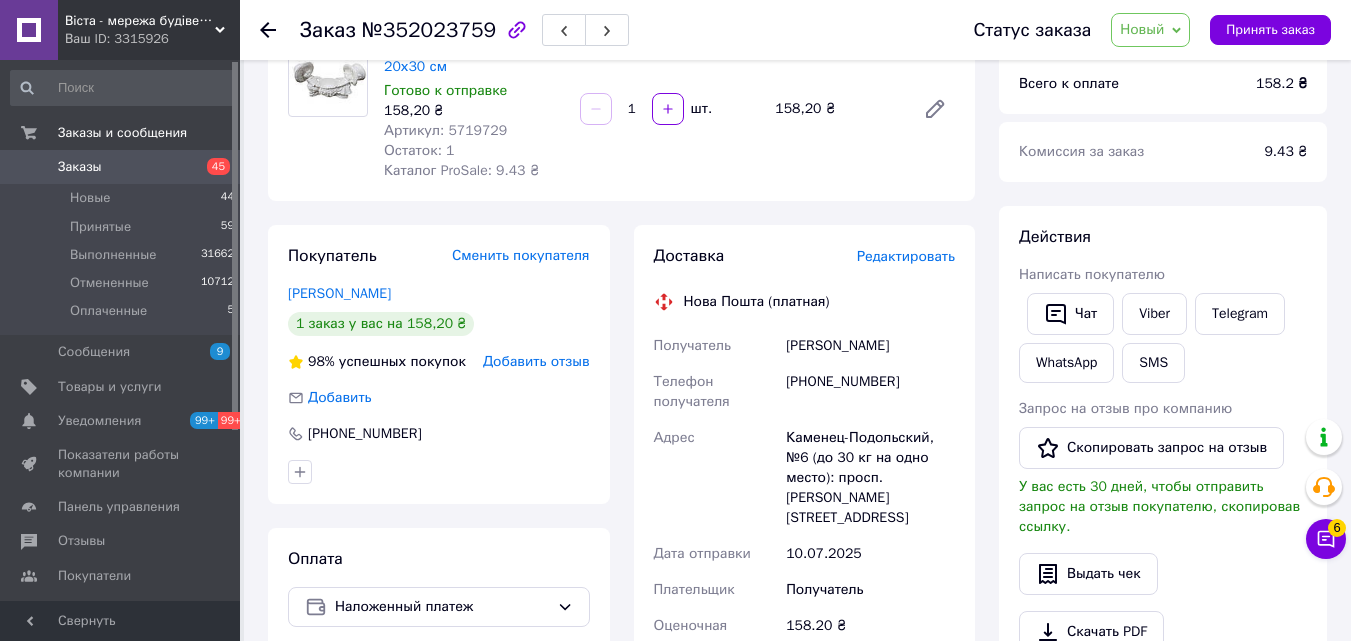 scroll, scrollTop: 100, scrollLeft: 0, axis: vertical 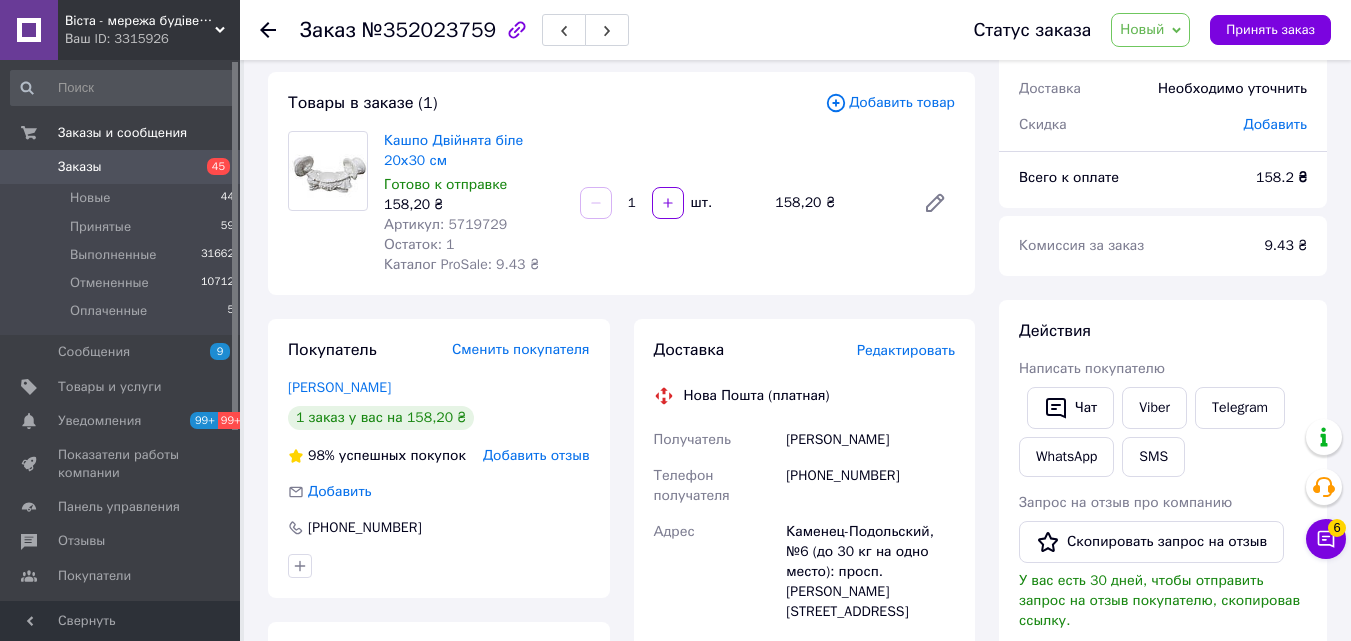 click on "Новый" at bounding box center (1142, 29) 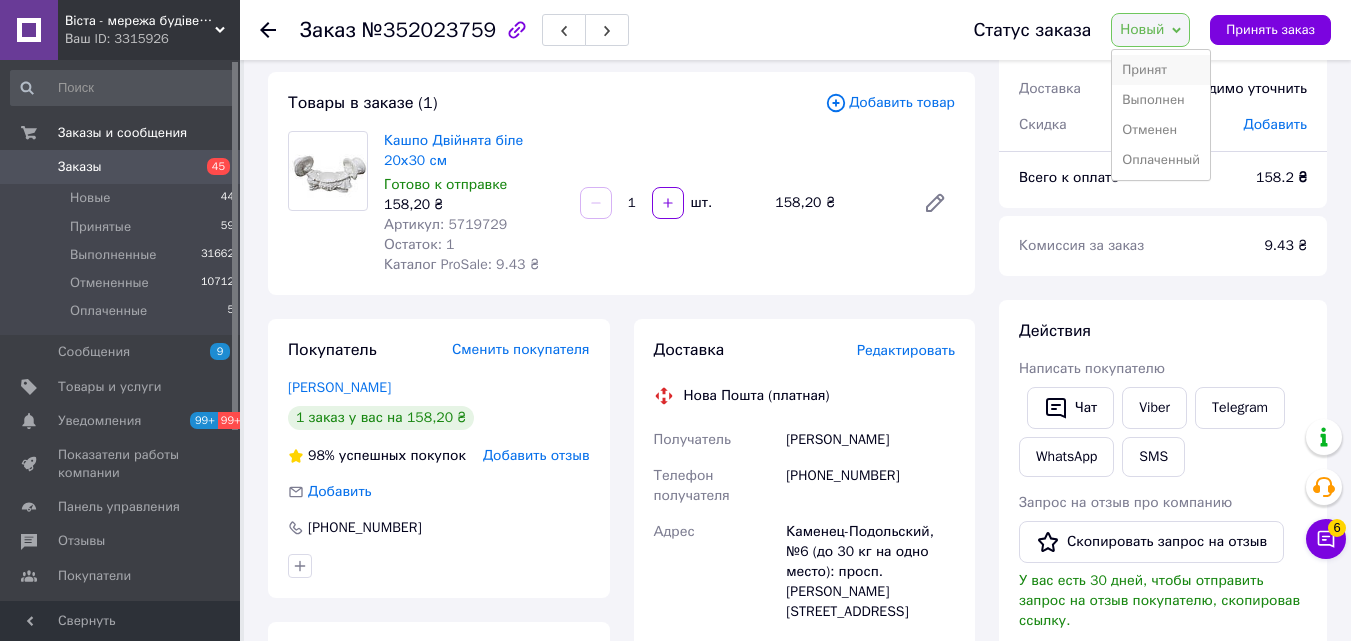 click on "Принят" at bounding box center (1161, 70) 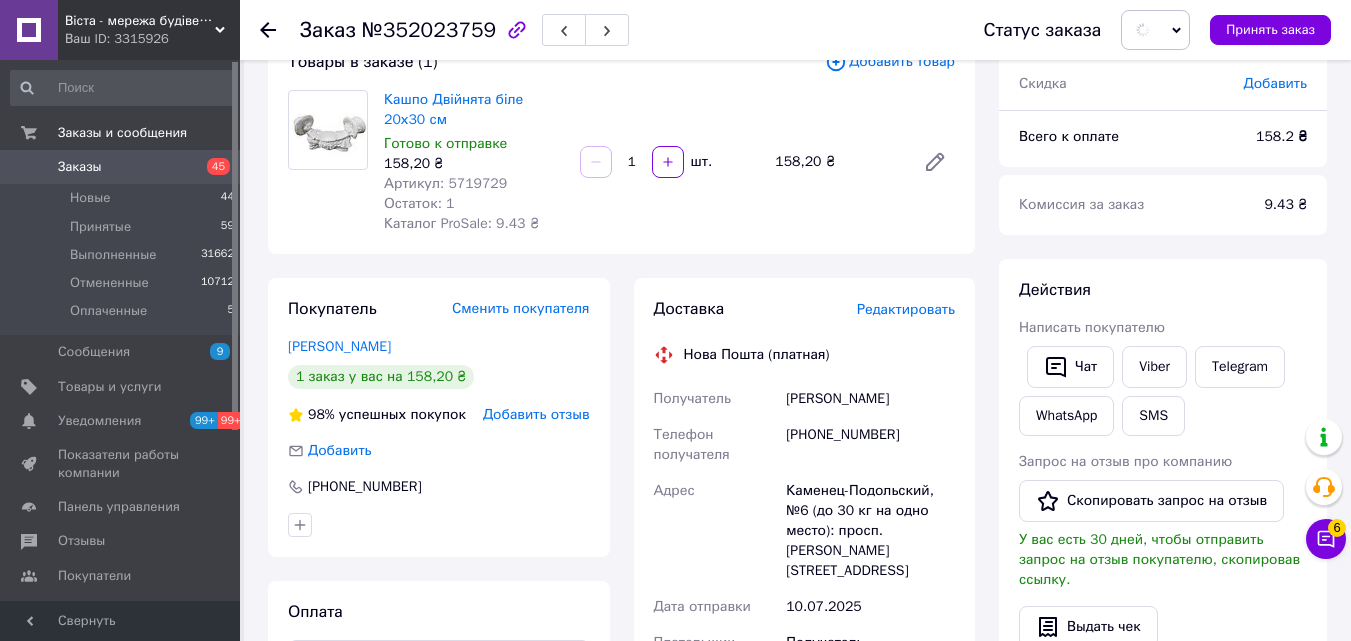 scroll, scrollTop: 400, scrollLeft: 0, axis: vertical 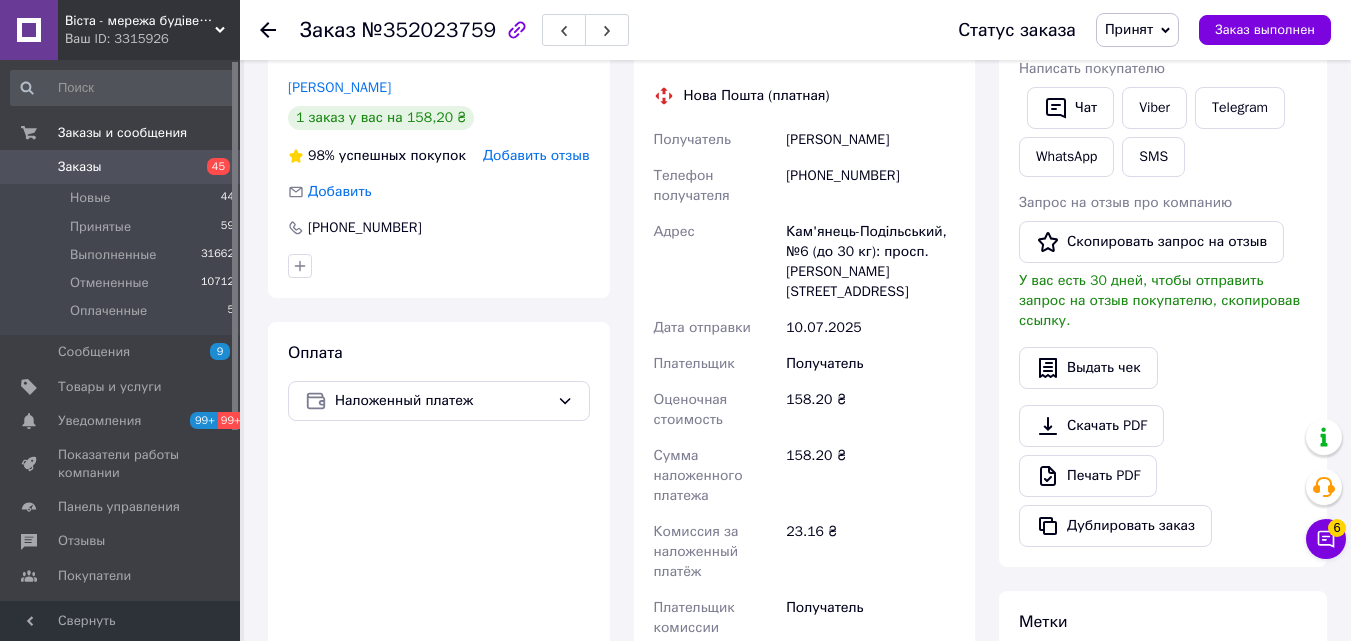 click on "Віста - мережа будівельно-господарчих маркетів" at bounding box center (140, 21) 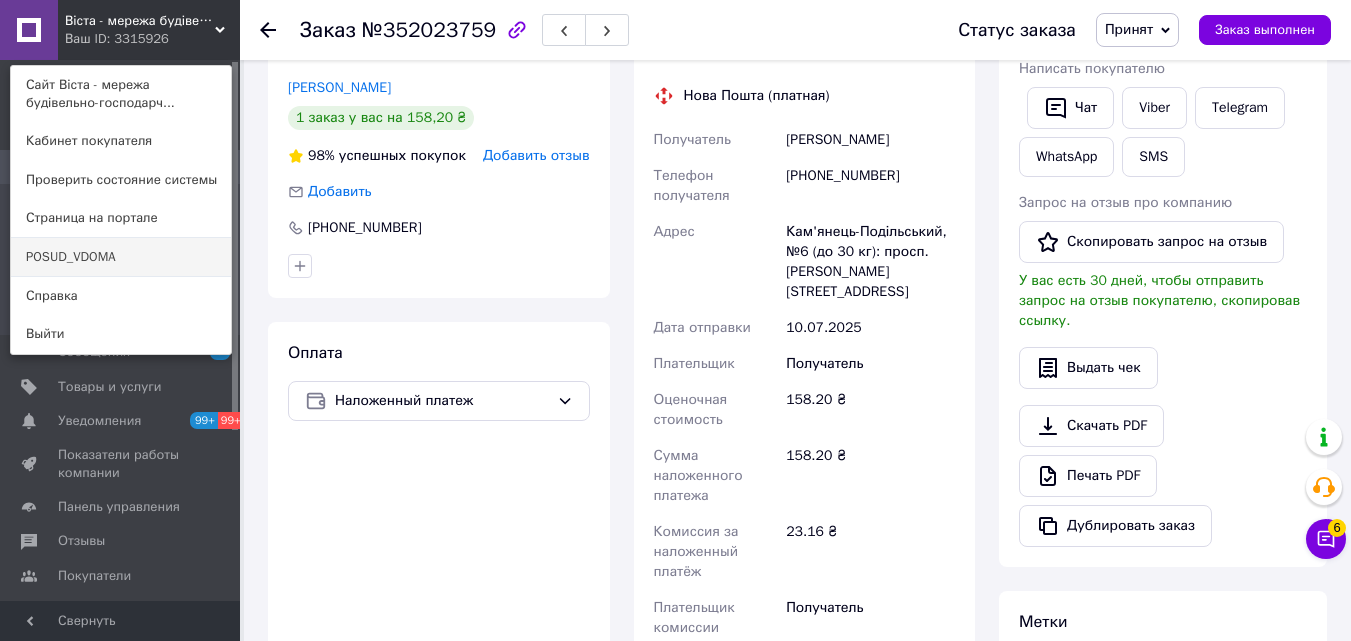 click on "POSUD_VDOMA" at bounding box center [121, 257] 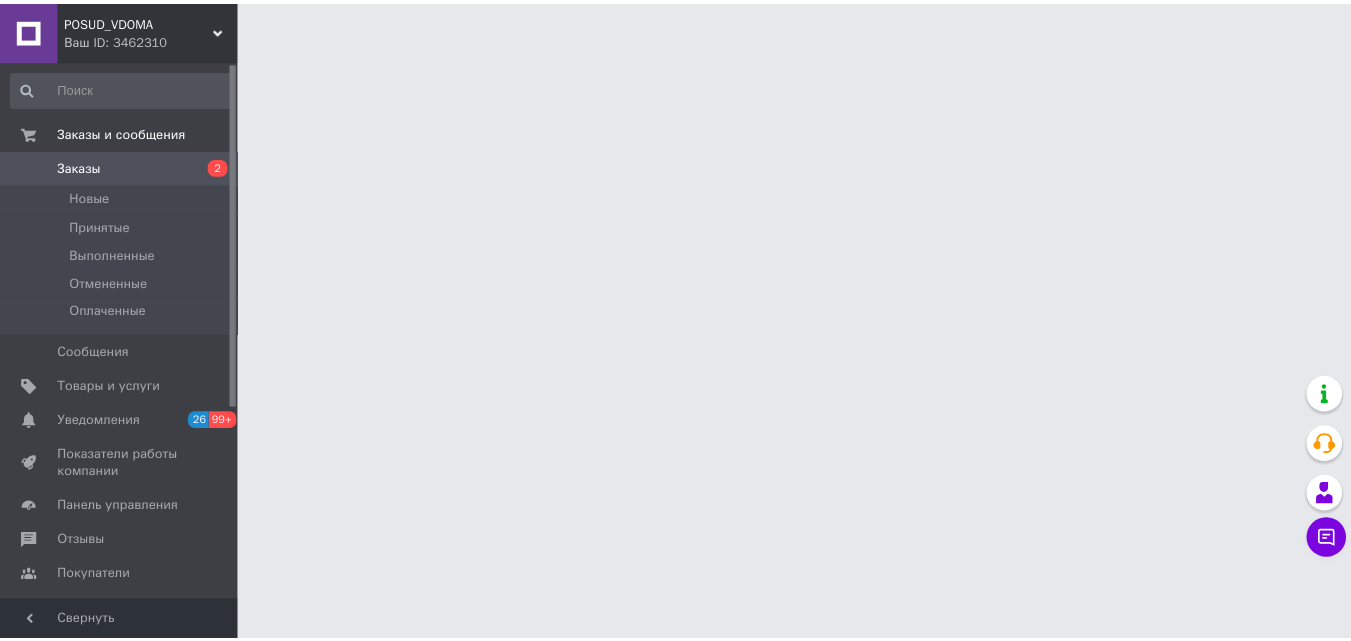 scroll, scrollTop: 0, scrollLeft: 0, axis: both 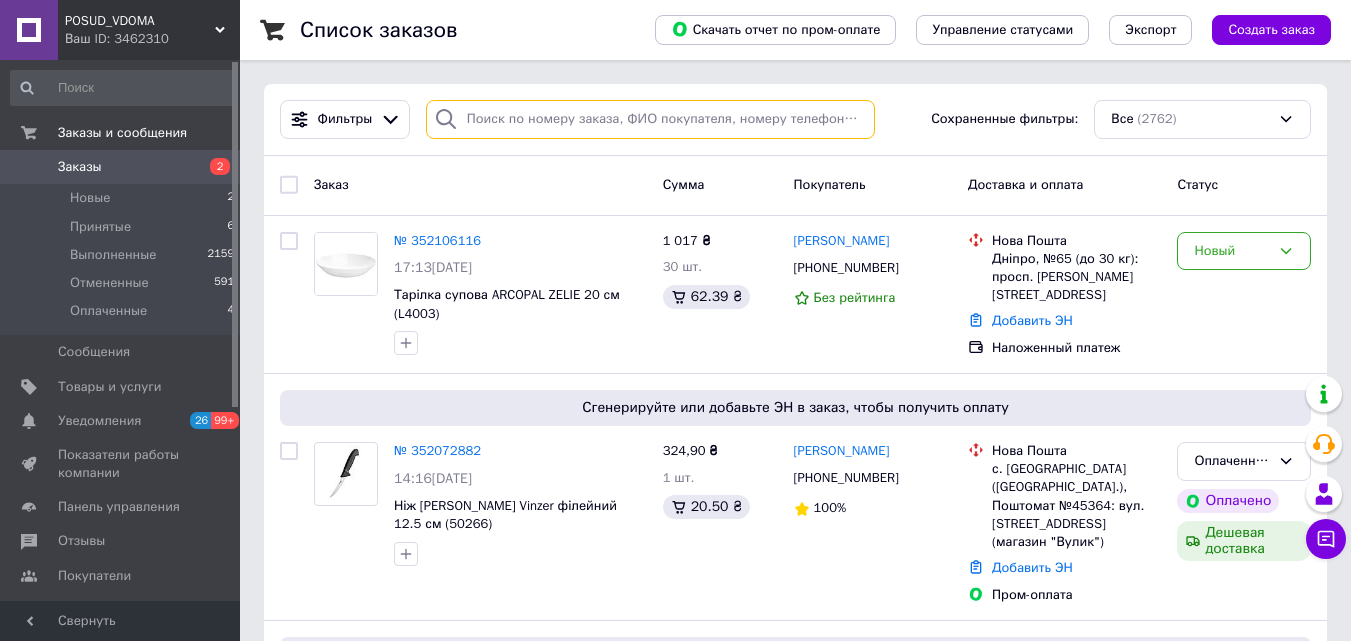 click at bounding box center (650, 119) 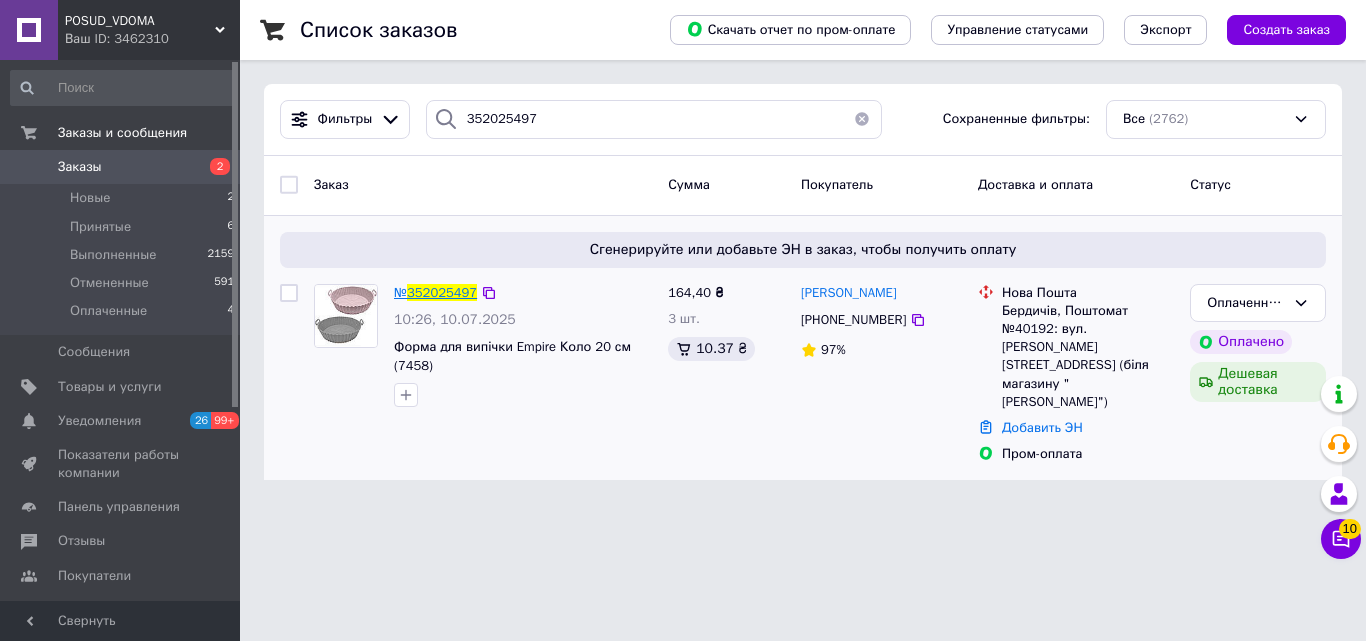 click on "352025497" at bounding box center (442, 292) 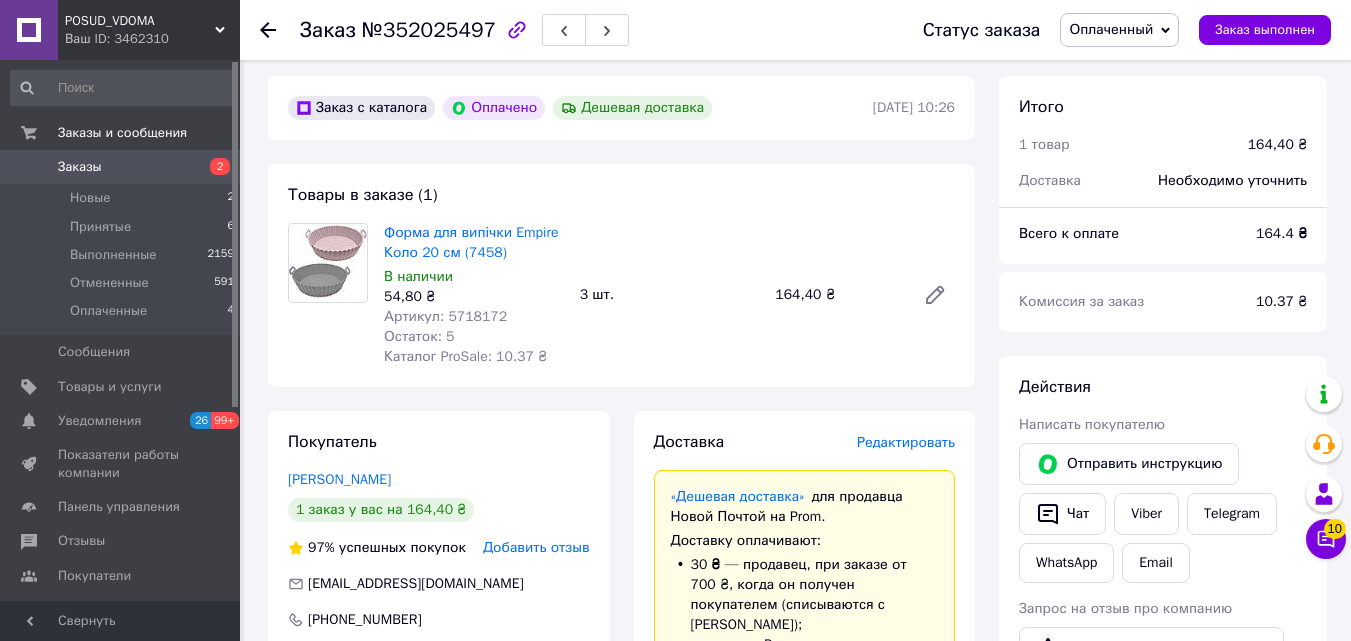 scroll, scrollTop: 600, scrollLeft: 0, axis: vertical 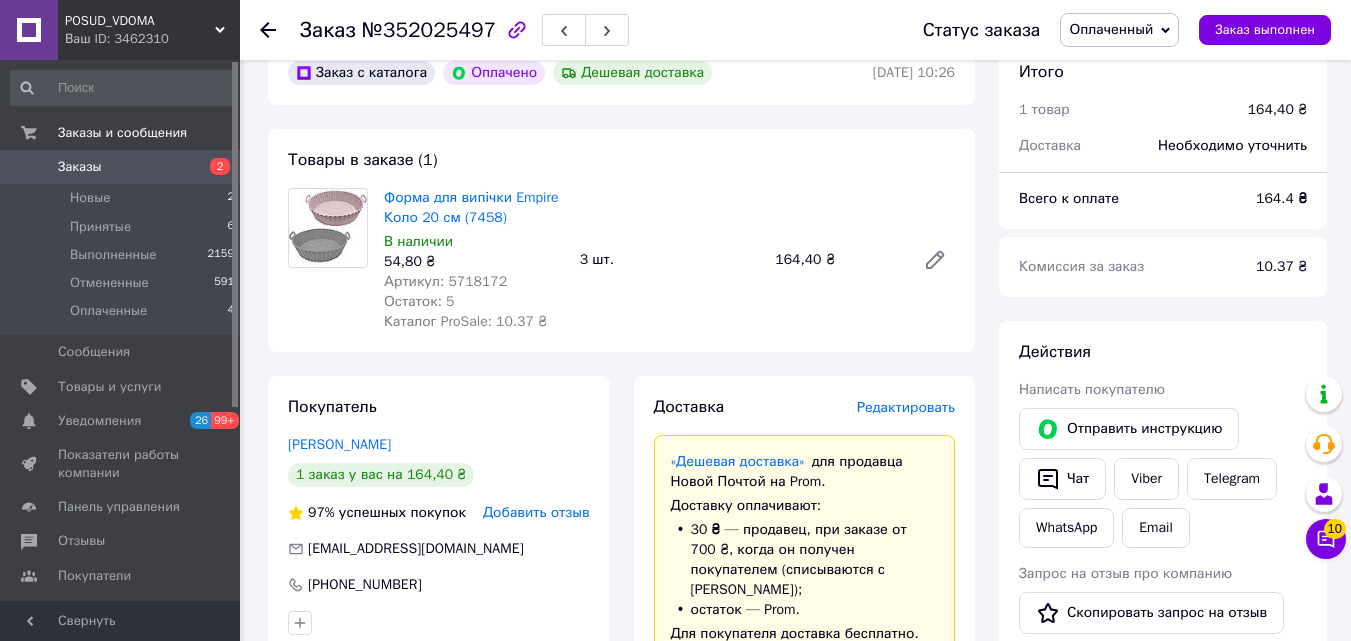 click 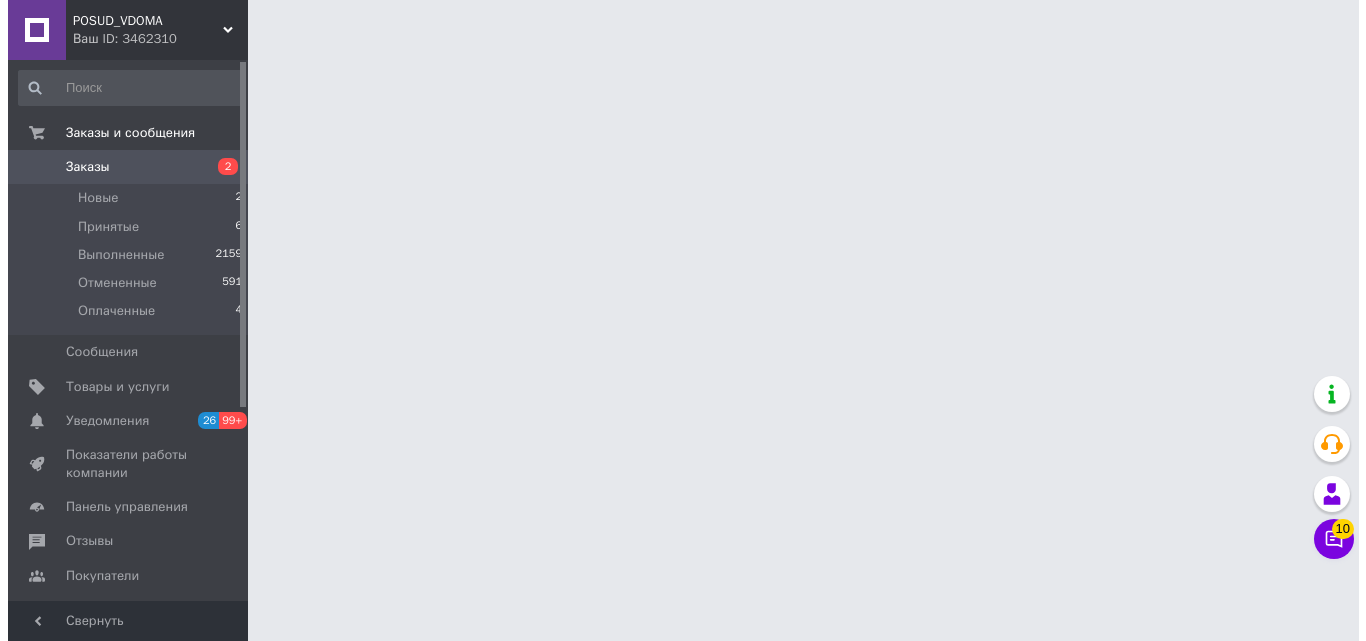 scroll, scrollTop: 0, scrollLeft: 0, axis: both 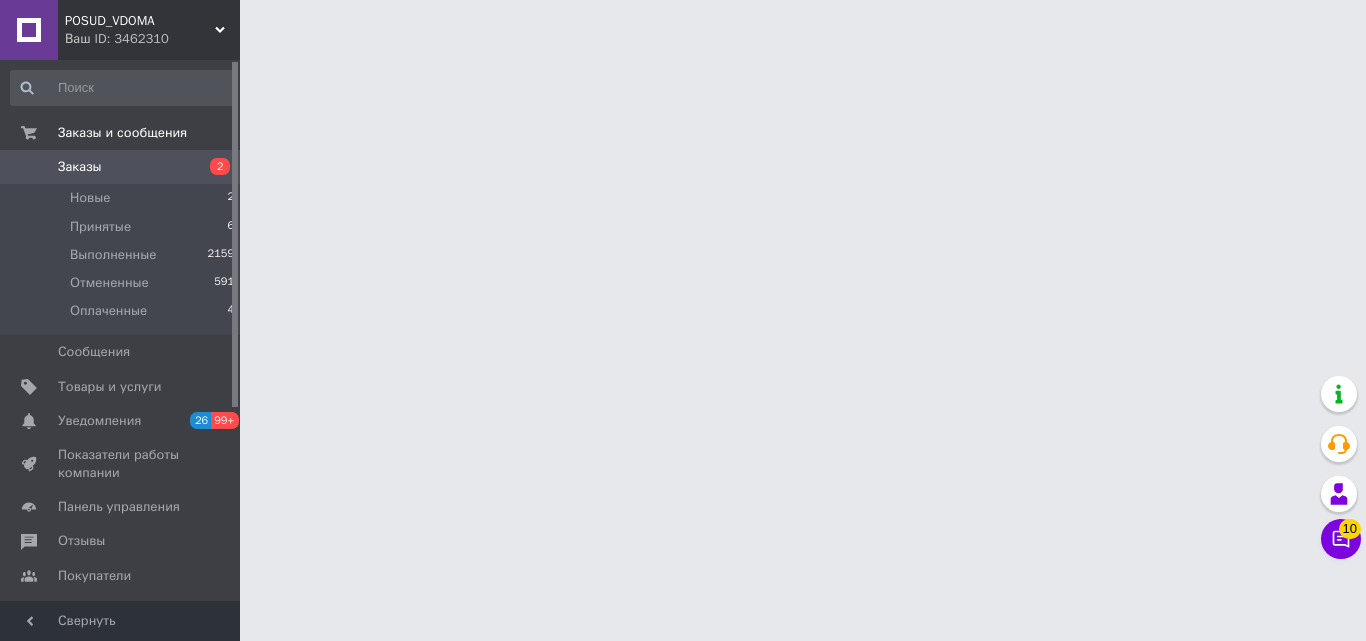 click on "POSUD_VDOMA Ваш ID: 3462310" at bounding box center [149, 30] 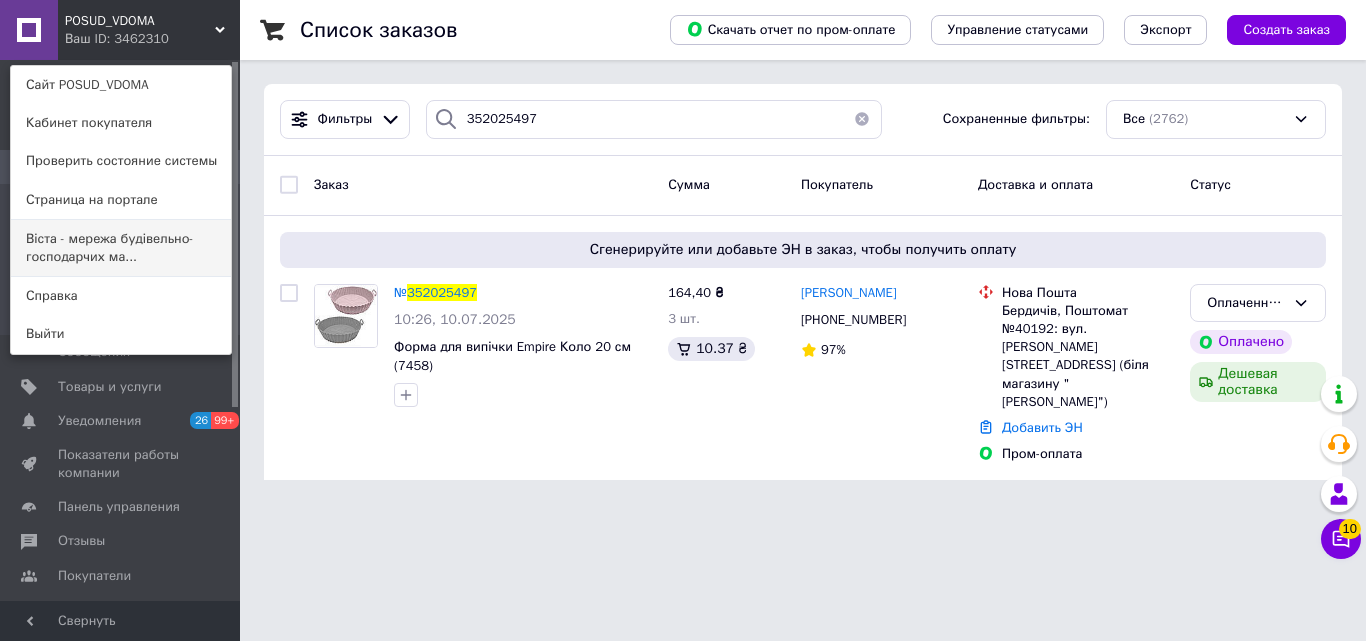 click on "Віста - мережа будівельно-господарчих ма..." at bounding box center [121, 248] 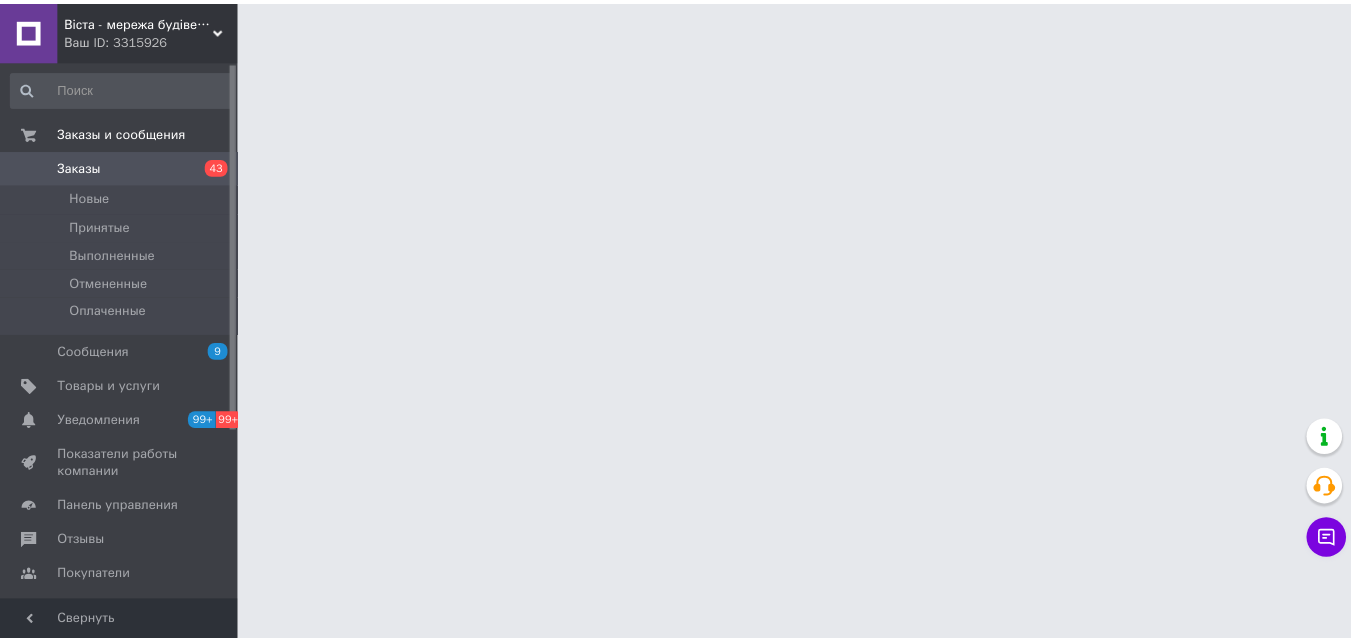 scroll, scrollTop: 0, scrollLeft: 0, axis: both 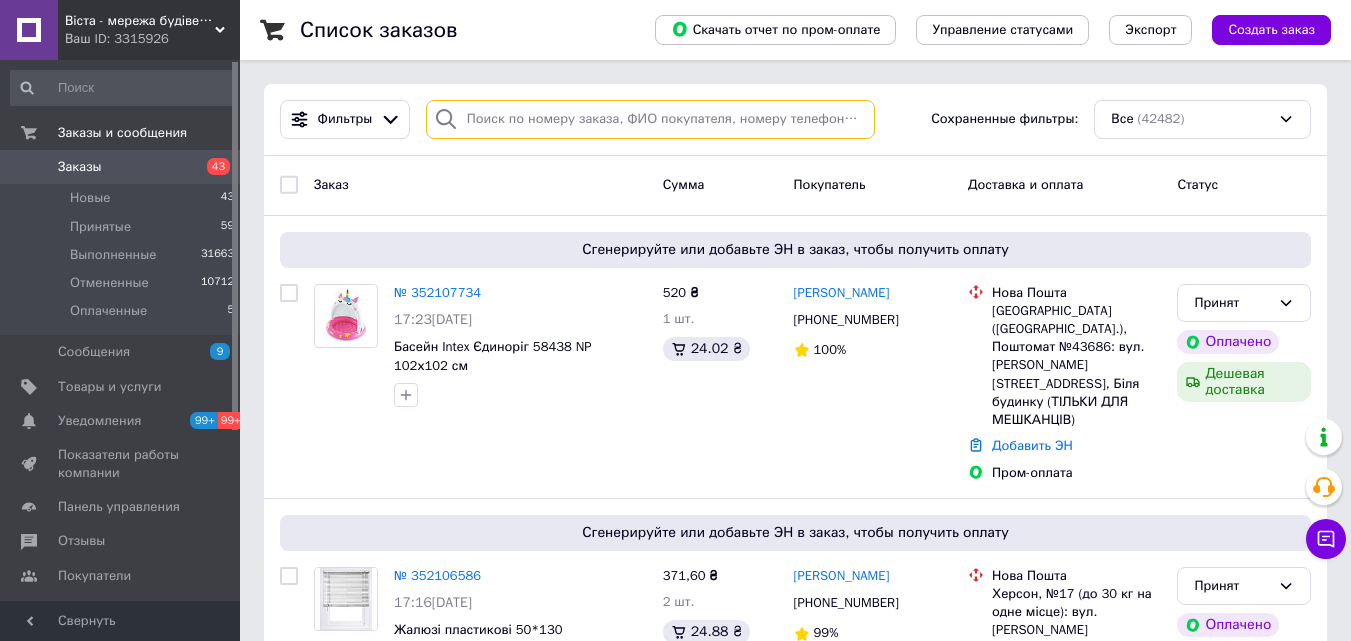 click at bounding box center (650, 119) 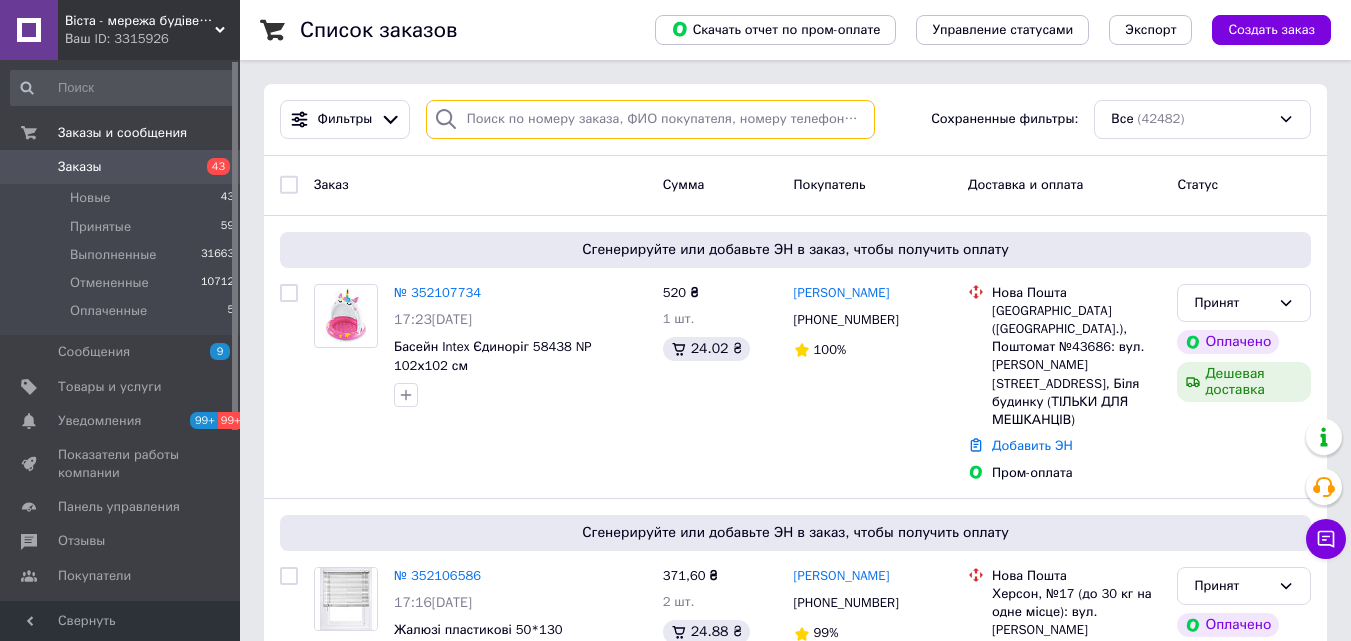paste on "352025374" 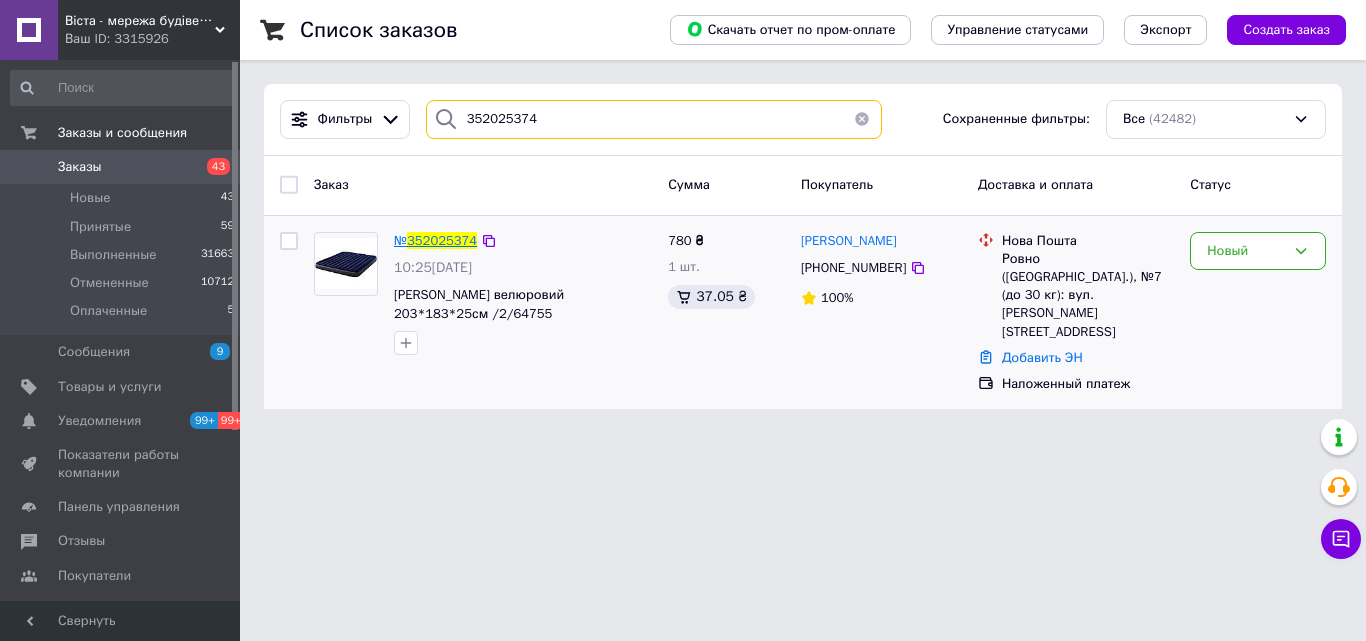 type on "352025374" 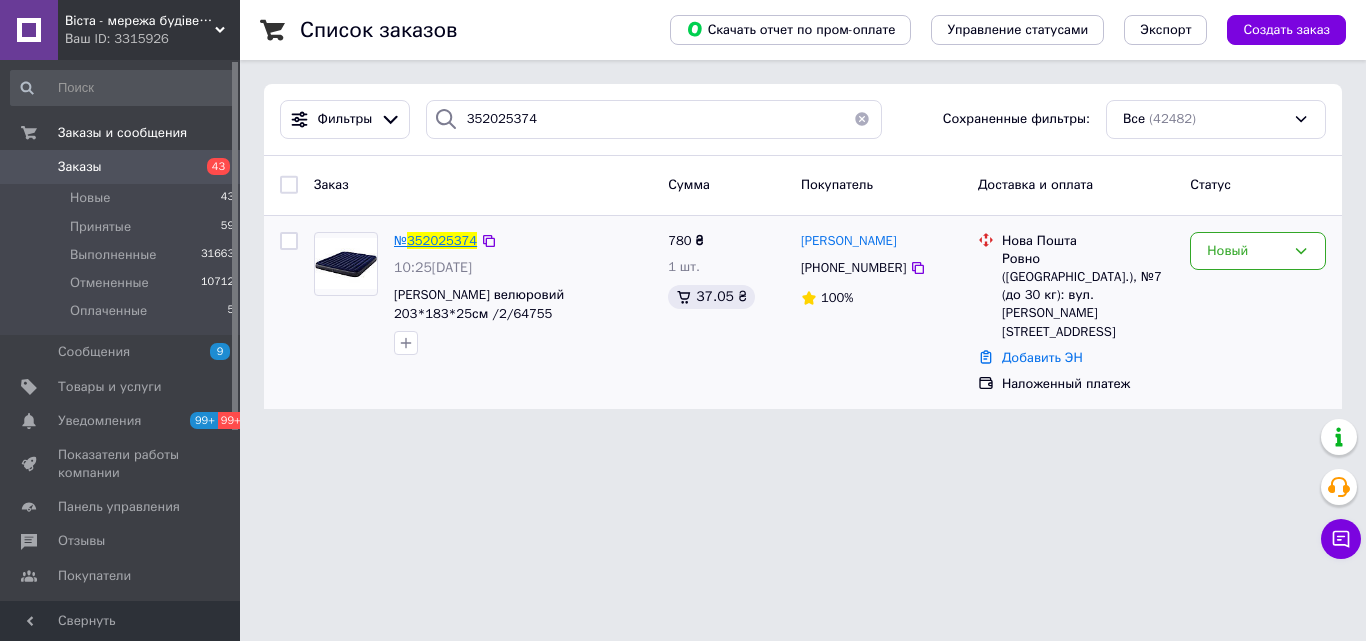 click on "352025374" at bounding box center (442, 240) 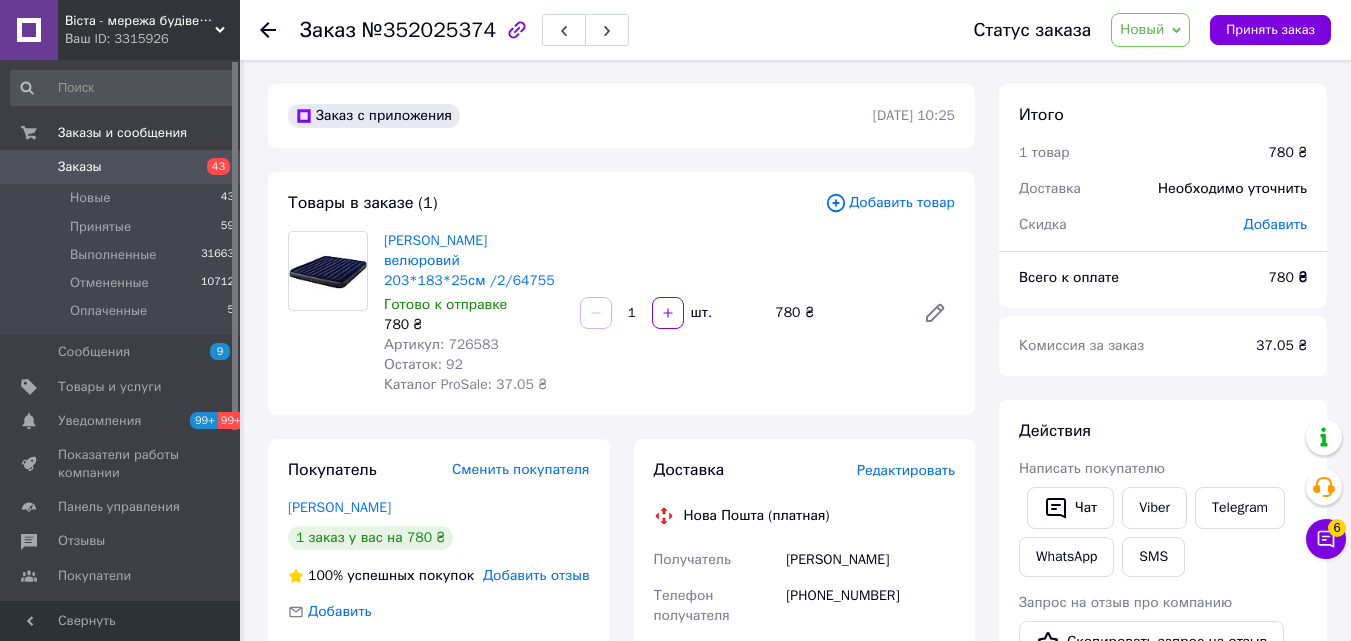 click on "Новый" at bounding box center [1142, 29] 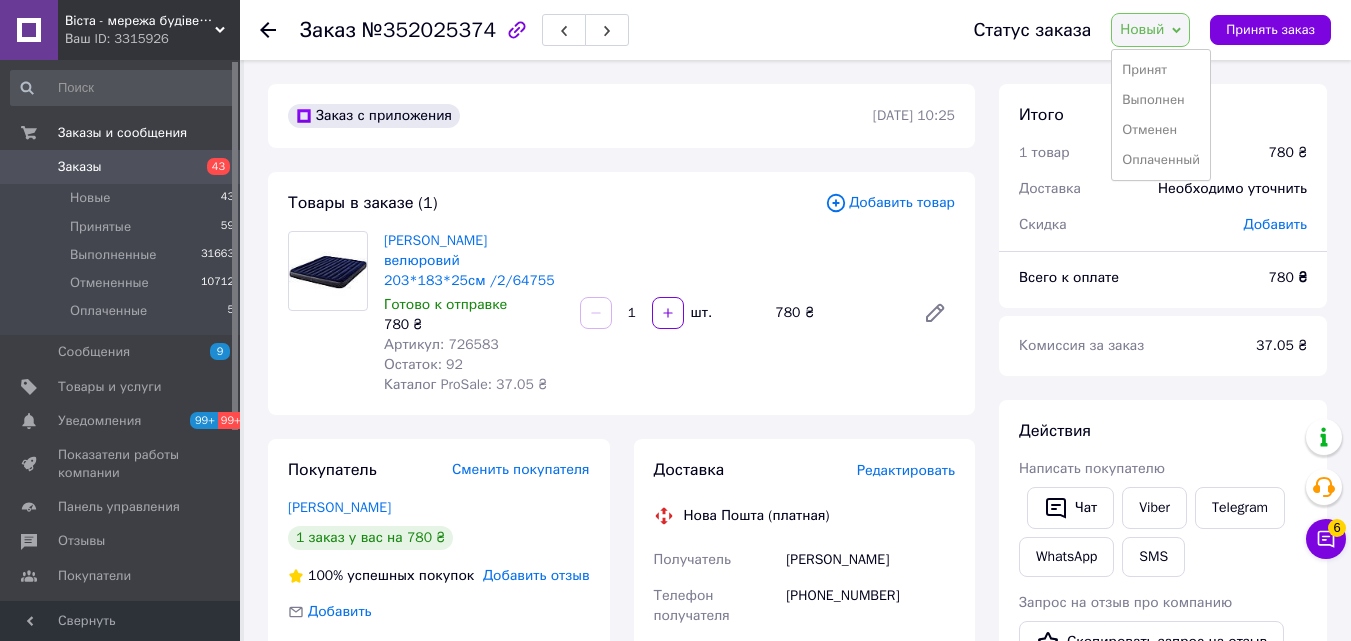click on "Принят Выполнен Отменен Оплаченный" at bounding box center (1161, 115) 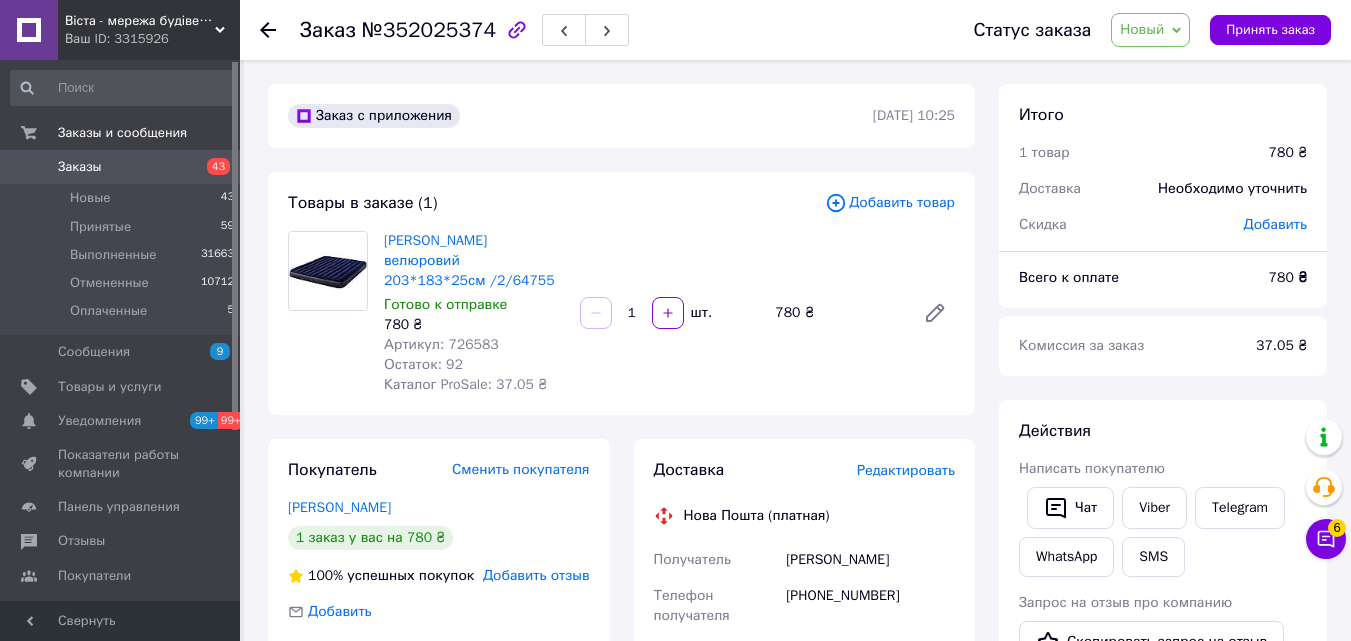 click on "Новый" at bounding box center (1142, 29) 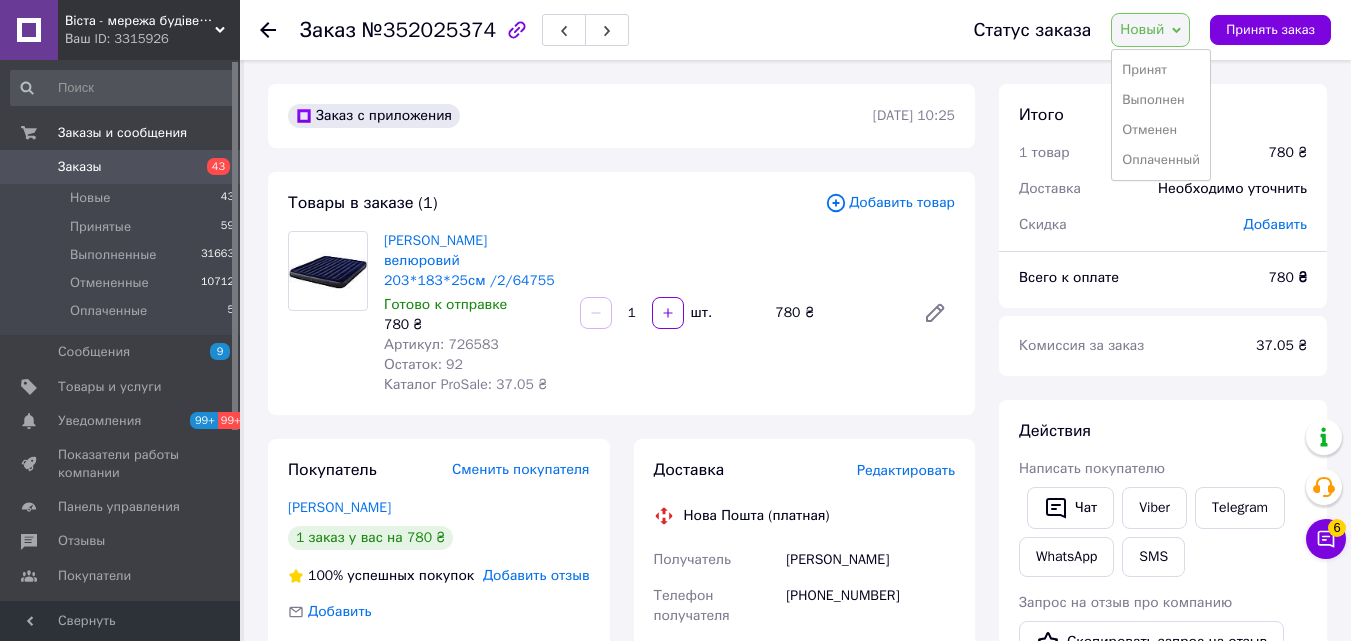 click on "Принят" at bounding box center (1161, 70) 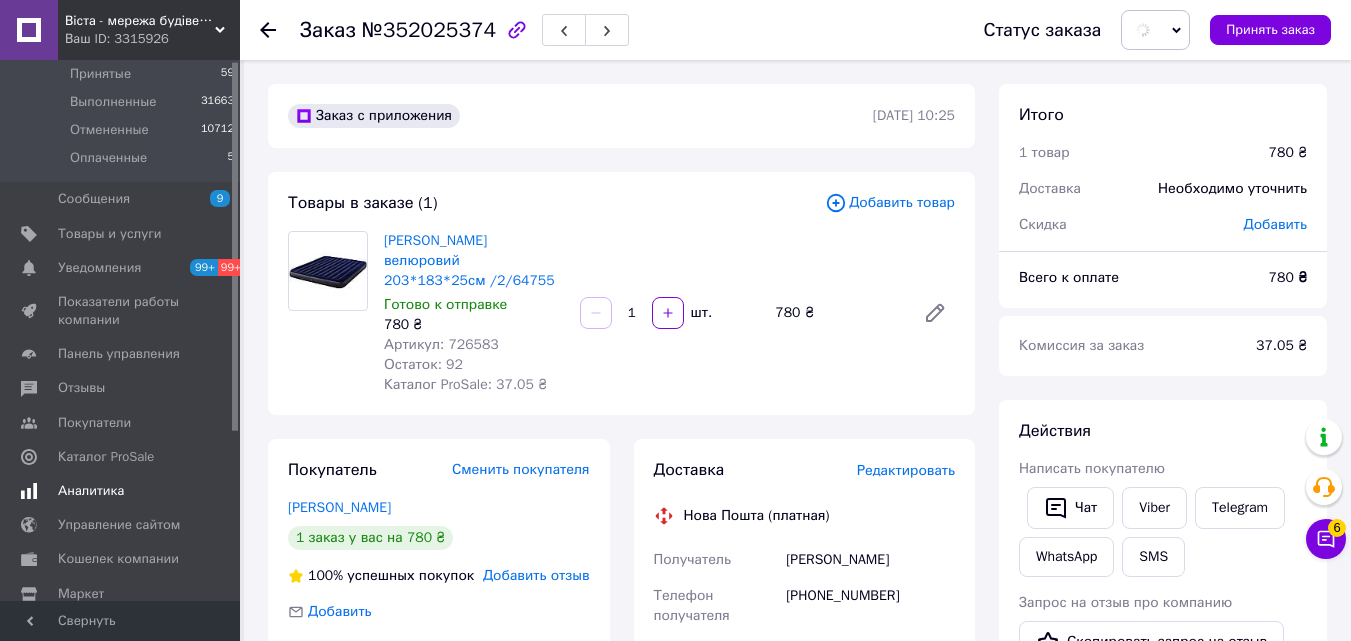 scroll, scrollTop: 249, scrollLeft: 0, axis: vertical 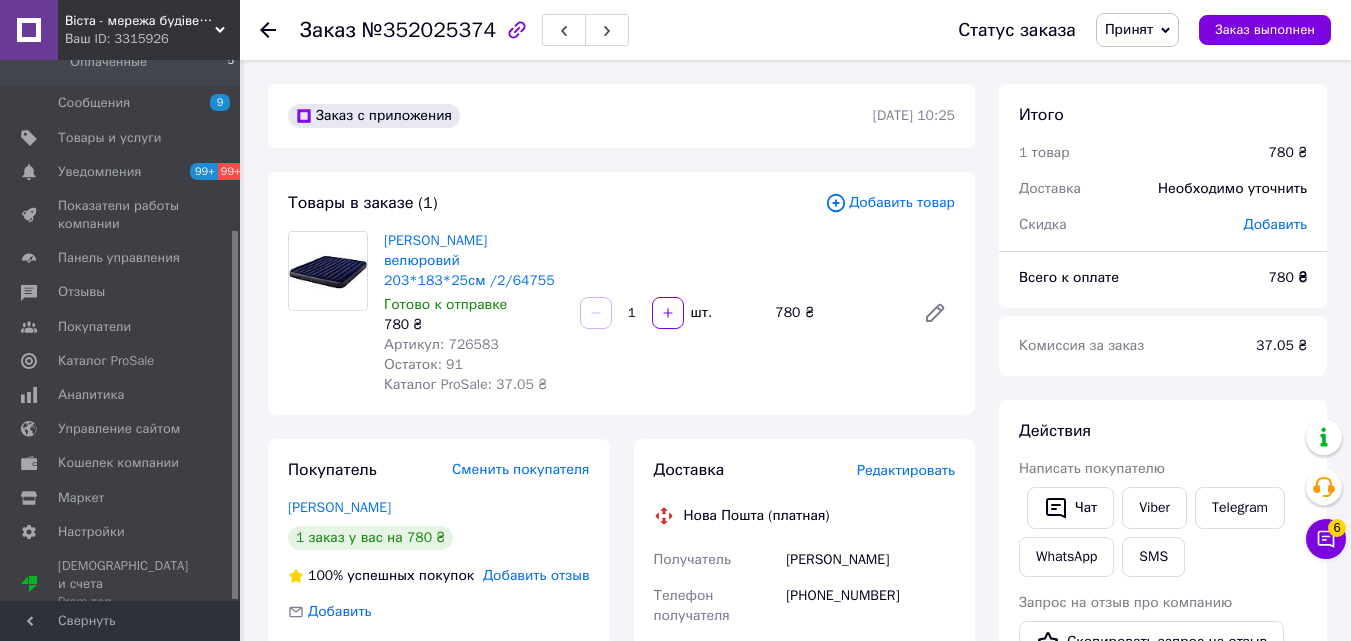 click at bounding box center [268, 30] 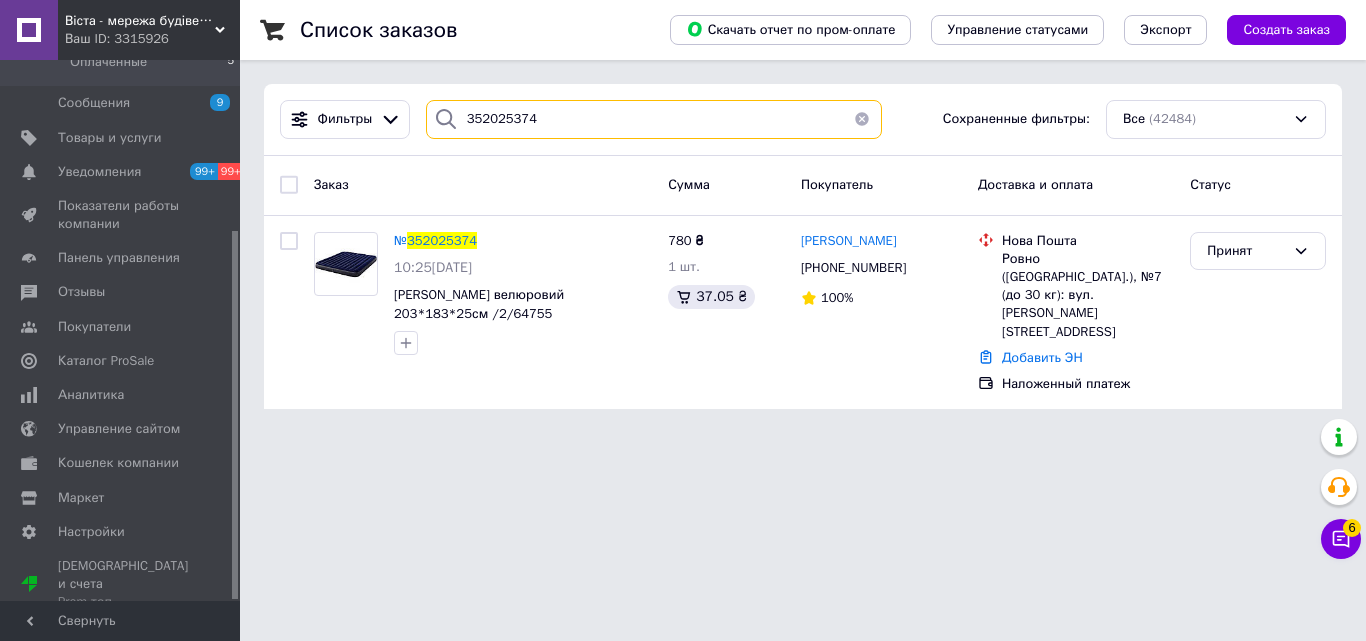 paste on "7613" 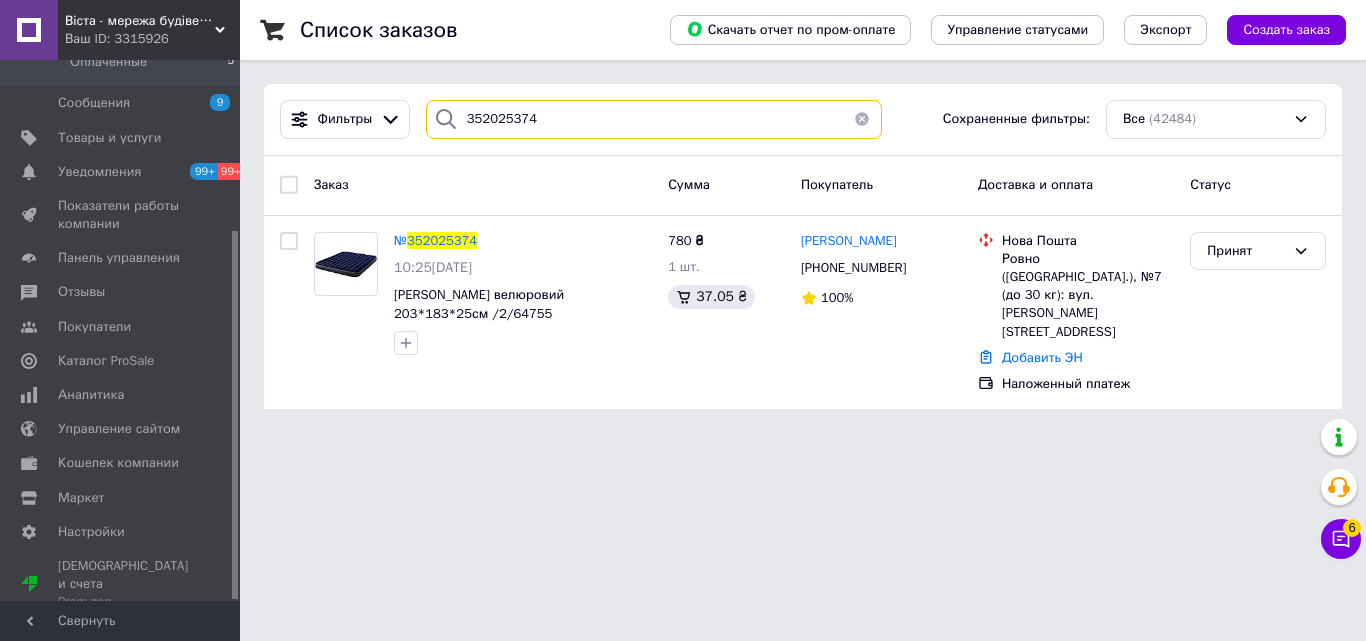 drag, startPoint x: 536, startPoint y: 123, endPoint x: 0, endPoint y: 24, distance: 545.06604 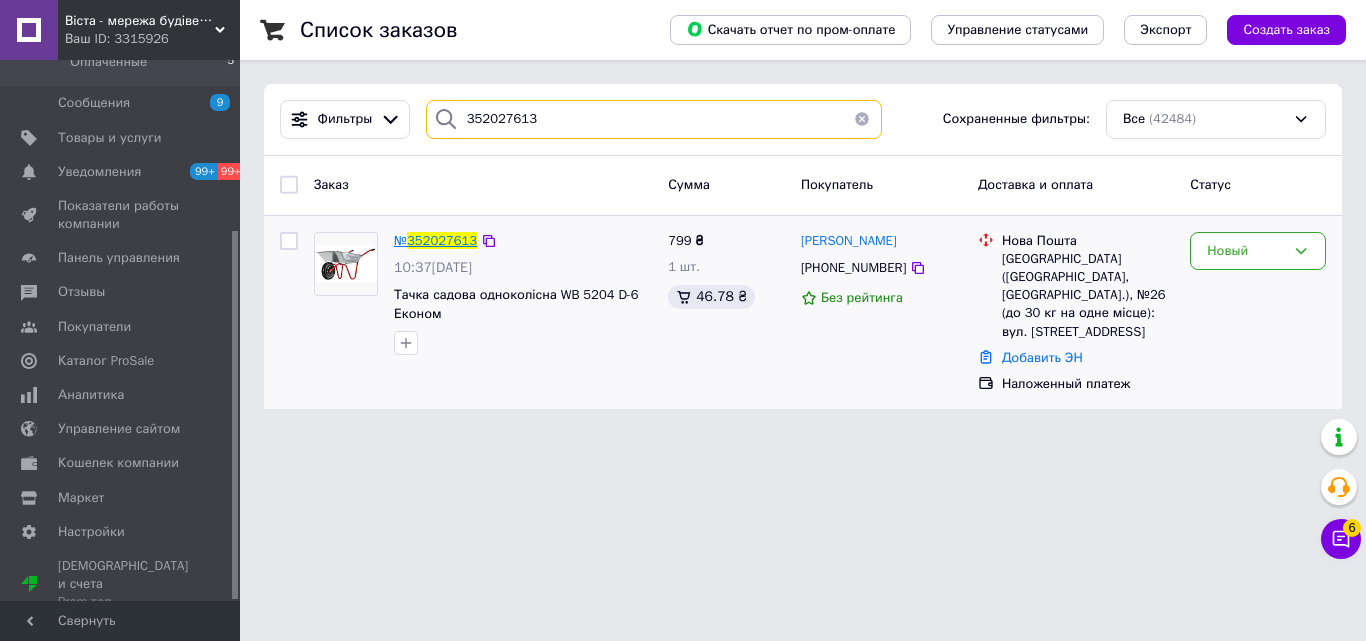 type on "352027613" 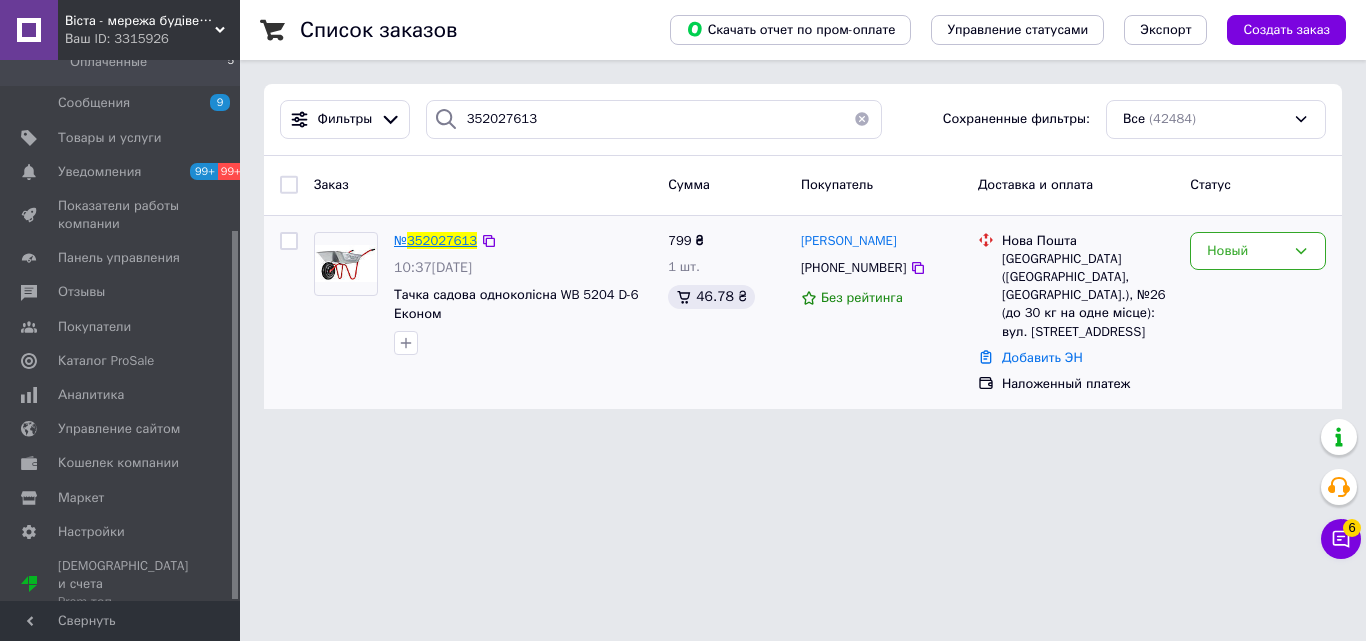 click on "352027613" at bounding box center (442, 240) 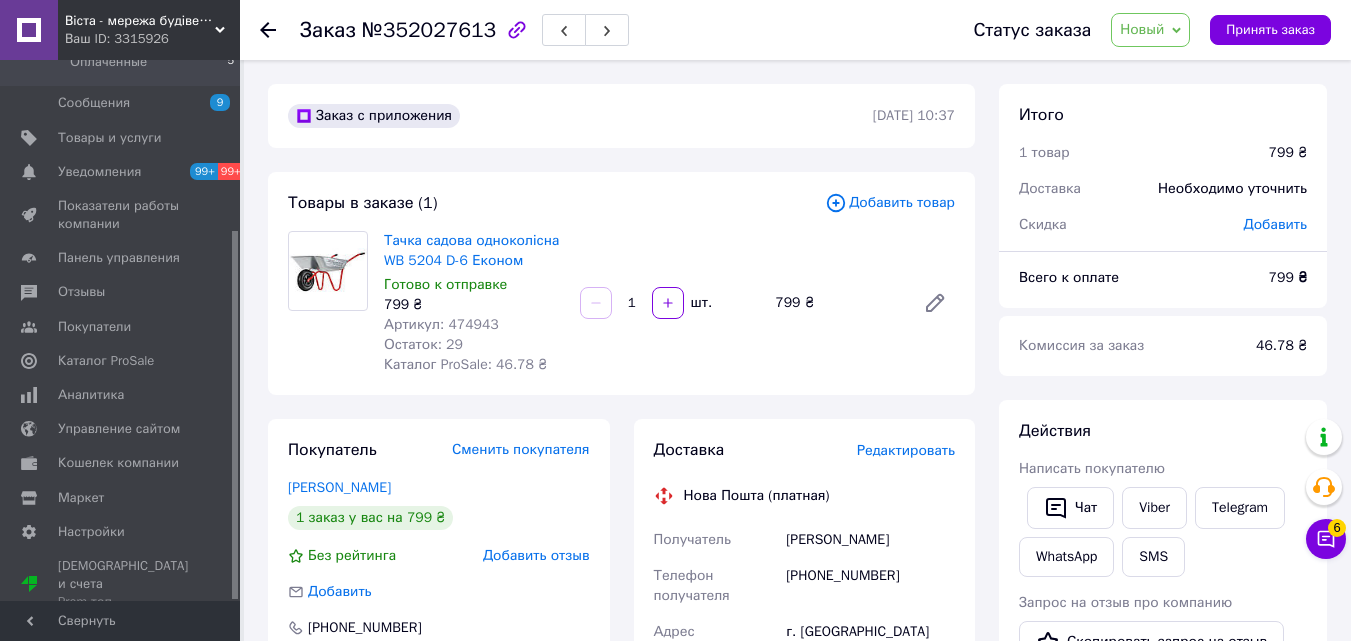 click on "Артикул: 474943" at bounding box center (441, 324) 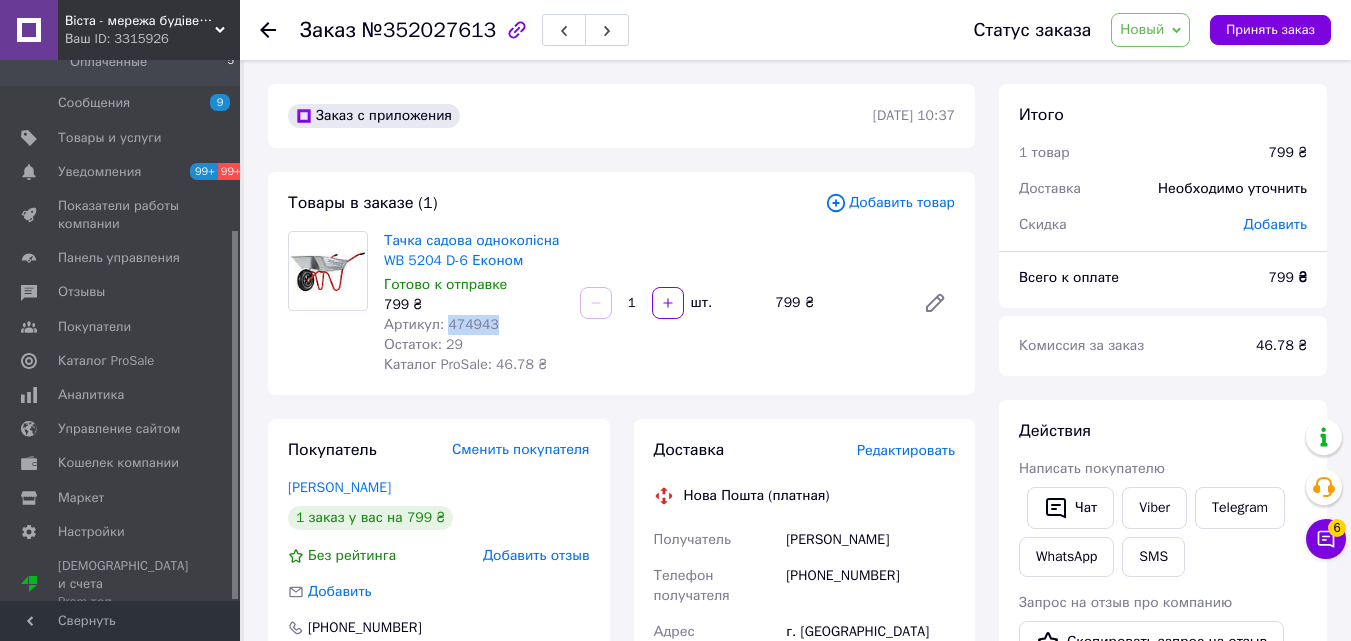 click on "Артикул: 474943" at bounding box center (441, 324) 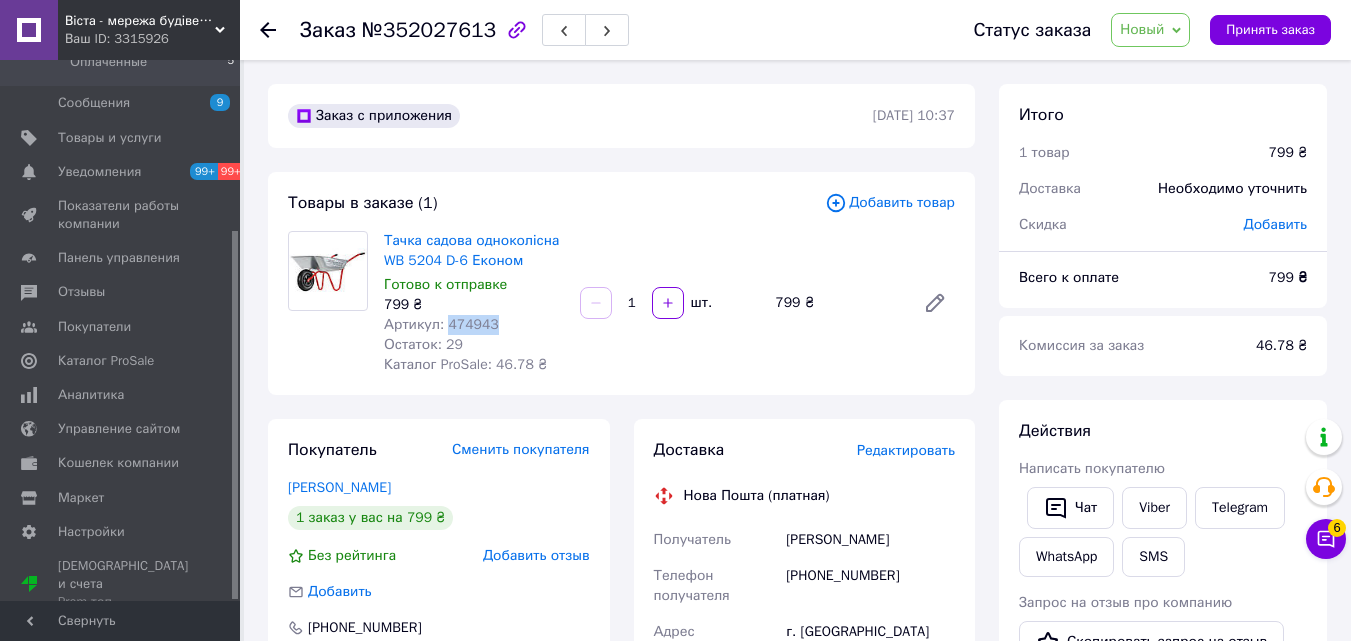 copy on "474943" 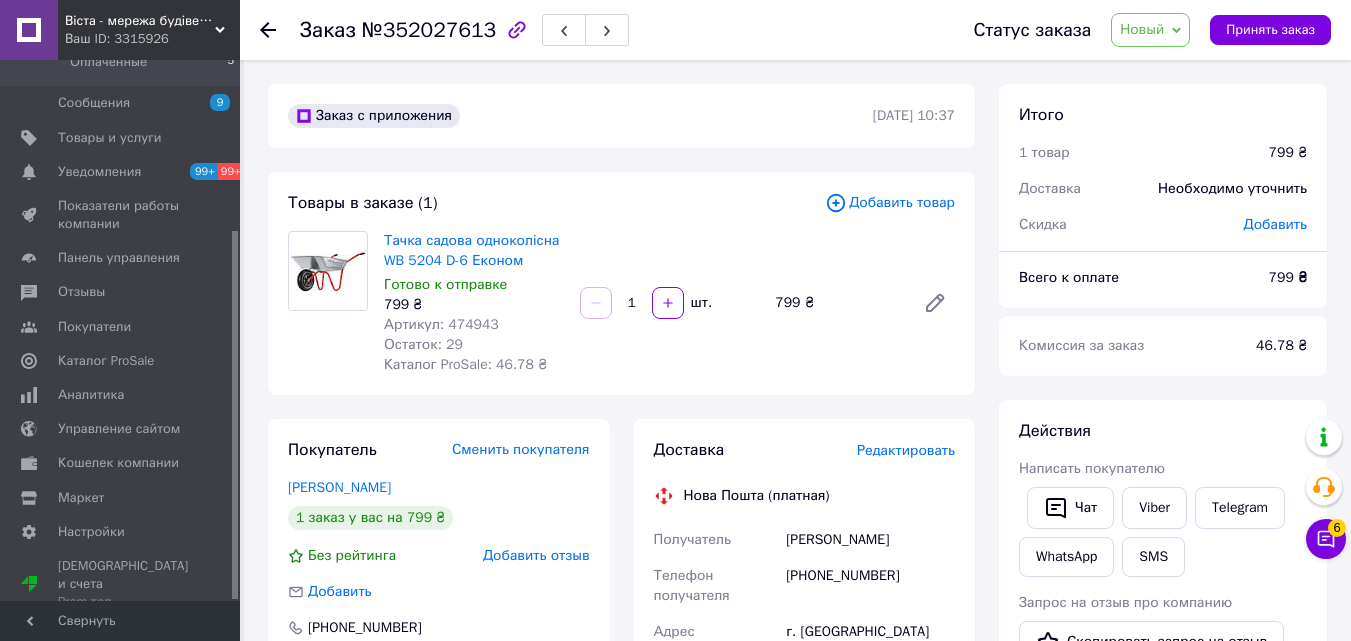 click 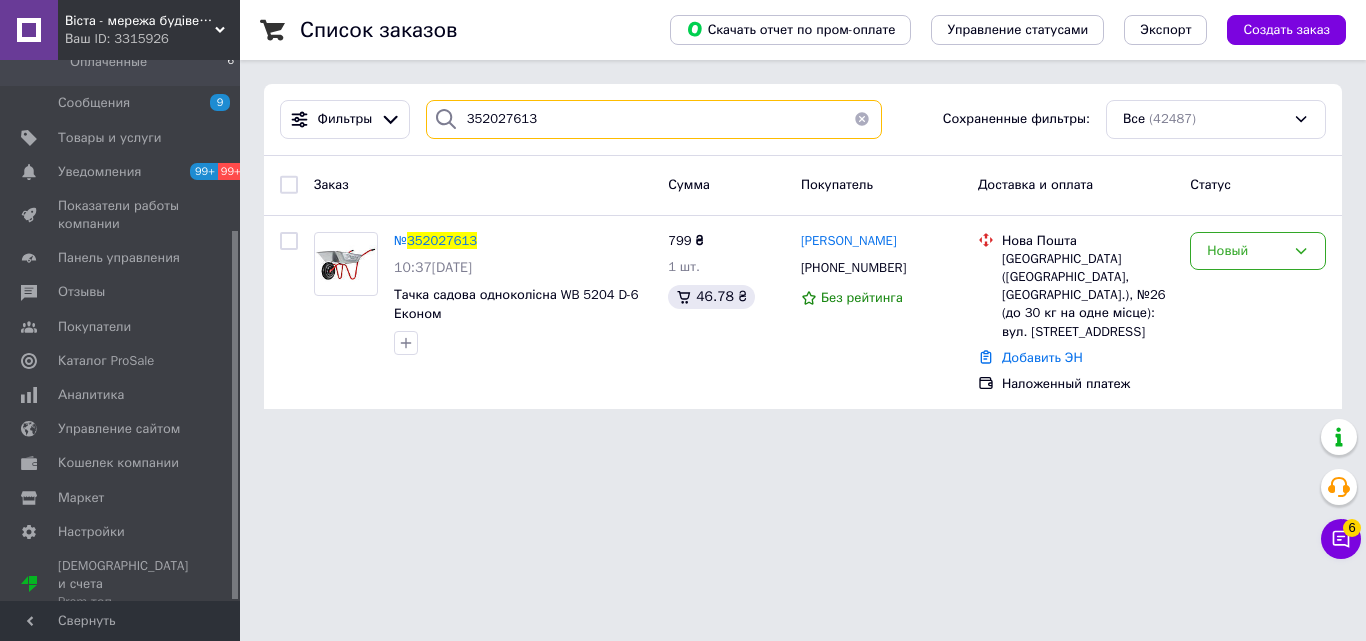 click on "352027613" at bounding box center (654, 119) 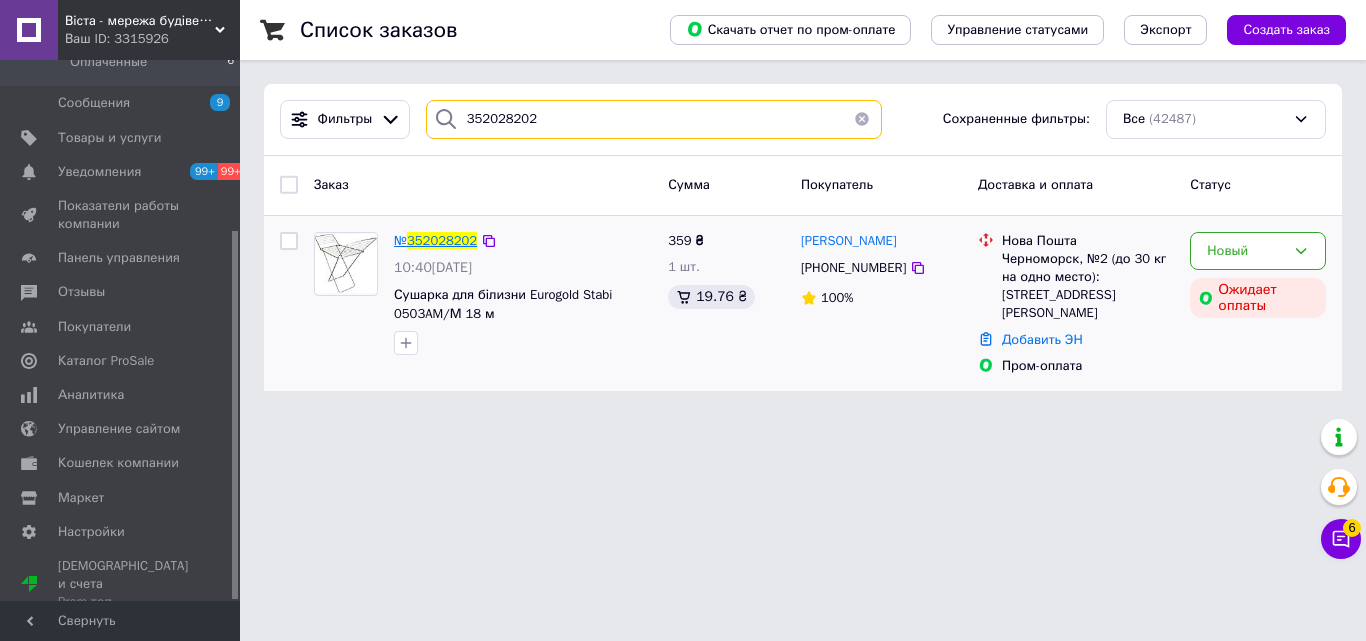 type on "352028202" 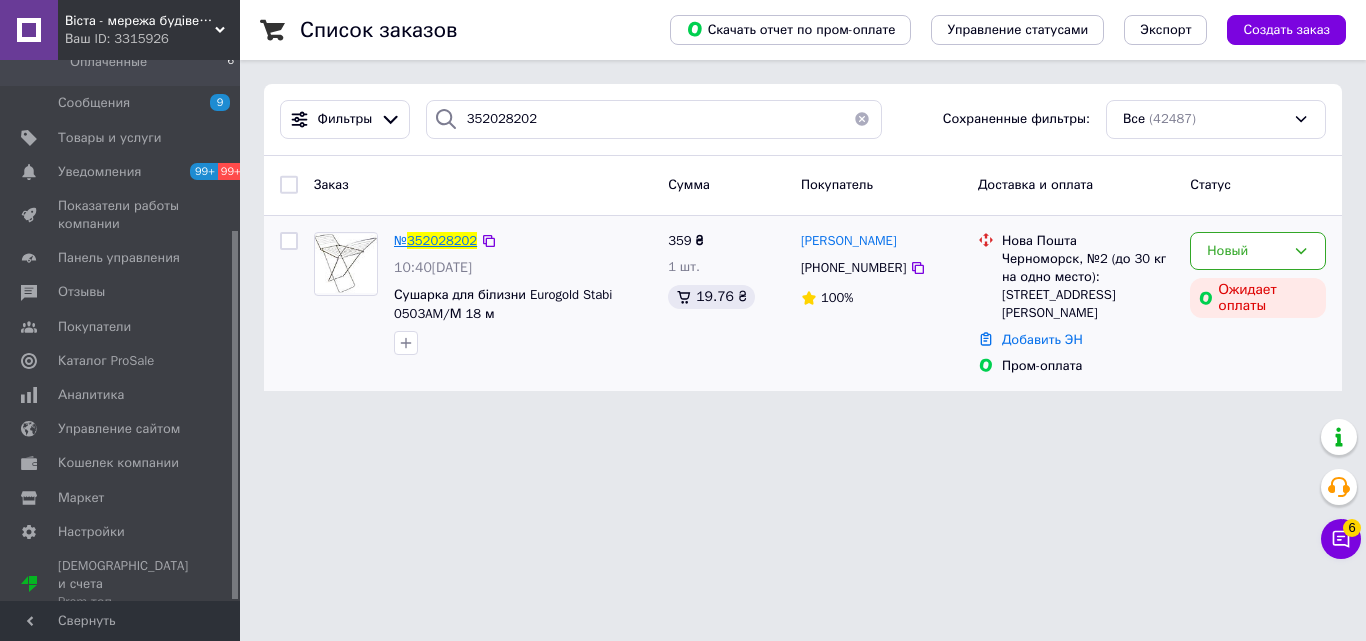 click on "352028202" at bounding box center (442, 240) 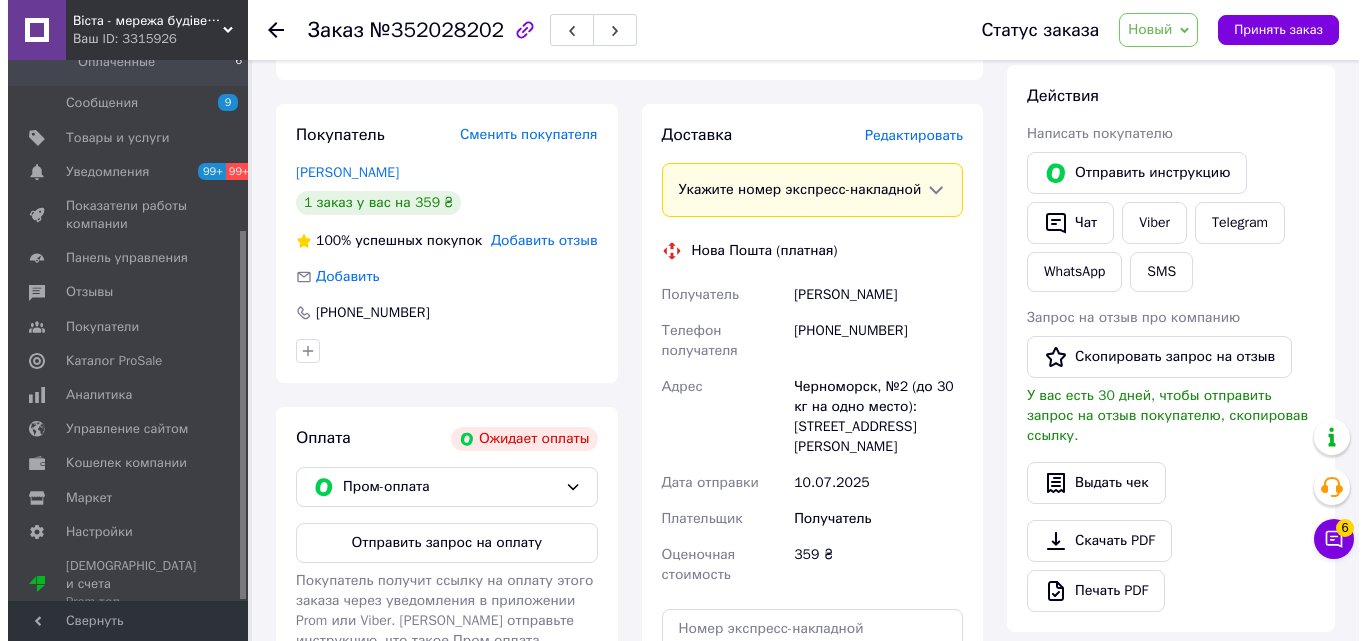 scroll, scrollTop: 300, scrollLeft: 0, axis: vertical 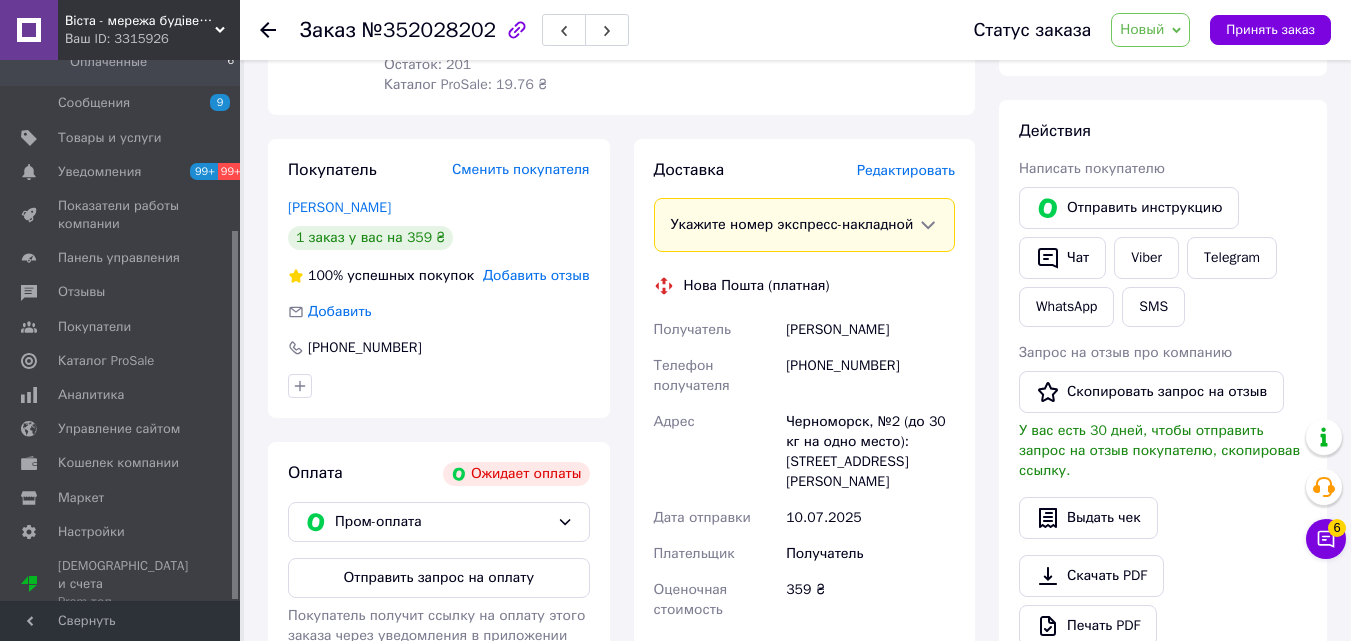 click on "Доставка Редактировать Укажите номер экспресс-накладной Обязательно введите номер экспресс-накладной,
если создавали ее не на этой странице. В случае,
если номер ЭН не будет добавлен, мы не сможем
выплатить деньги за заказ Мобильный номер покупателя (из заказа) должен
соответствовать номеру получателя по накладной Нова Пошта (платная) Получатель [PERSON_NAME] Телефон получателя [PHONE_NUMBER] Адрес Черноморск, №2 (до 30 кг на одно место): [STREET_ADDRESS][PERSON_NAME] Дата отправки [DATE] Плательщик Получатель Оценочная стоимость 359 ₴ Передать номер или Сгенерировать ЭН" at bounding box center (805, 490) 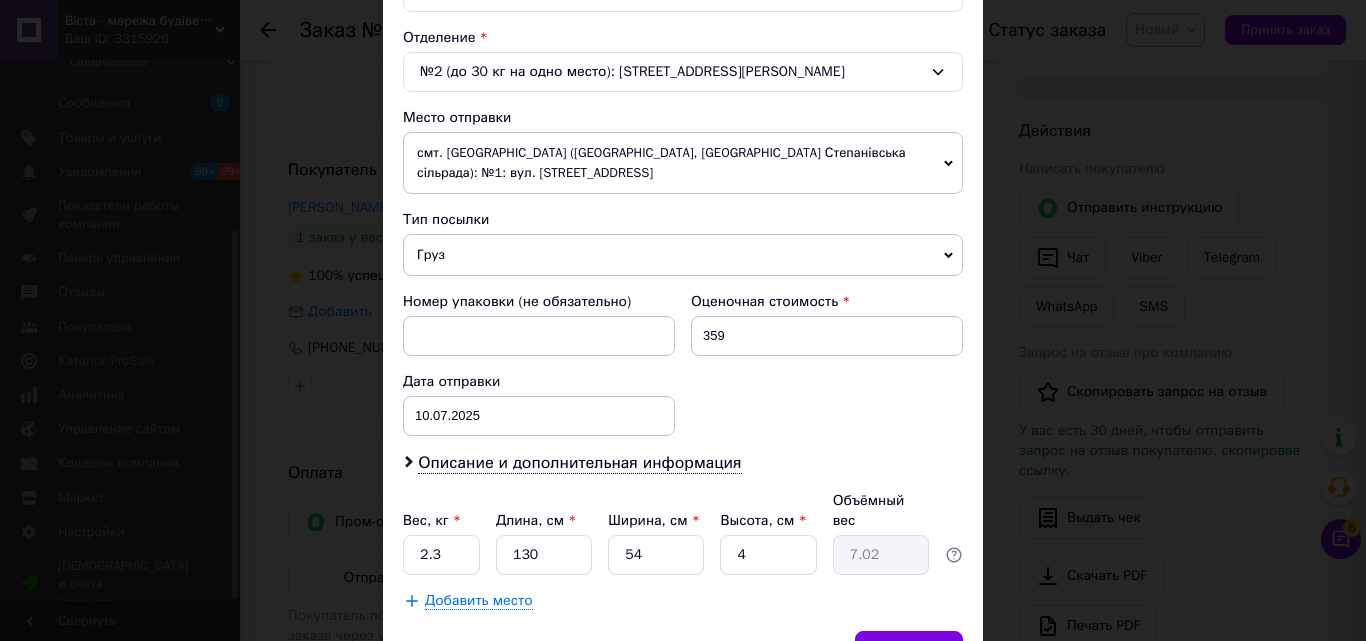 scroll, scrollTop: 507, scrollLeft: 0, axis: vertical 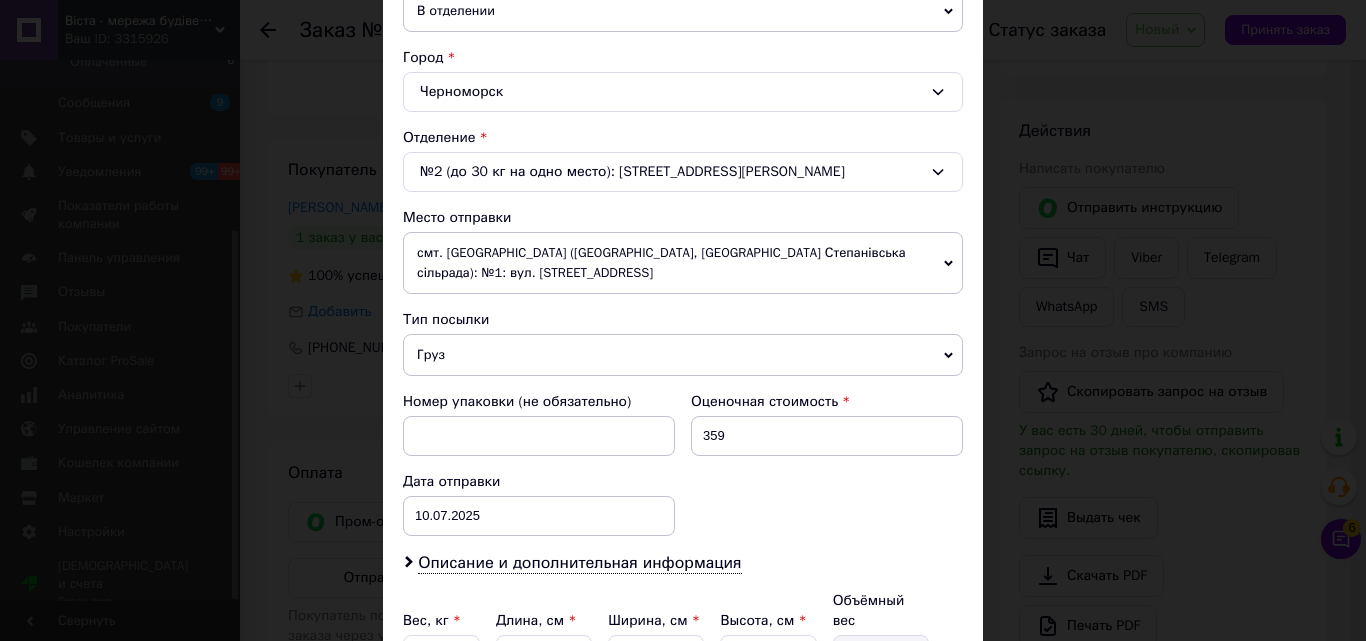 click on "№2 (до 30 кг на одно место): [STREET_ADDRESS][PERSON_NAME]" at bounding box center [683, 172] 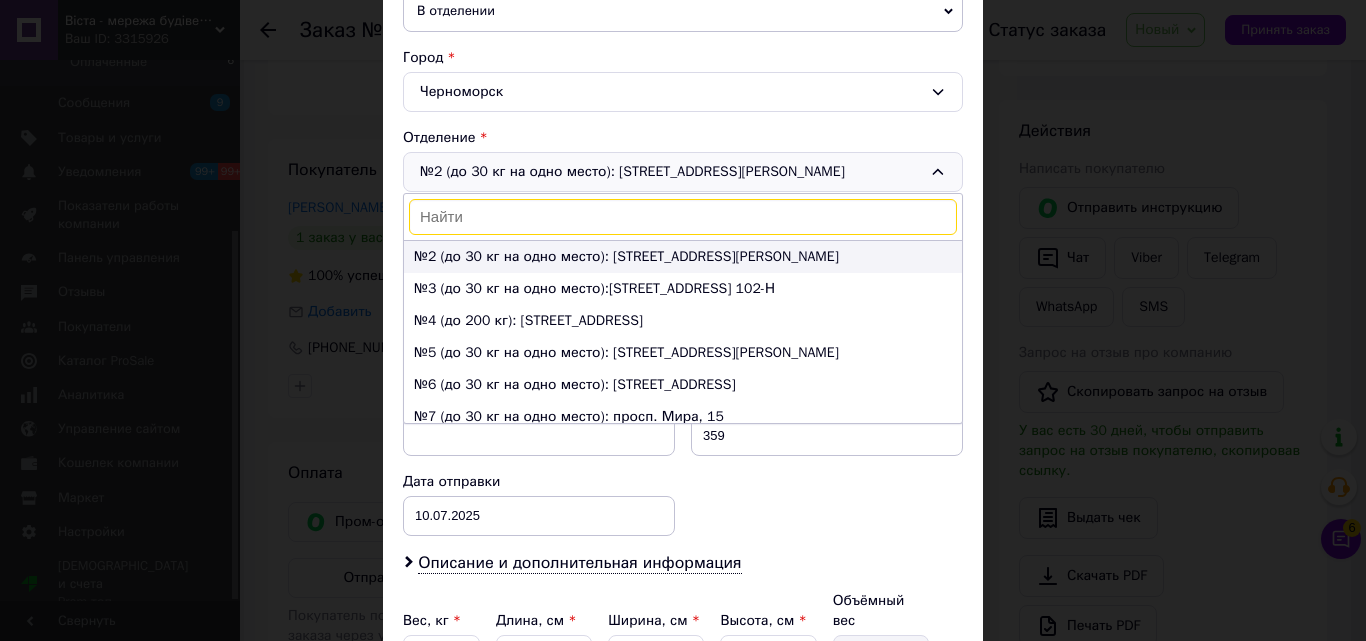 scroll, scrollTop: 0, scrollLeft: 0, axis: both 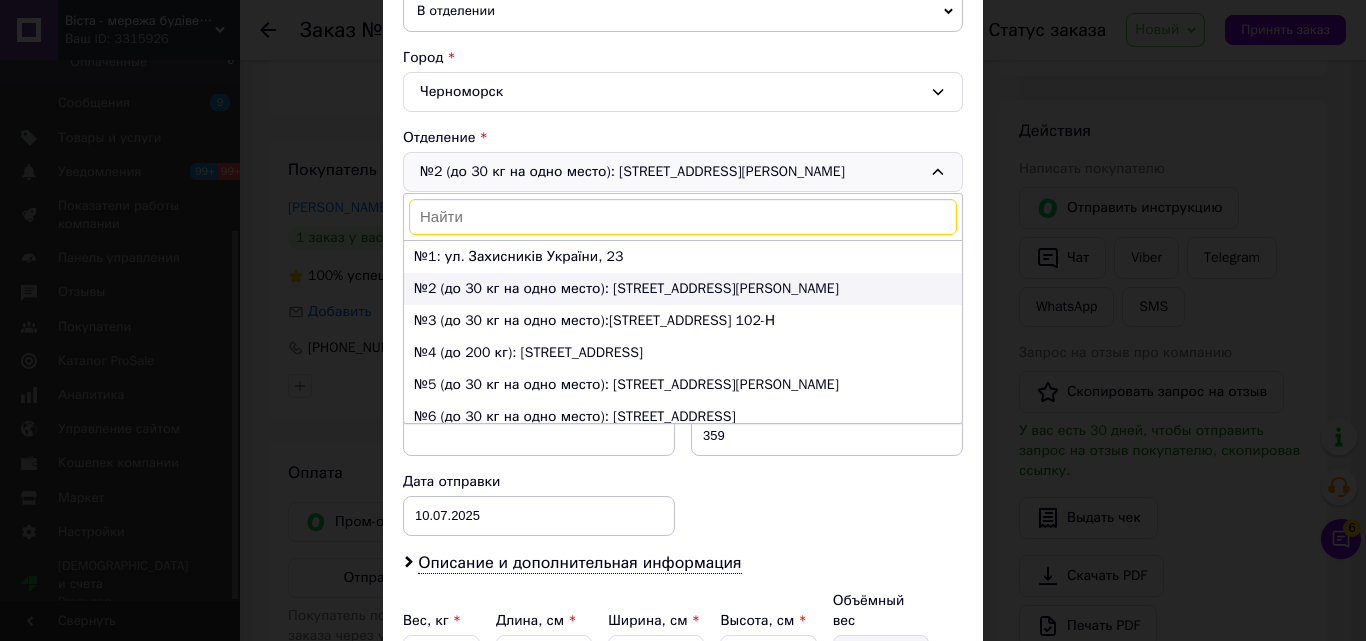 click on "№1: ул. Захисників України, 23" at bounding box center (683, 257) 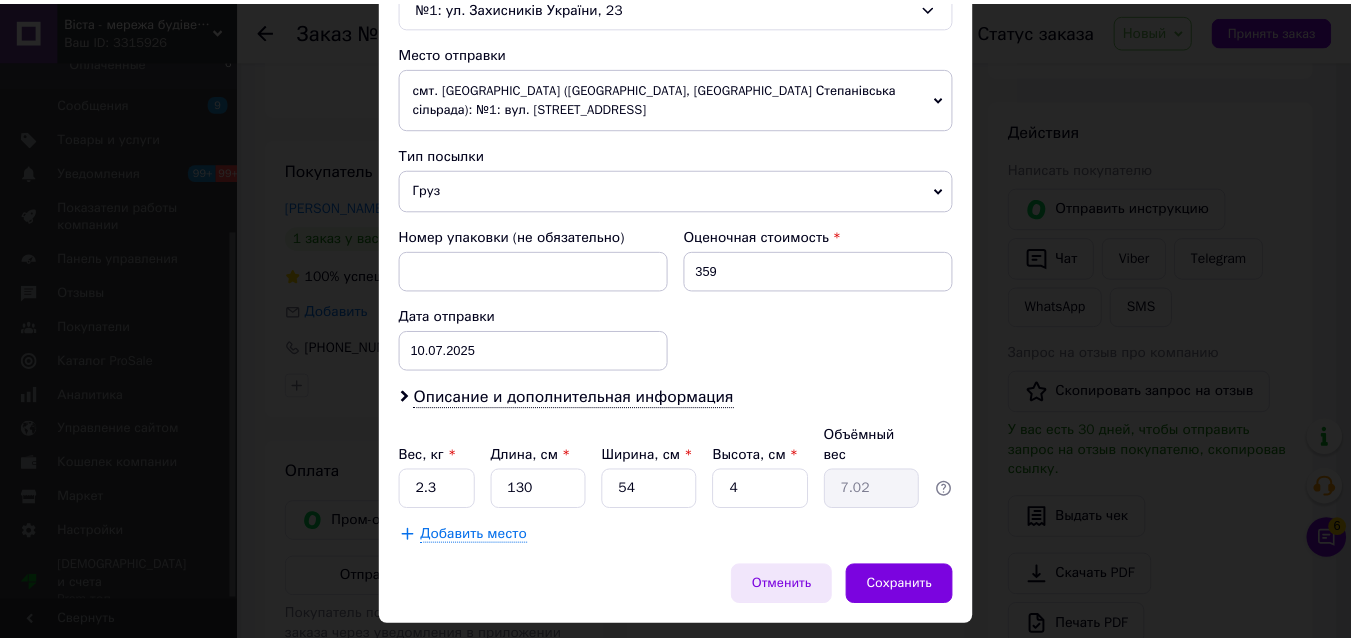 scroll, scrollTop: 707, scrollLeft: 0, axis: vertical 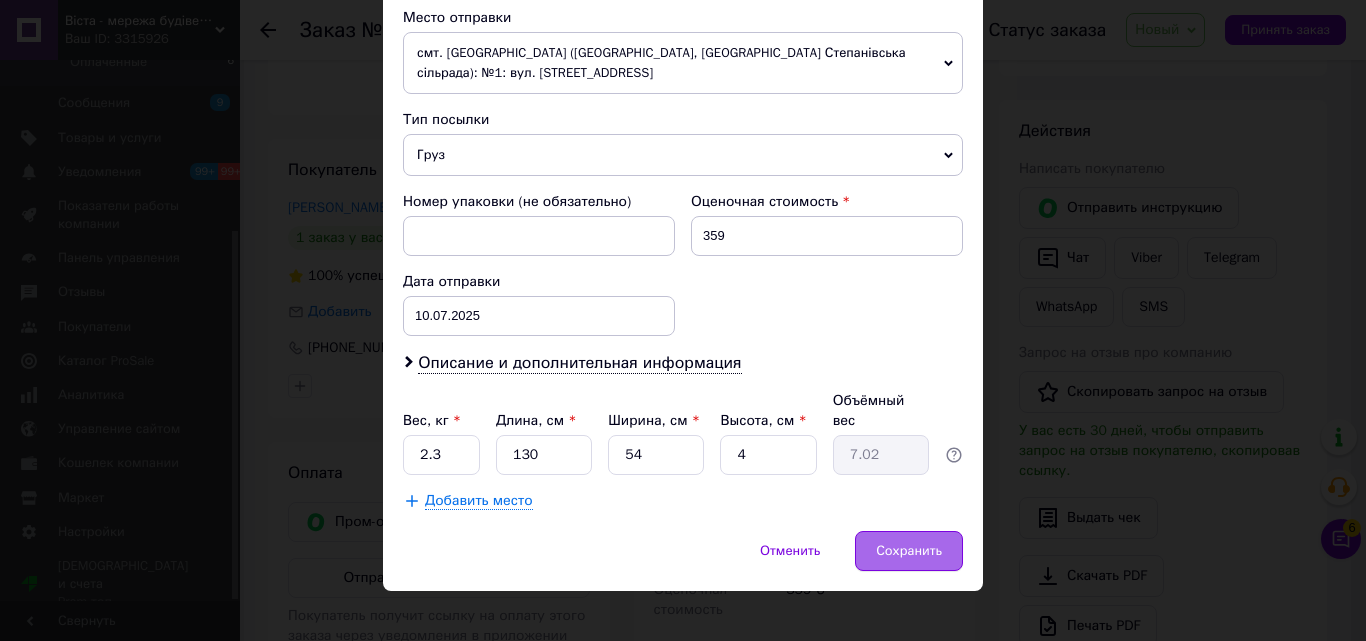 click on "Сохранить" at bounding box center [909, 551] 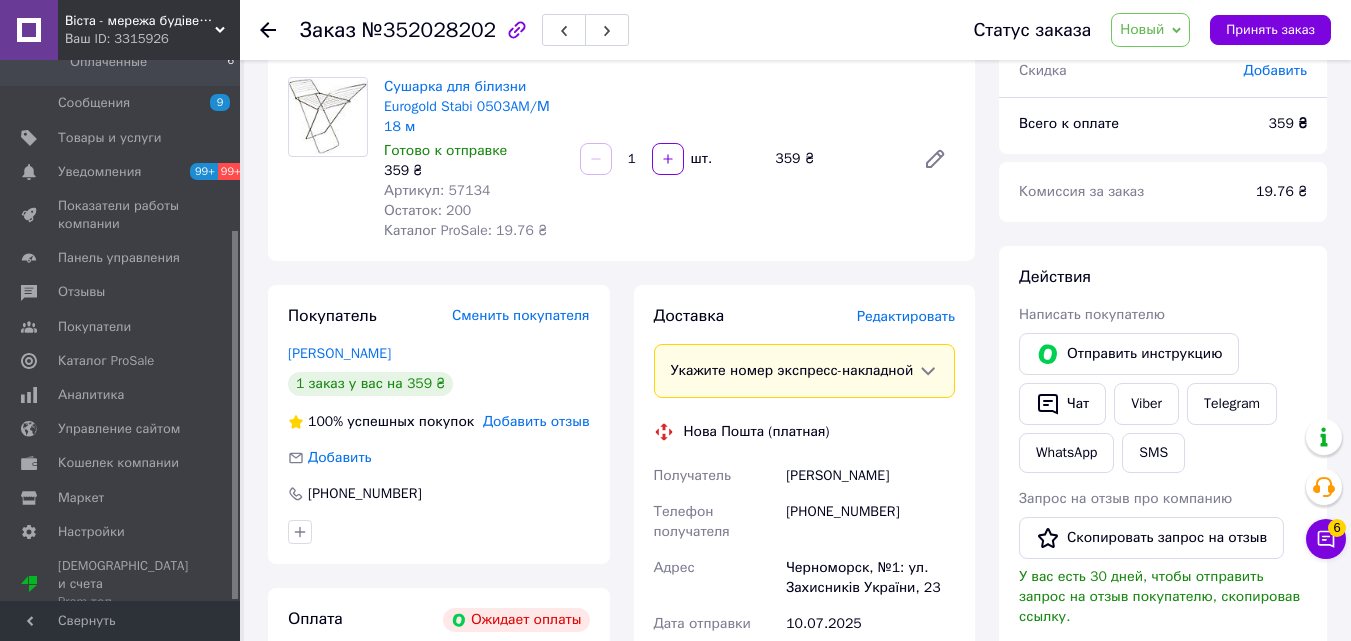 scroll, scrollTop: 400, scrollLeft: 0, axis: vertical 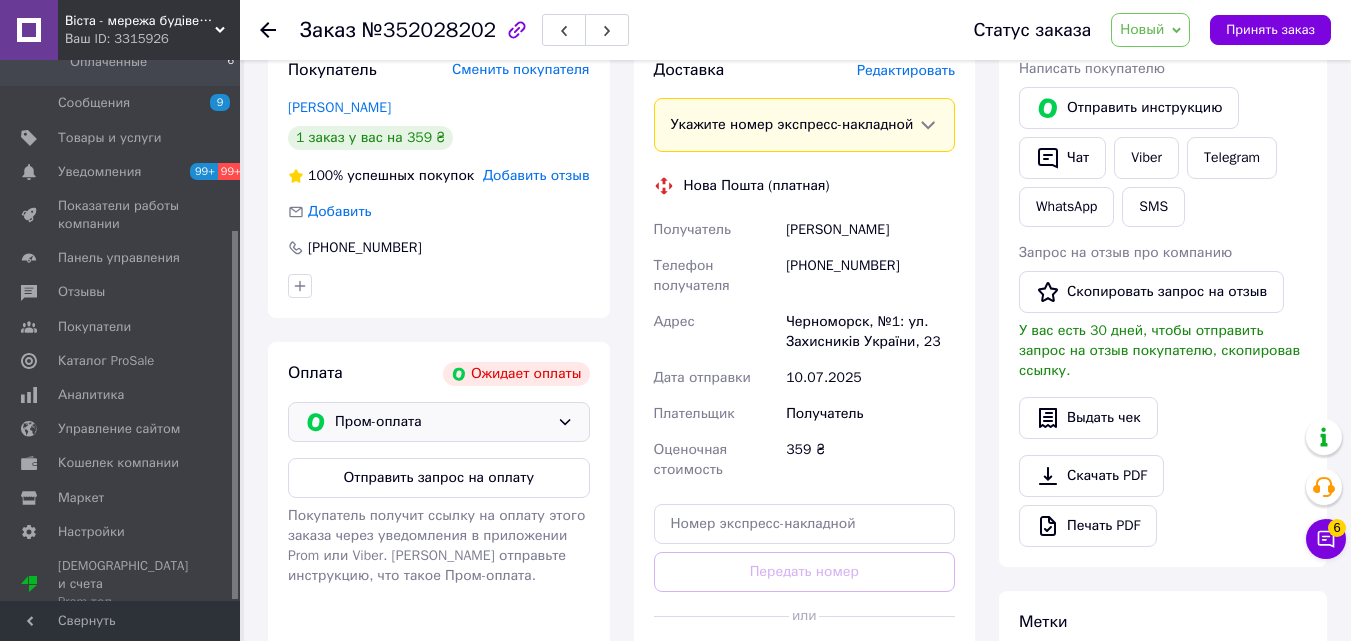 drag, startPoint x: 471, startPoint y: 419, endPoint x: 479, endPoint y: 436, distance: 18.788294 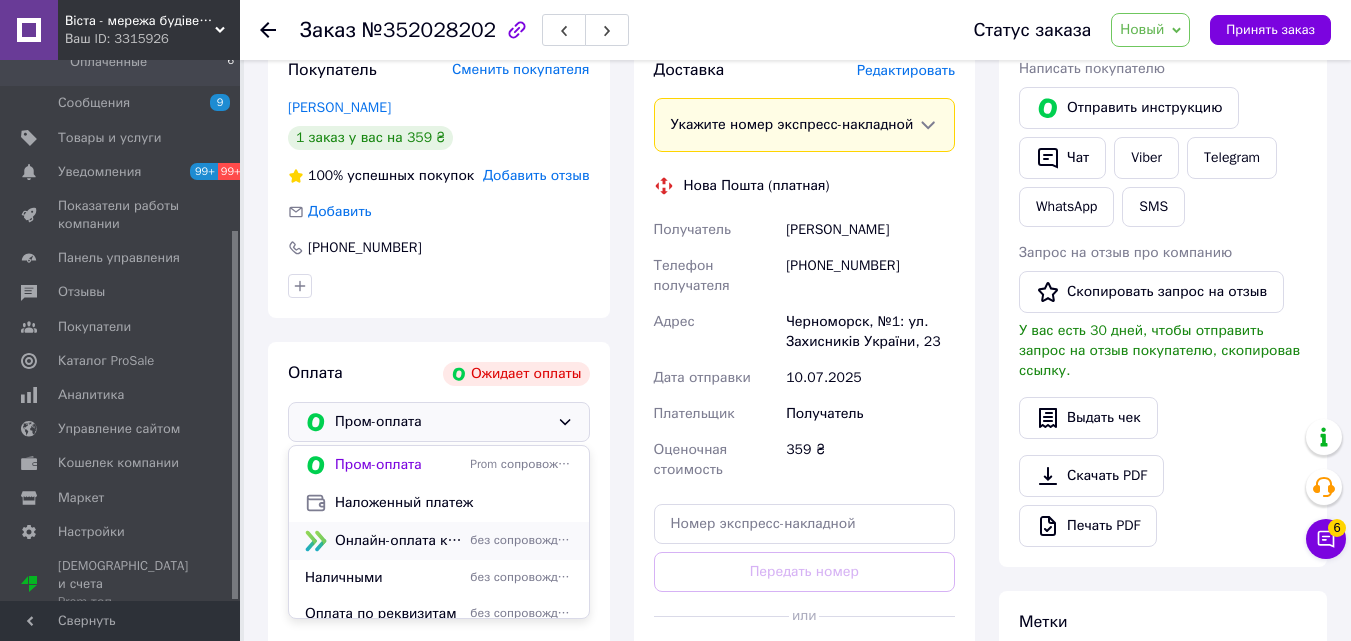 scroll, scrollTop: 14, scrollLeft: 0, axis: vertical 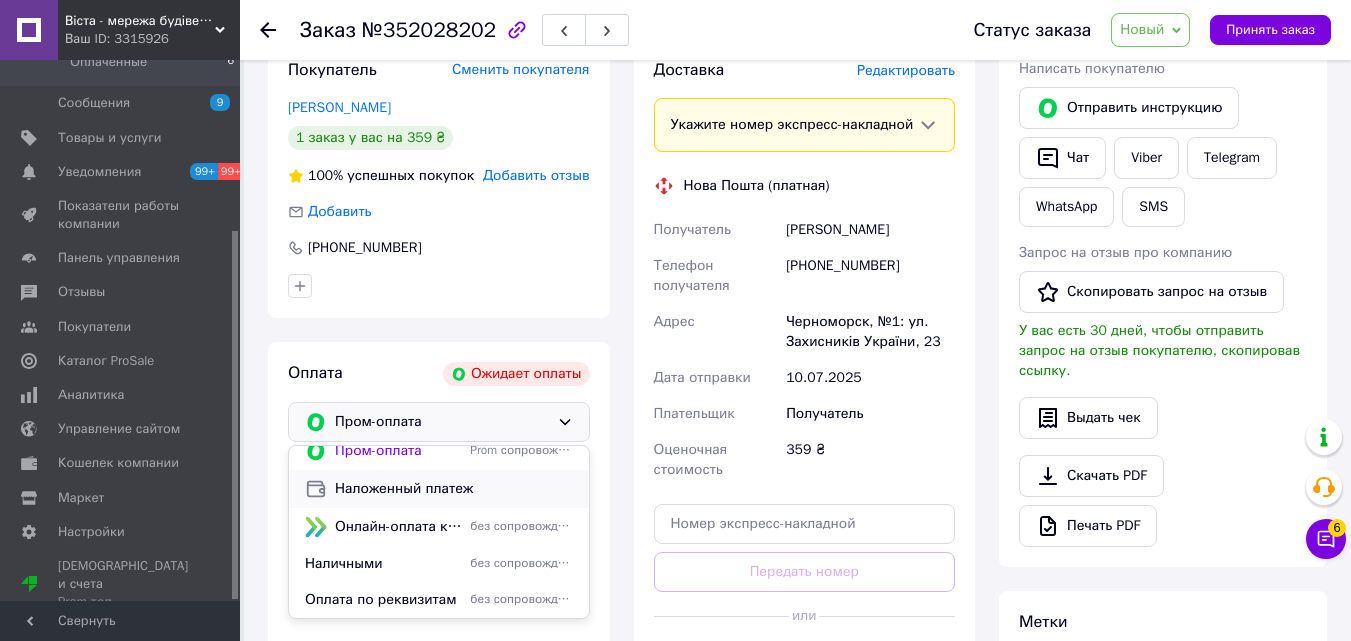 click on "Наложенный платеж" at bounding box center (454, 489) 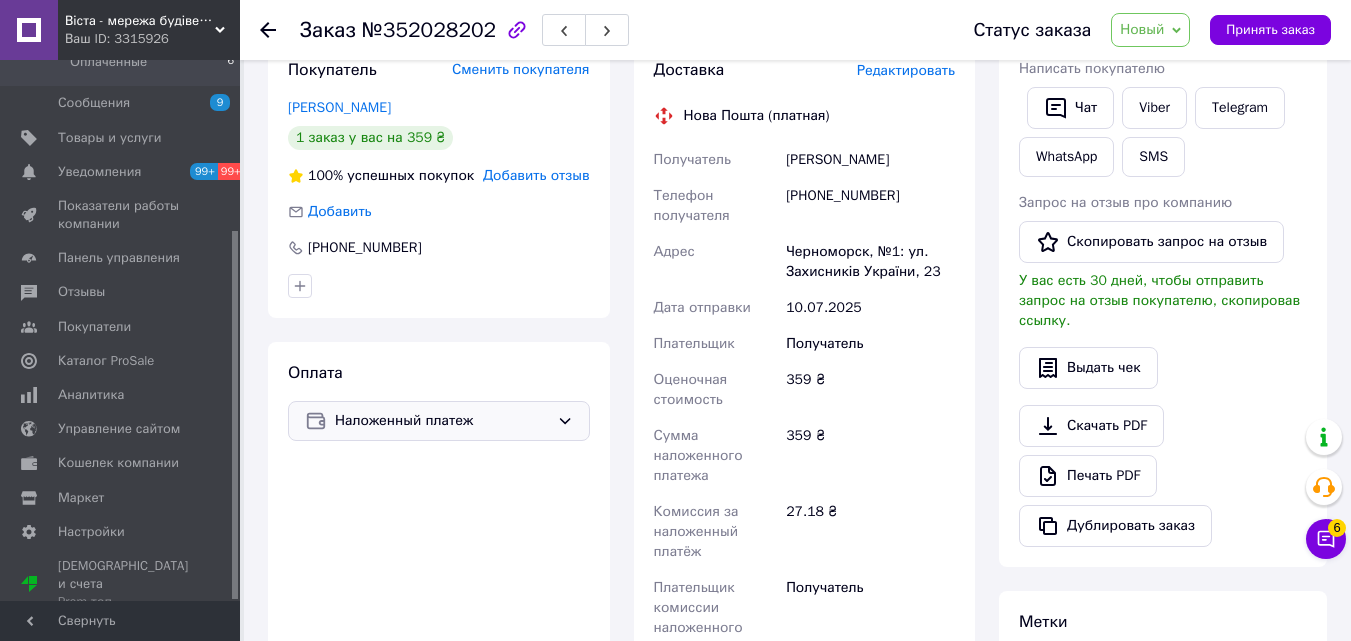 click on "Новый" at bounding box center [1142, 29] 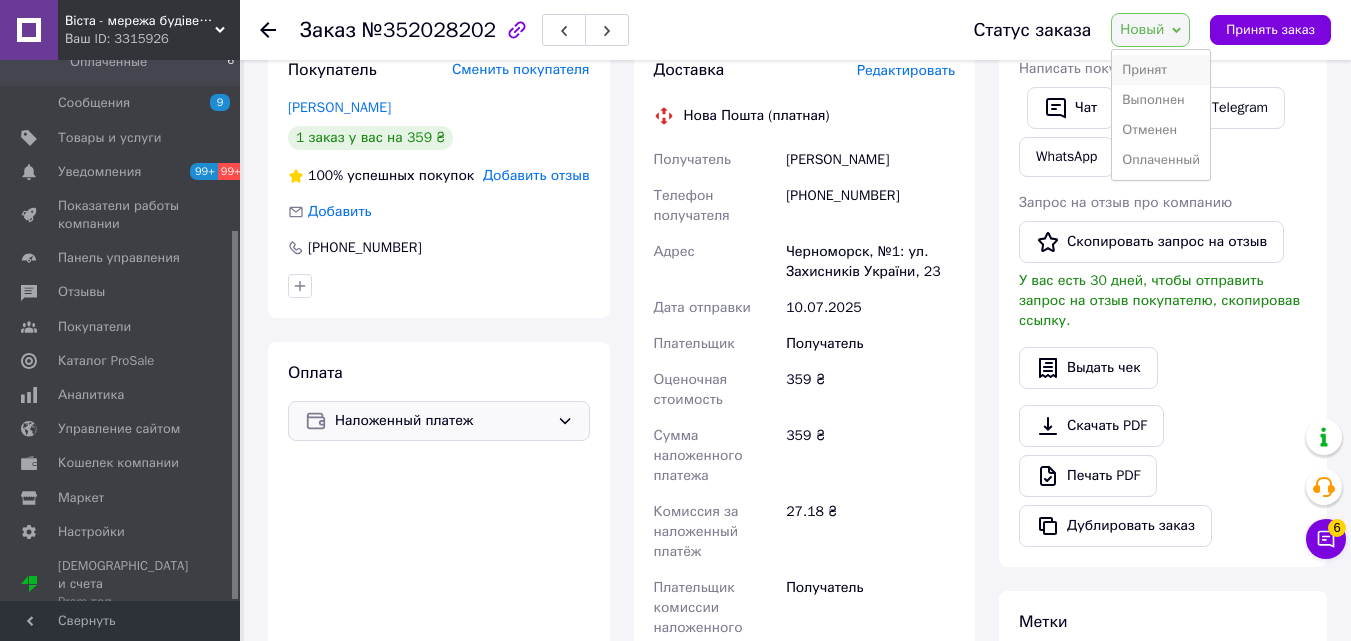 click on "Принят" at bounding box center (1161, 70) 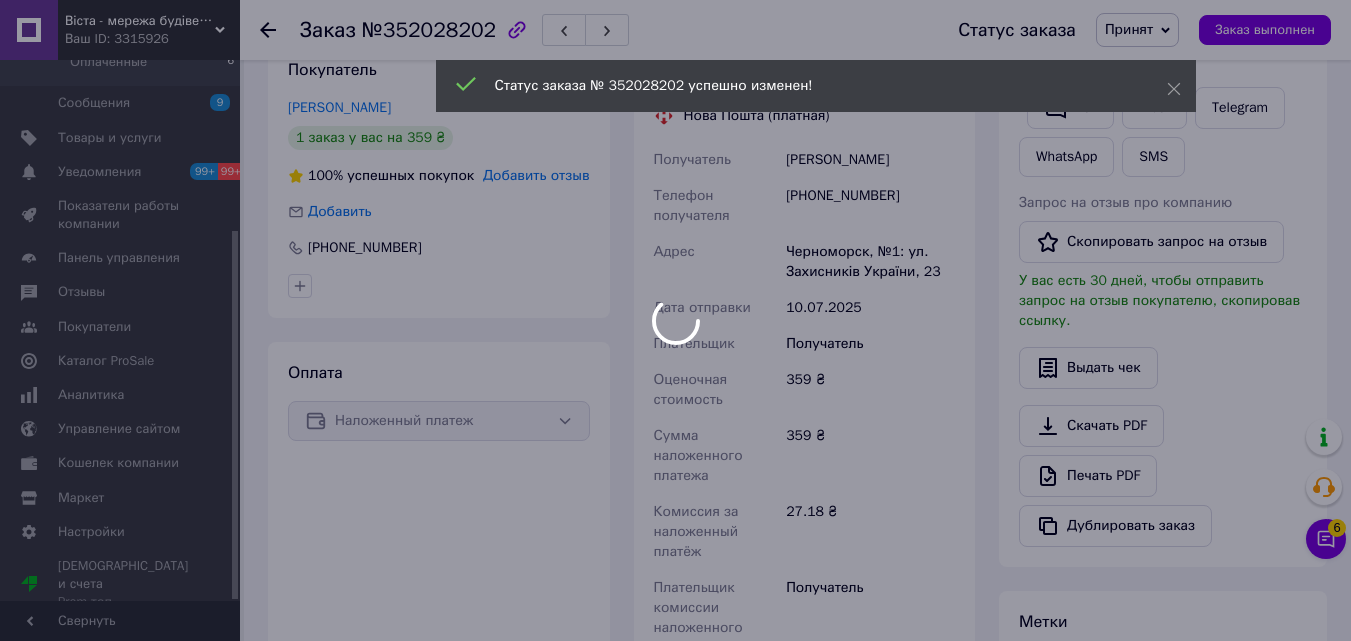 drag, startPoint x: 934, startPoint y: 274, endPoint x: 825, endPoint y: 275, distance: 109.004585 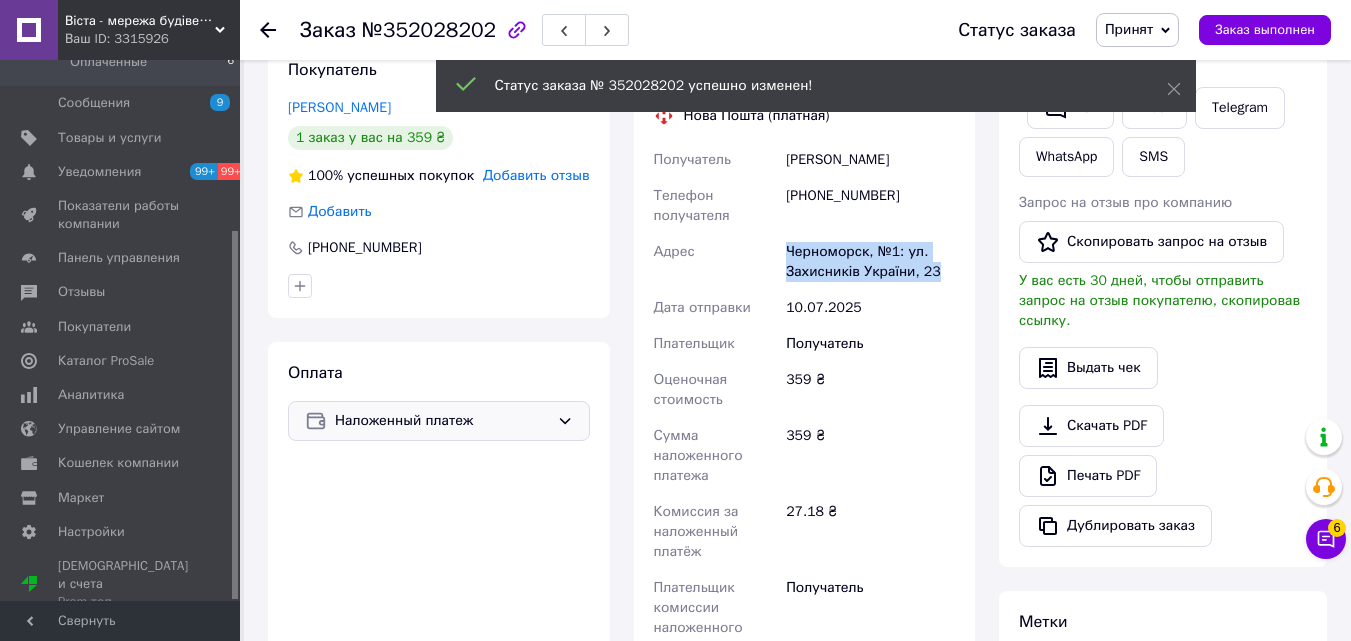 drag, startPoint x: 937, startPoint y: 267, endPoint x: 781, endPoint y: 238, distance: 158.67262 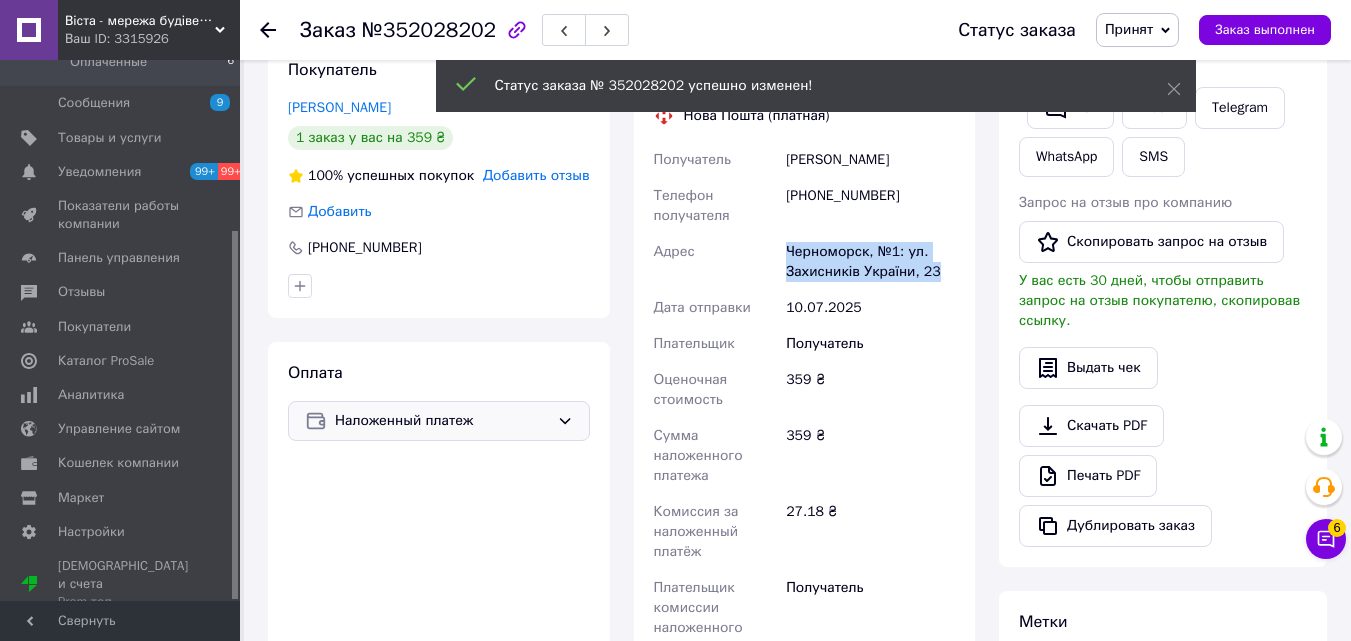 click on "Получатель [PERSON_NAME] Телефон получателя [PHONE_NUMBER] Адрес Черноморск, №1: [STREET_ADDRESS] Дата отправки [DATE] Плательщик Получатель Оценочная стоимость 359 ₴ Сумма наложенного платежа 359 ₴ Комиссия за наложенный платёж 27.18 ₴ Плательщик комиссии наложенного платежа Получатель" at bounding box center (805, 404) 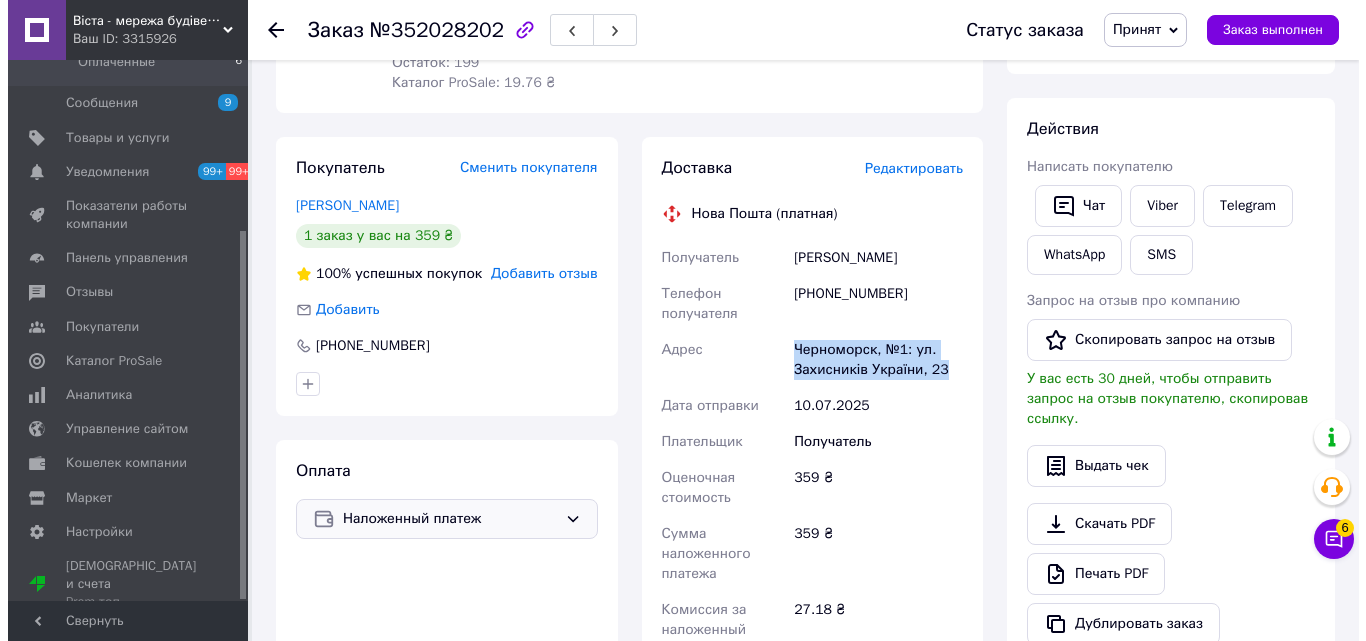 scroll, scrollTop: 300, scrollLeft: 0, axis: vertical 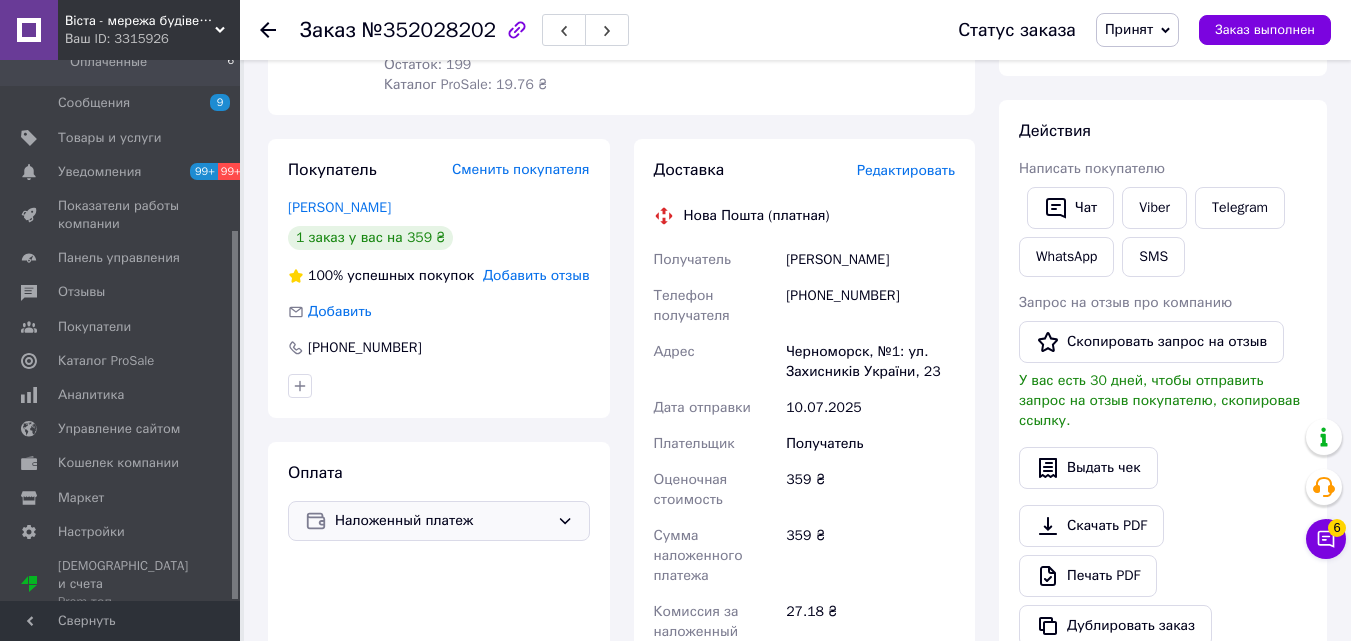 click on "Редактировать" at bounding box center (906, 170) 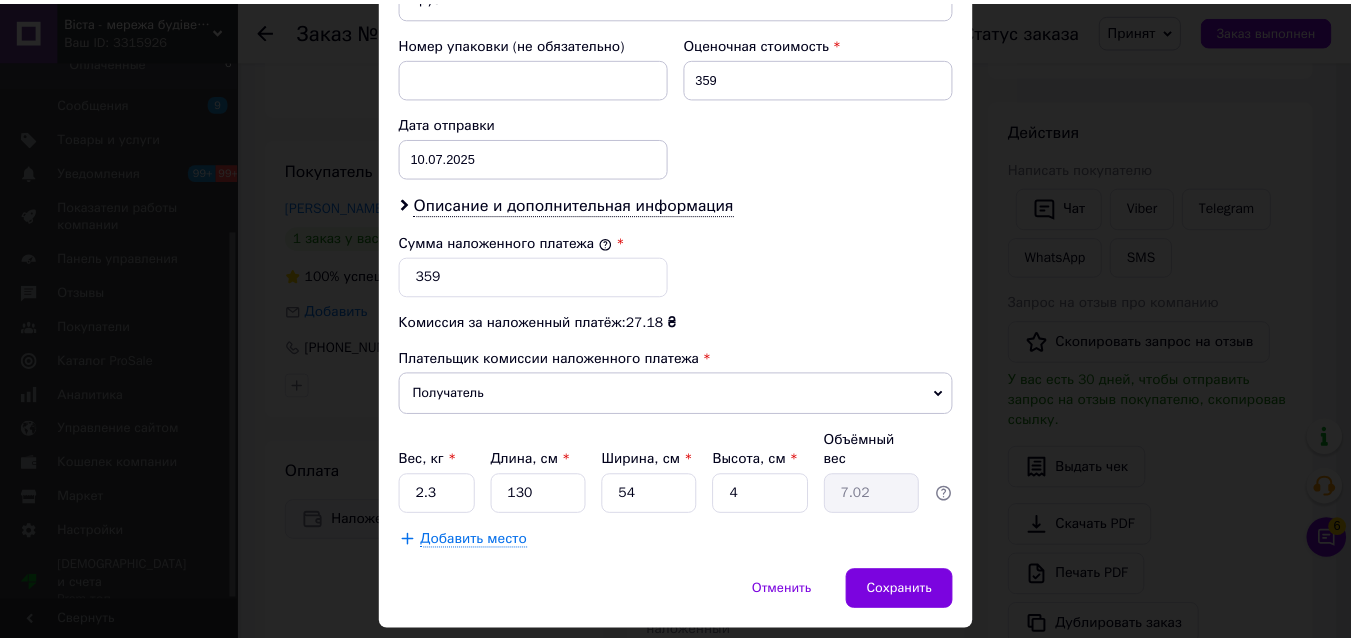 scroll, scrollTop: 900, scrollLeft: 0, axis: vertical 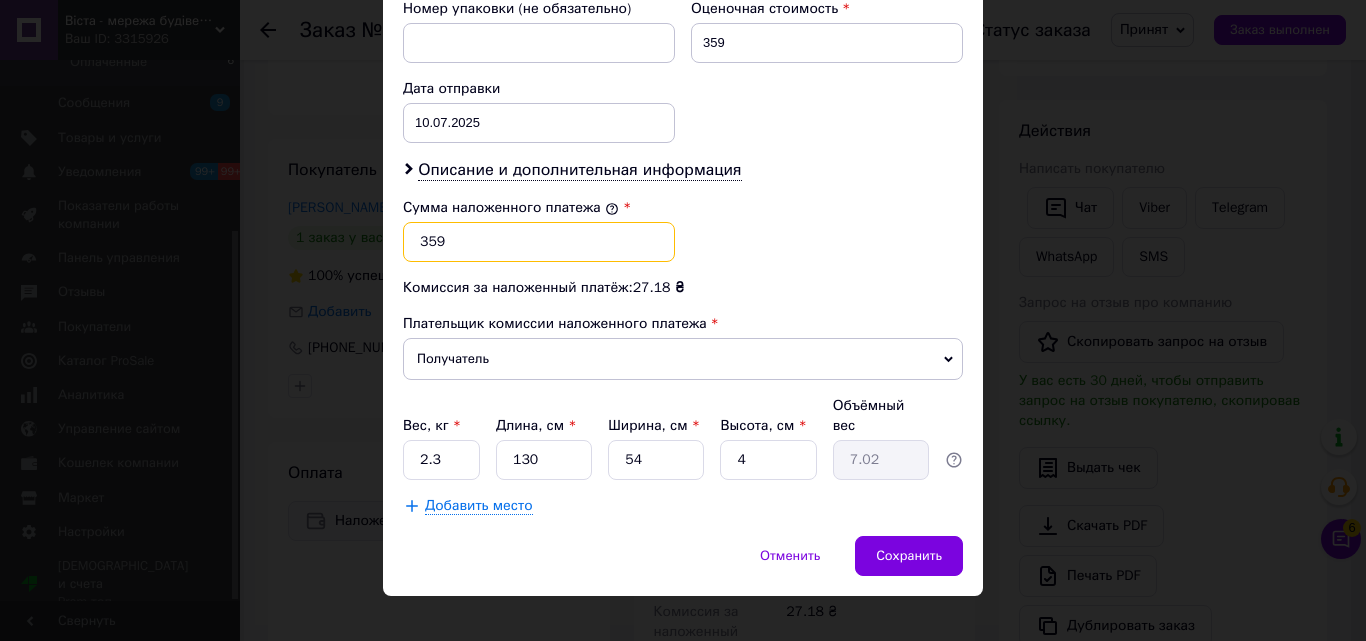 click on "359" at bounding box center [539, 242] 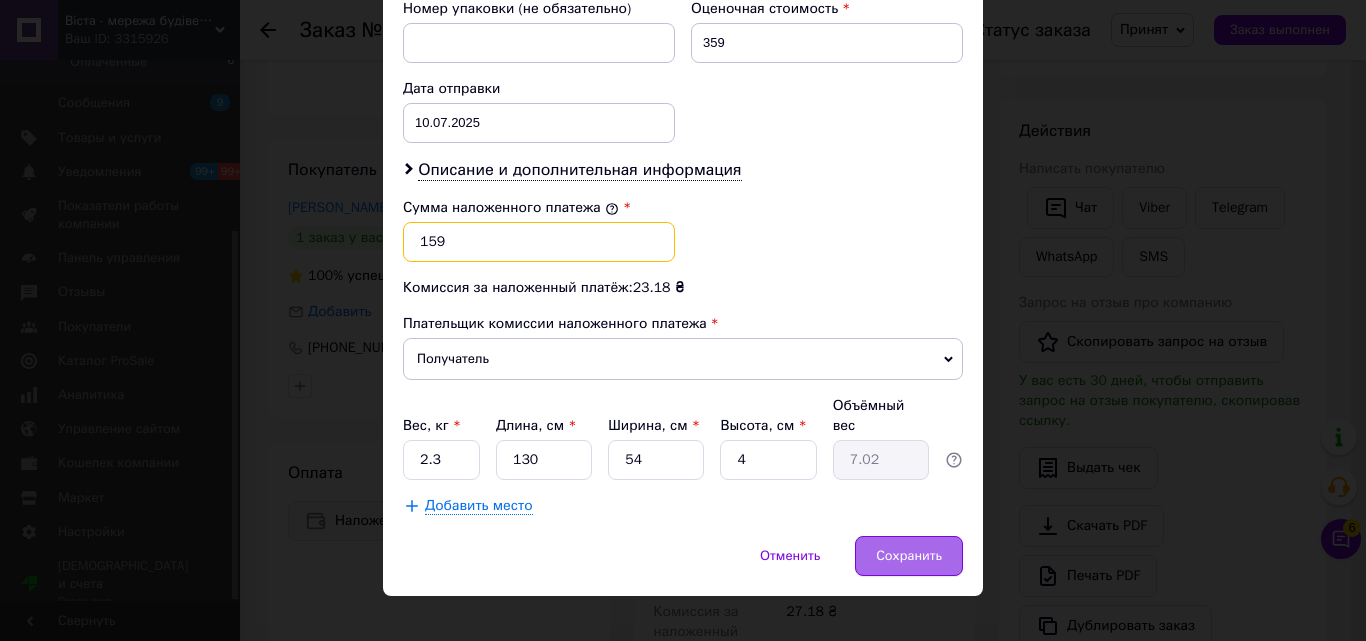 type on "159" 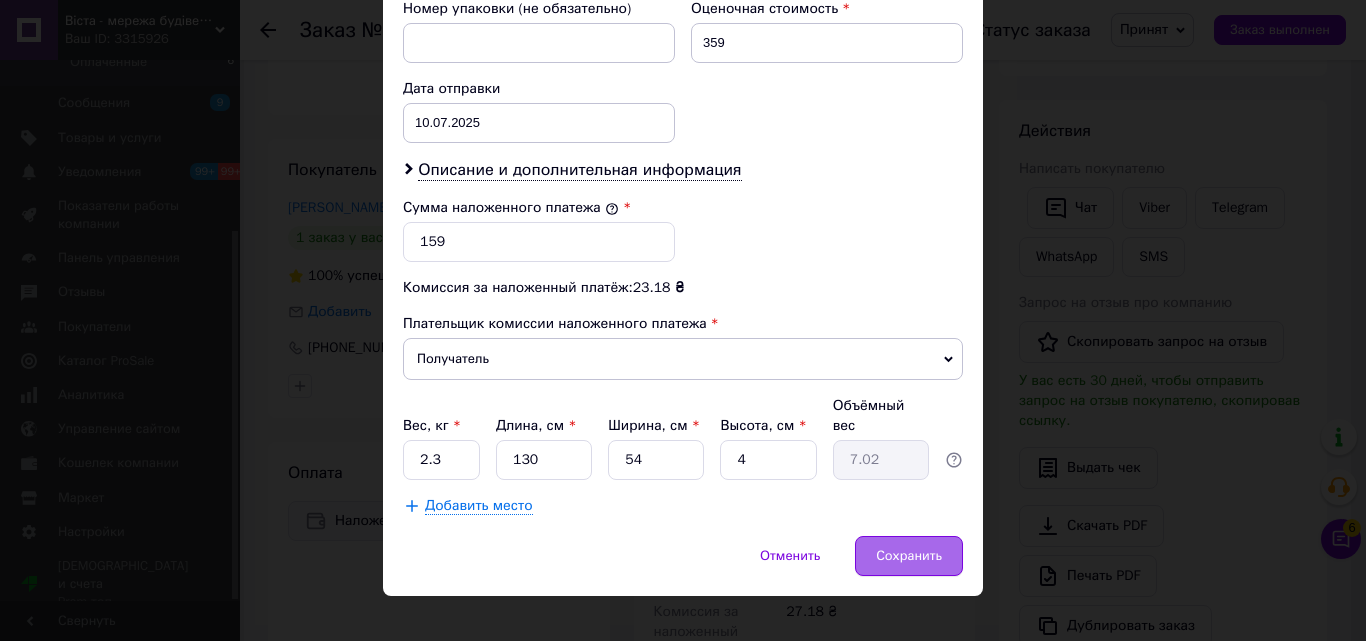 click on "Сохранить" at bounding box center (909, 556) 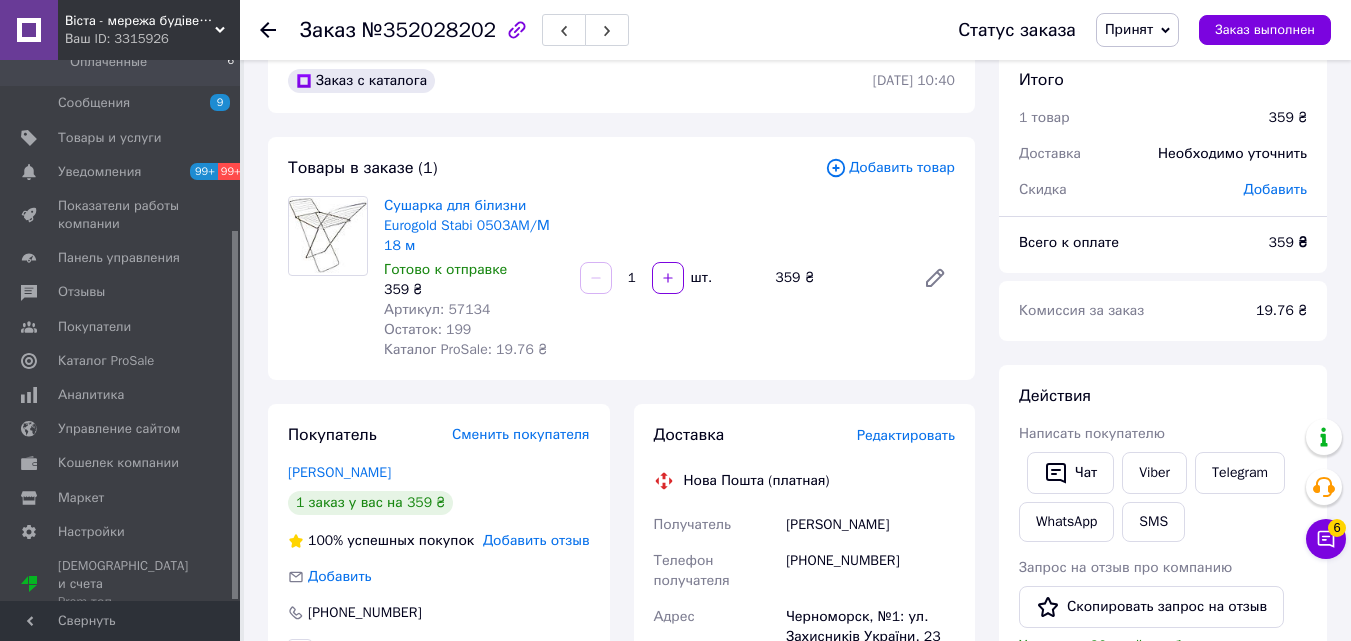 scroll, scrollTop: 0, scrollLeft: 0, axis: both 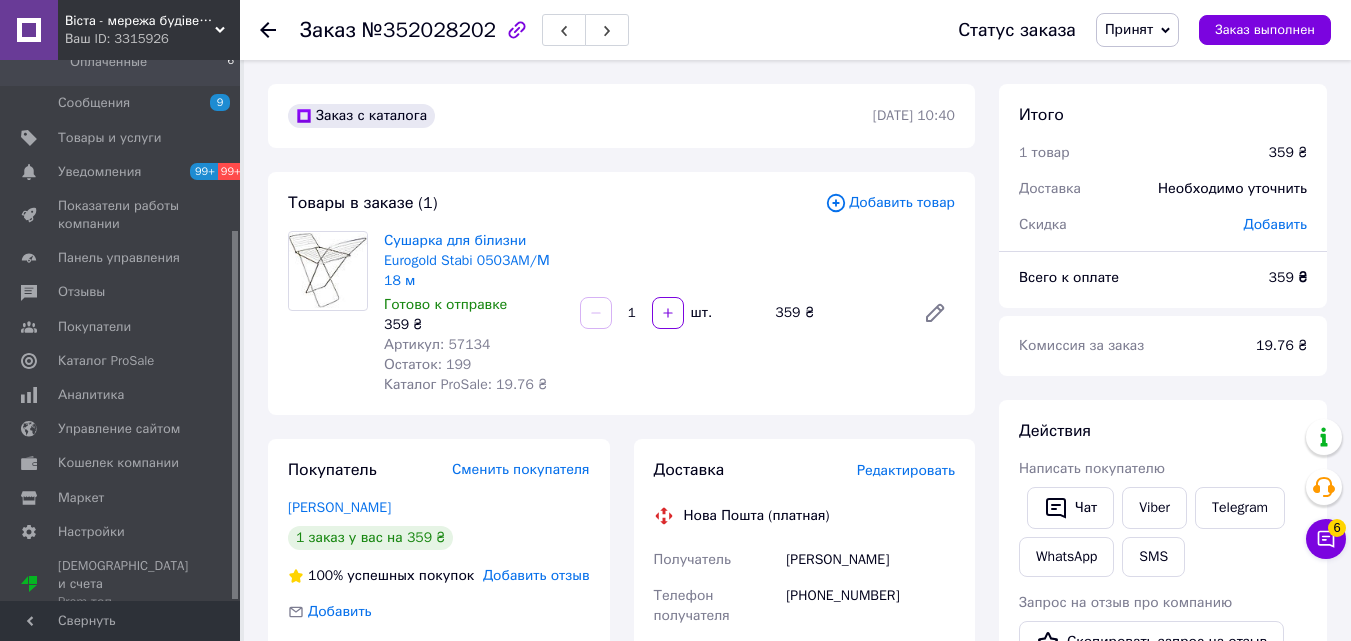 click at bounding box center [268, 30] 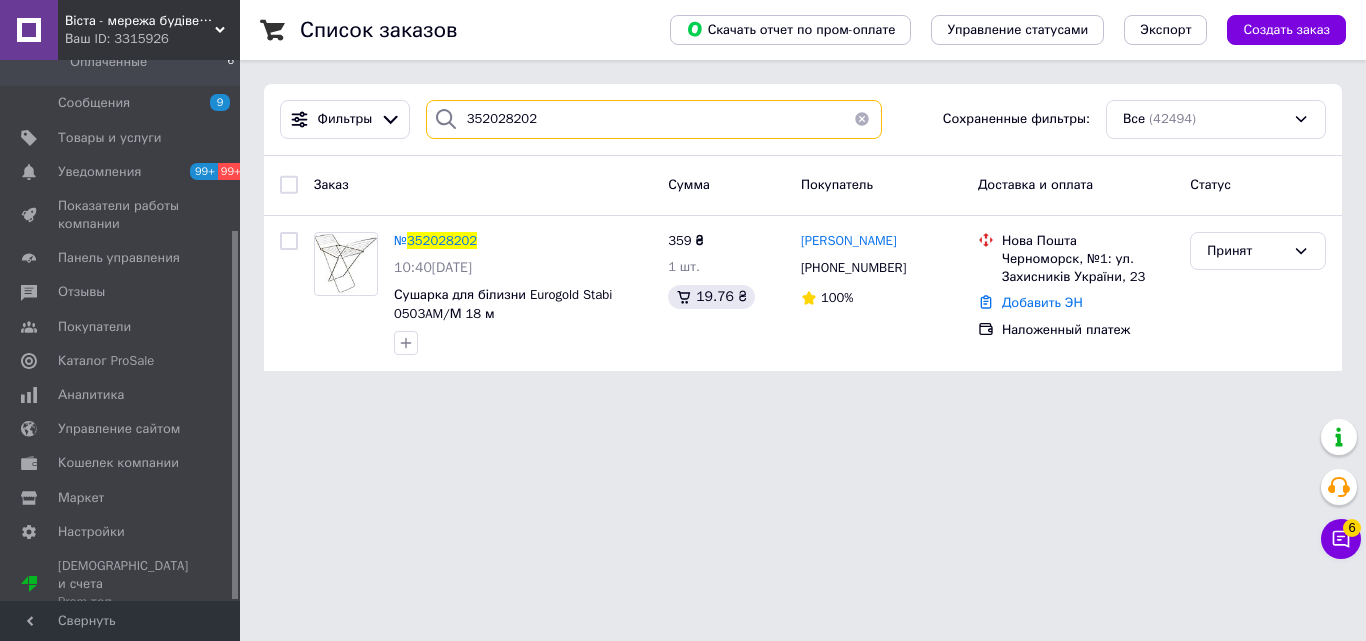 click on "352028202" at bounding box center (654, 119) 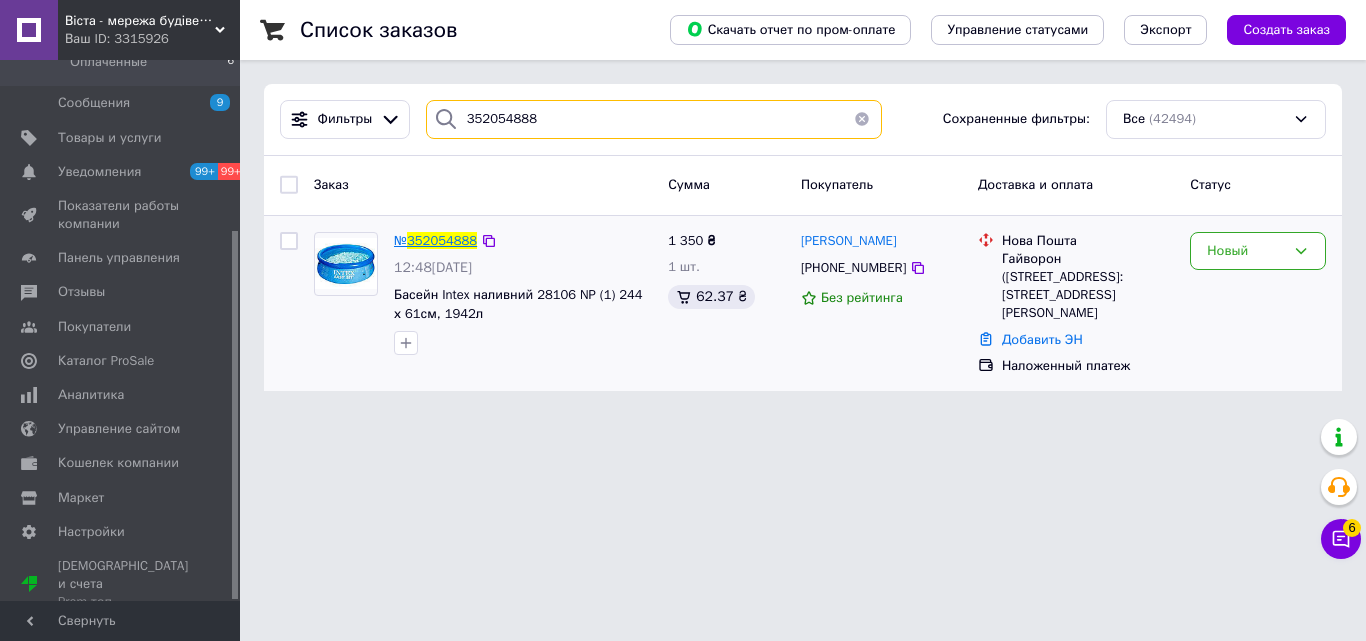 type on "352054888" 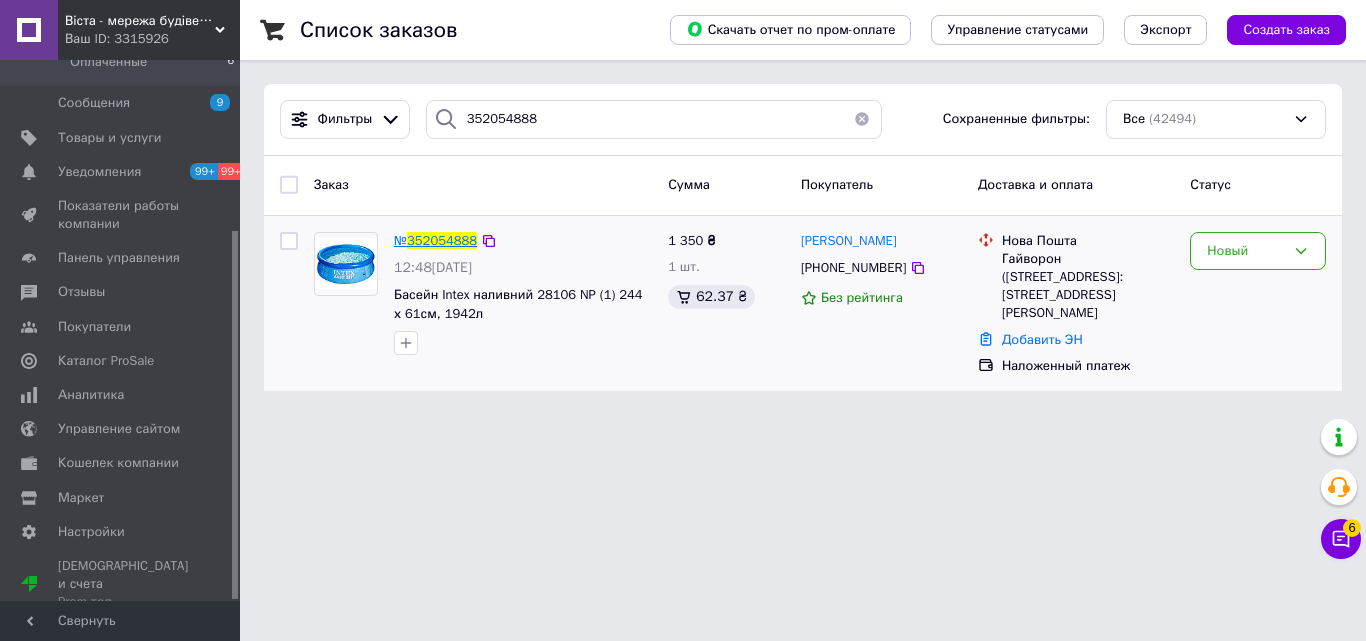 click on "352054888" at bounding box center [442, 240] 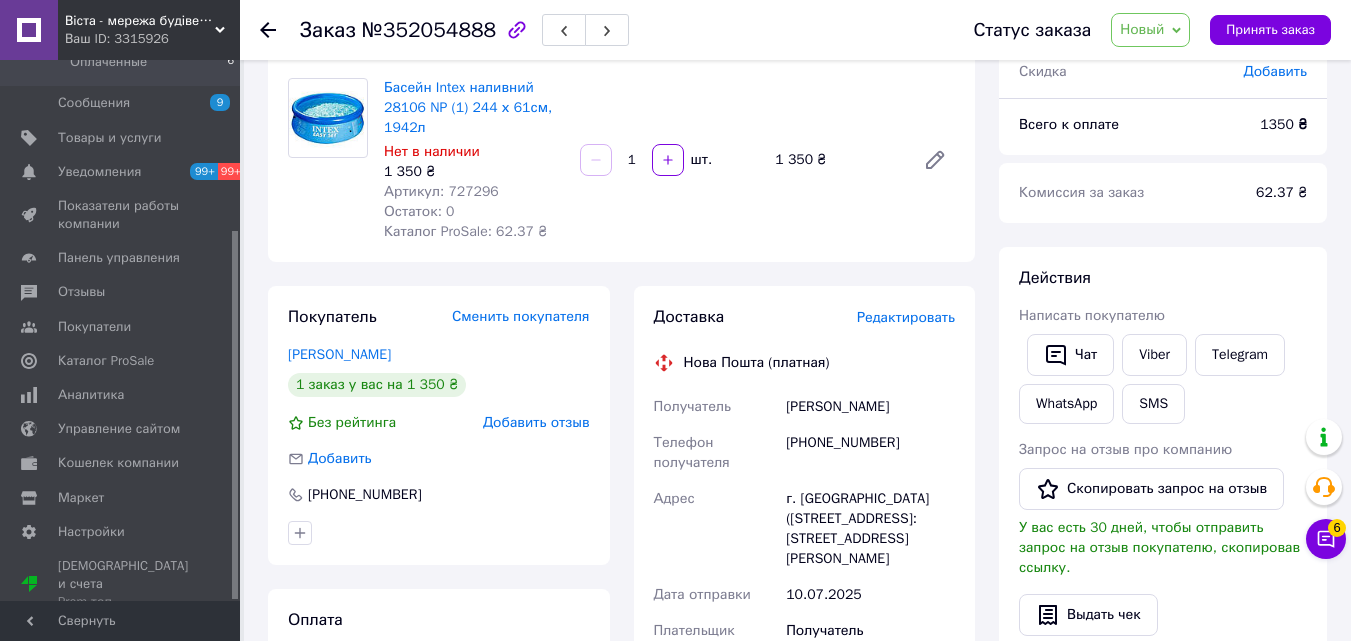scroll, scrollTop: 100, scrollLeft: 0, axis: vertical 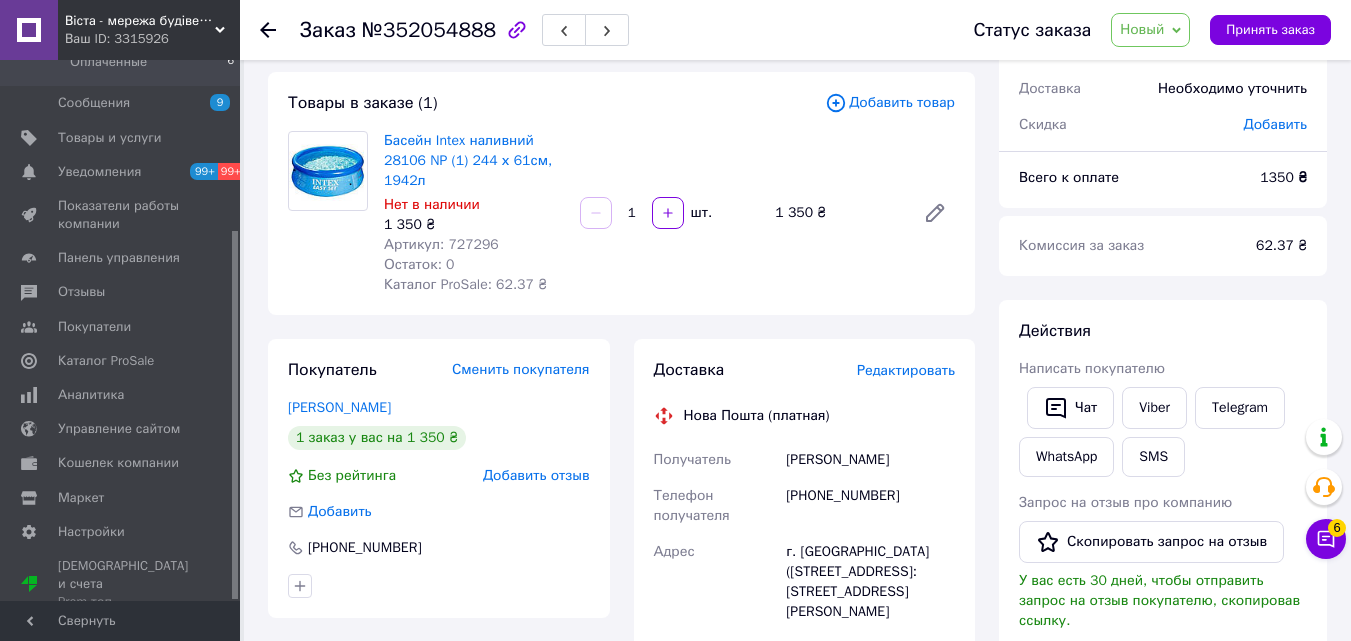 drag, startPoint x: 1146, startPoint y: 31, endPoint x: 1132, endPoint y: 75, distance: 46.173584 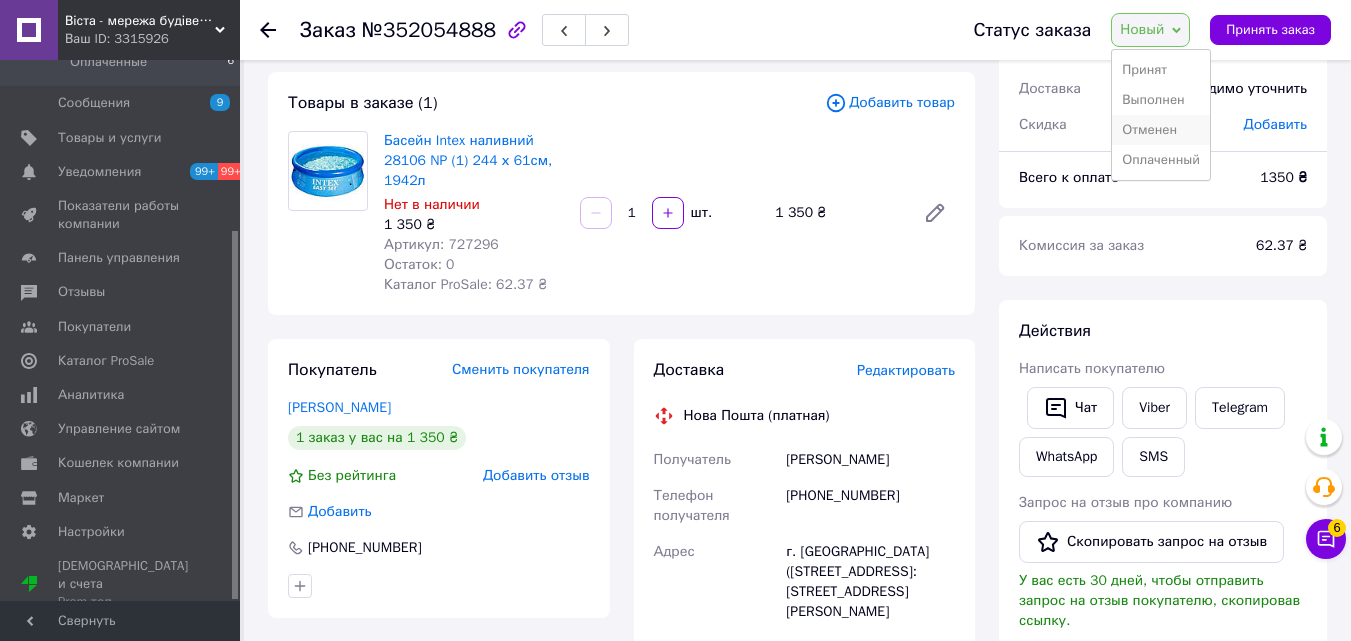 click on "Отменен" at bounding box center (1161, 130) 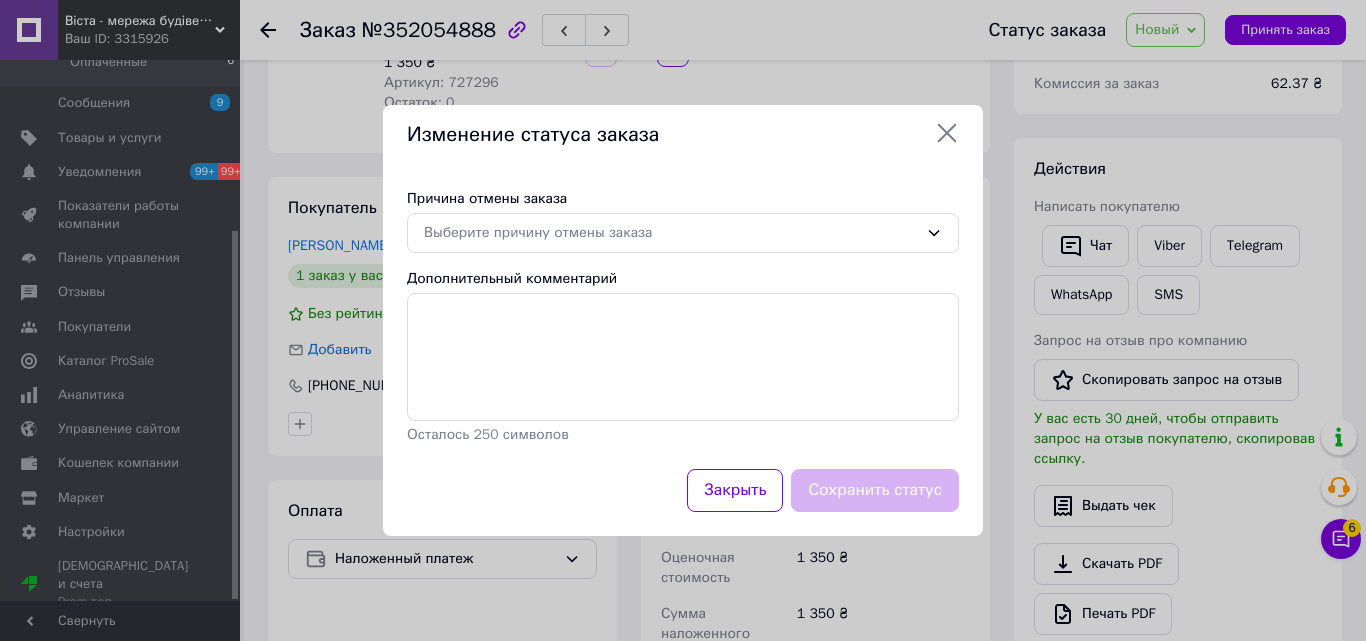 scroll, scrollTop: 500, scrollLeft: 0, axis: vertical 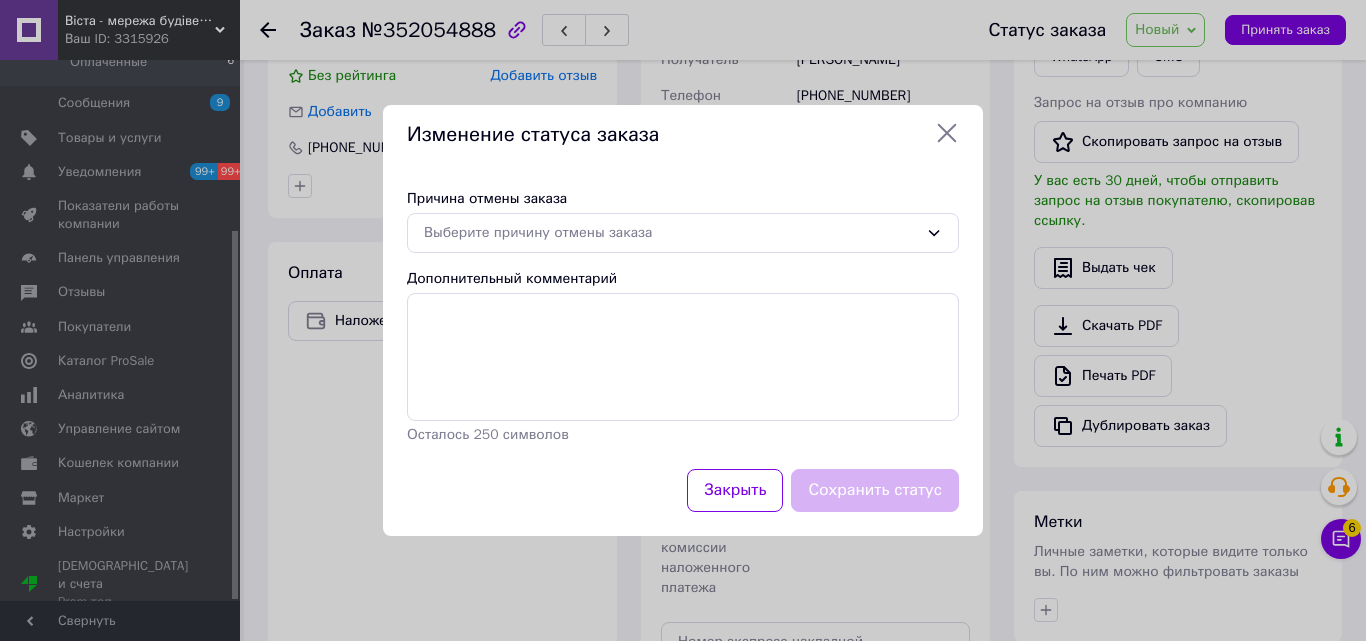 drag, startPoint x: 527, startPoint y: 203, endPoint x: 525, endPoint y: 217, distance: 14.142136 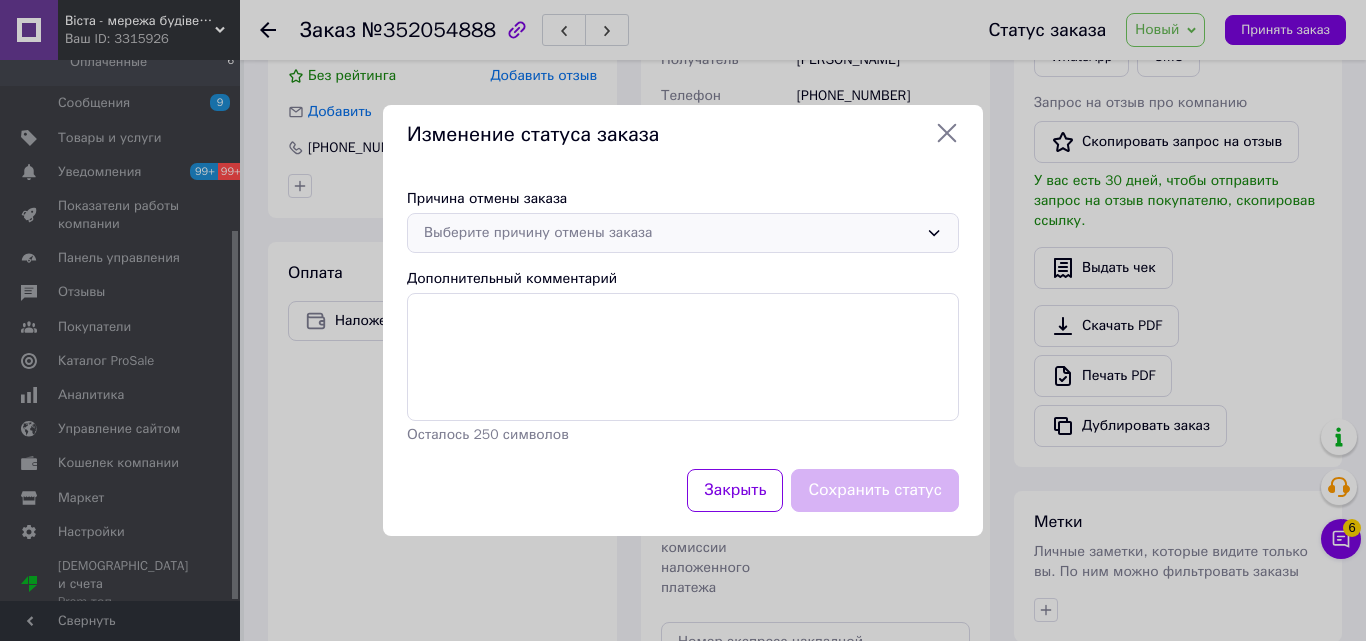 click on "Причина отмены заказа" at bounding box center [683, 199] 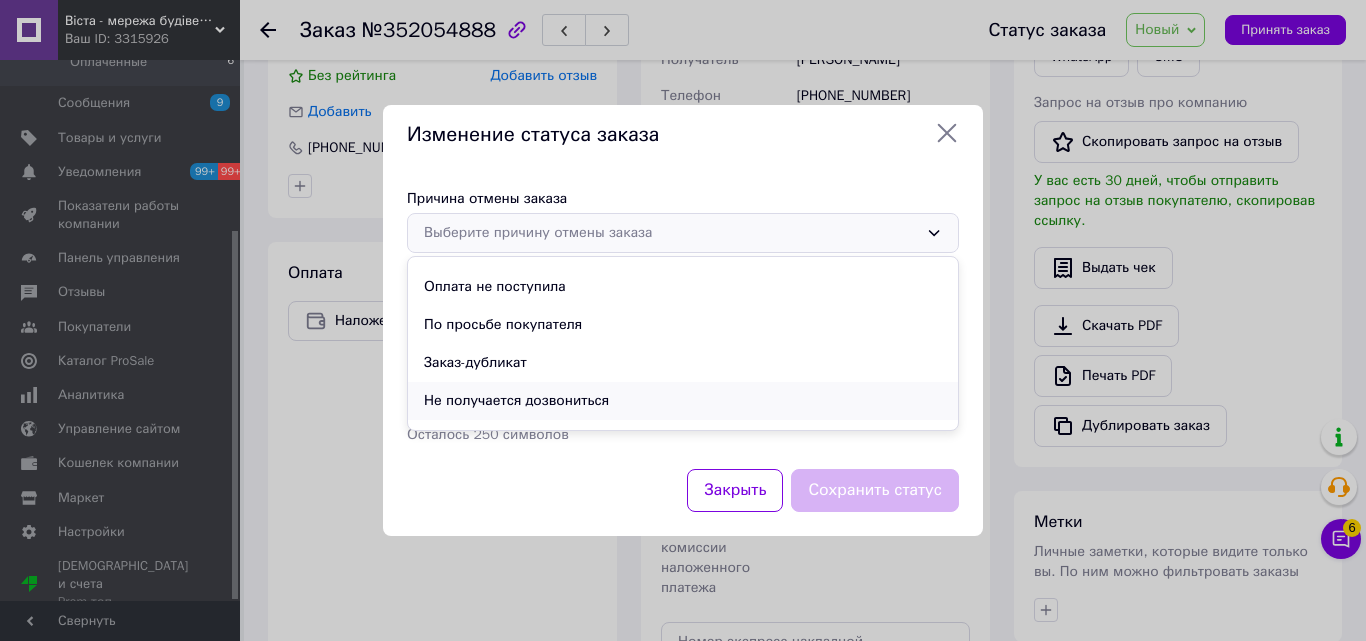 scroll, scrollTop: 93, scrollLeft: 0, axis: vertical 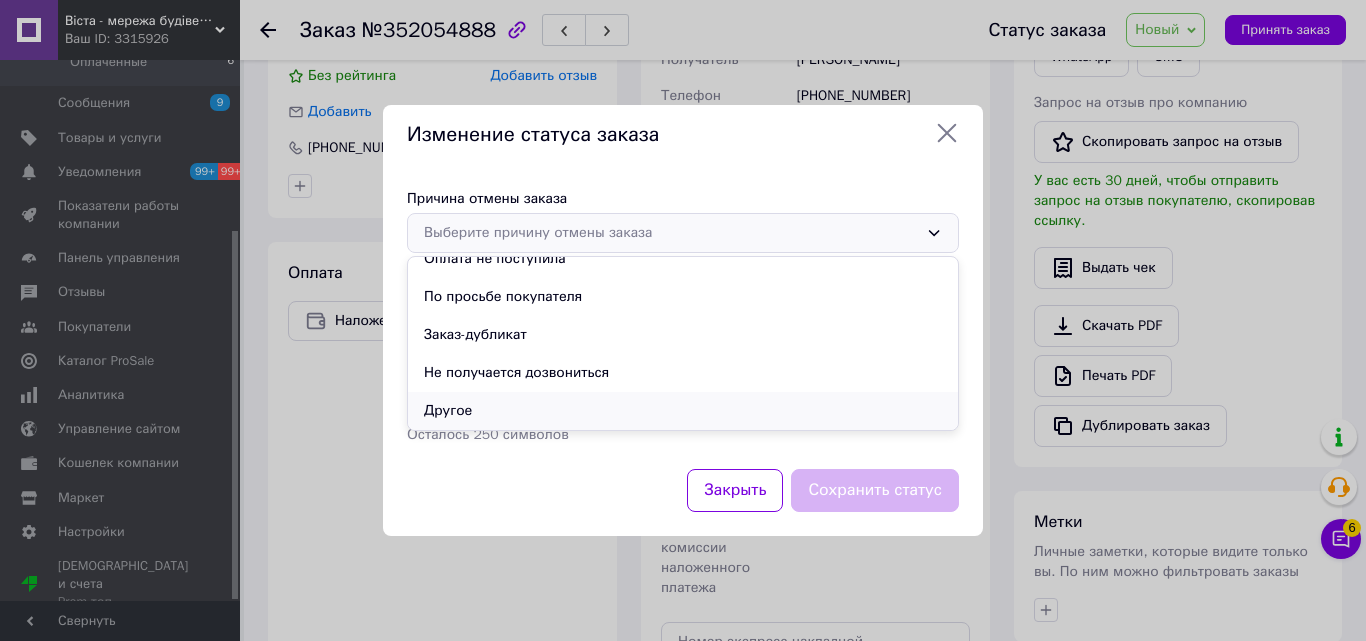 click on "Другое" at bounding box center [683, 411] 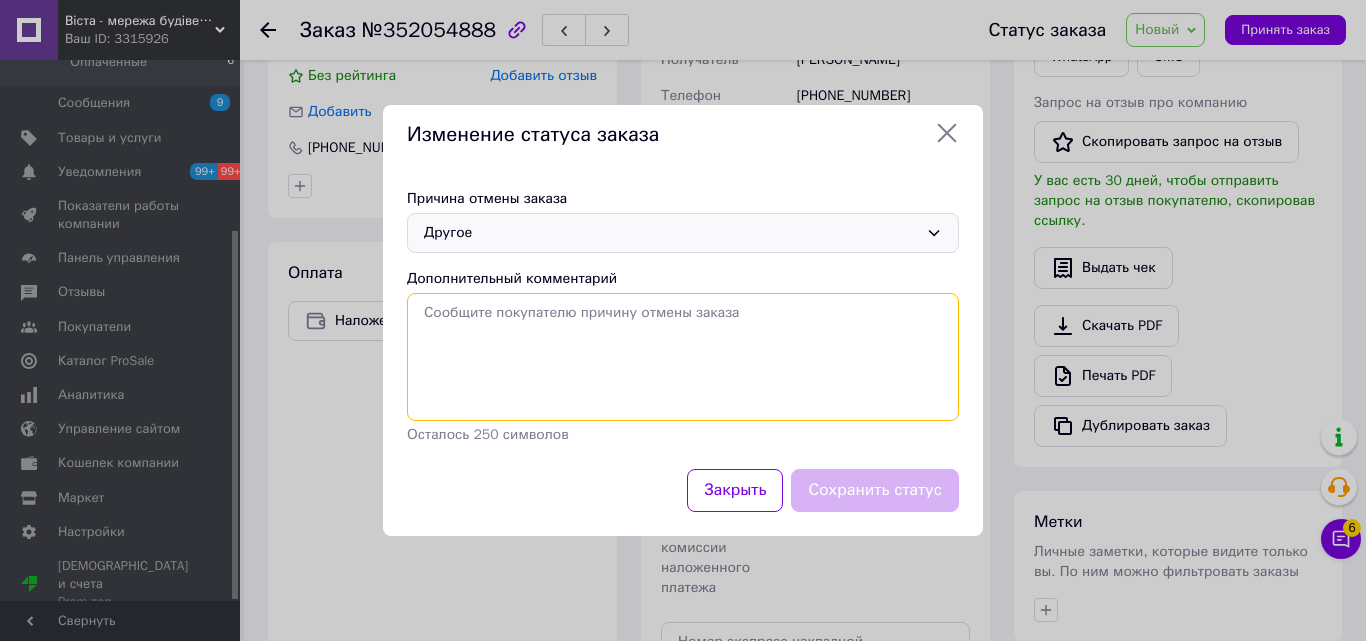 click on "Дополнительный комментарий" at bounding box center [683, 357] 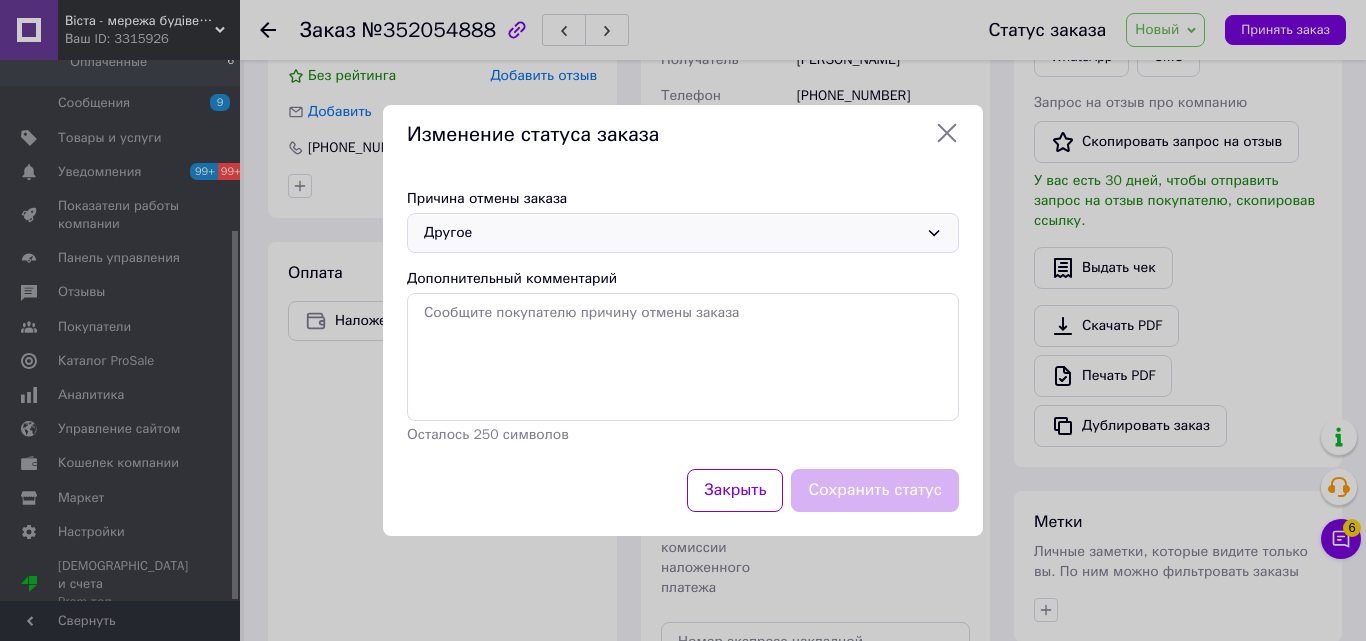 click on "Причина отмены заказа" at bounding box center [683, 199] 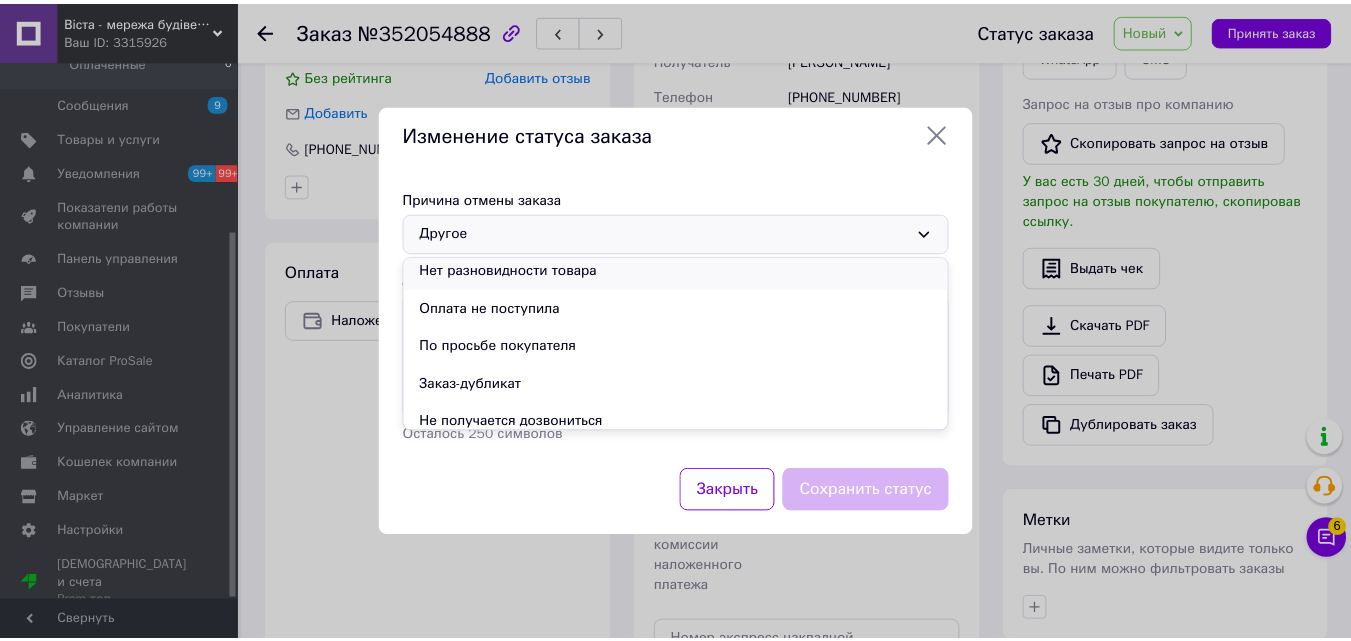 scroll, scrollTop: 0, scrollLeft: 0, axis: both 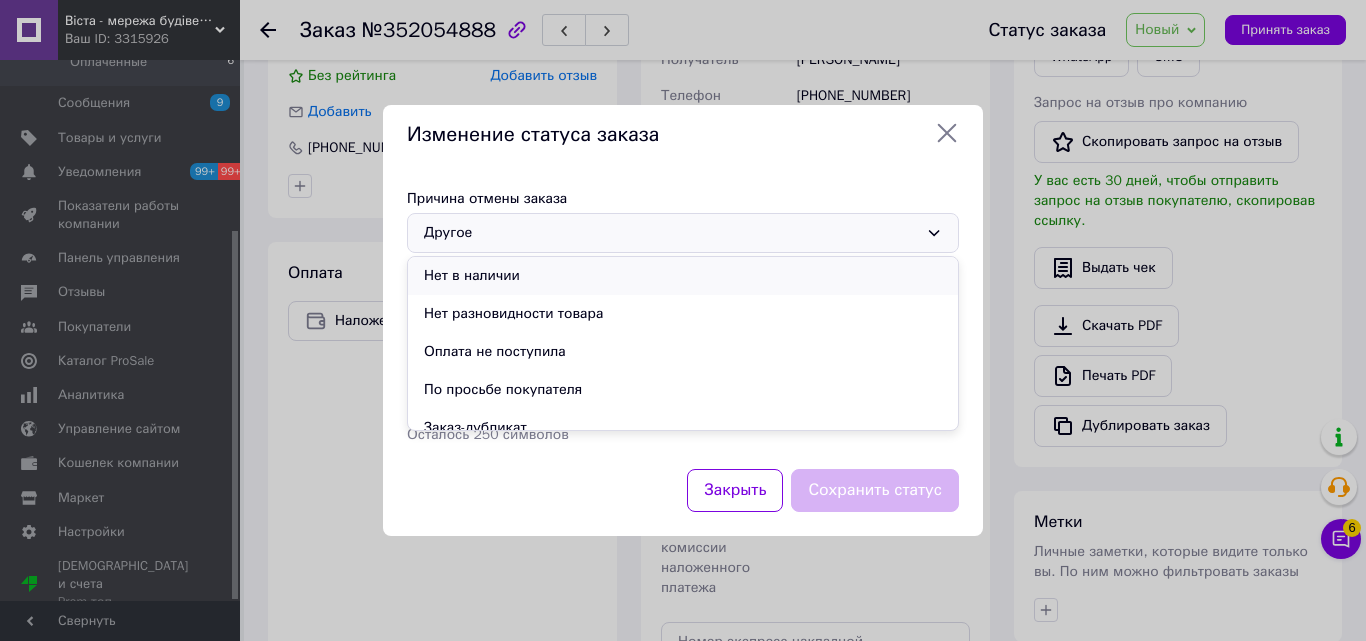 click on "Нет в наличии" at bounding box center [683, 276] 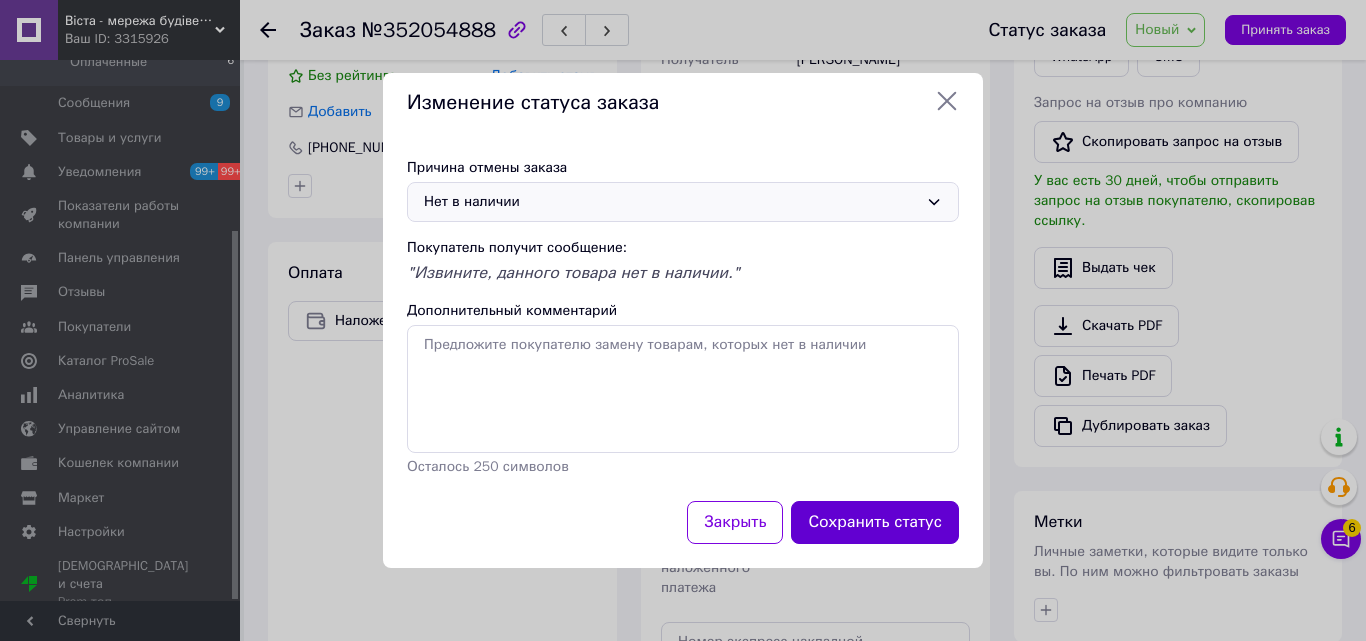 click on "Сохранить статус" at bounding box center [875, 522] 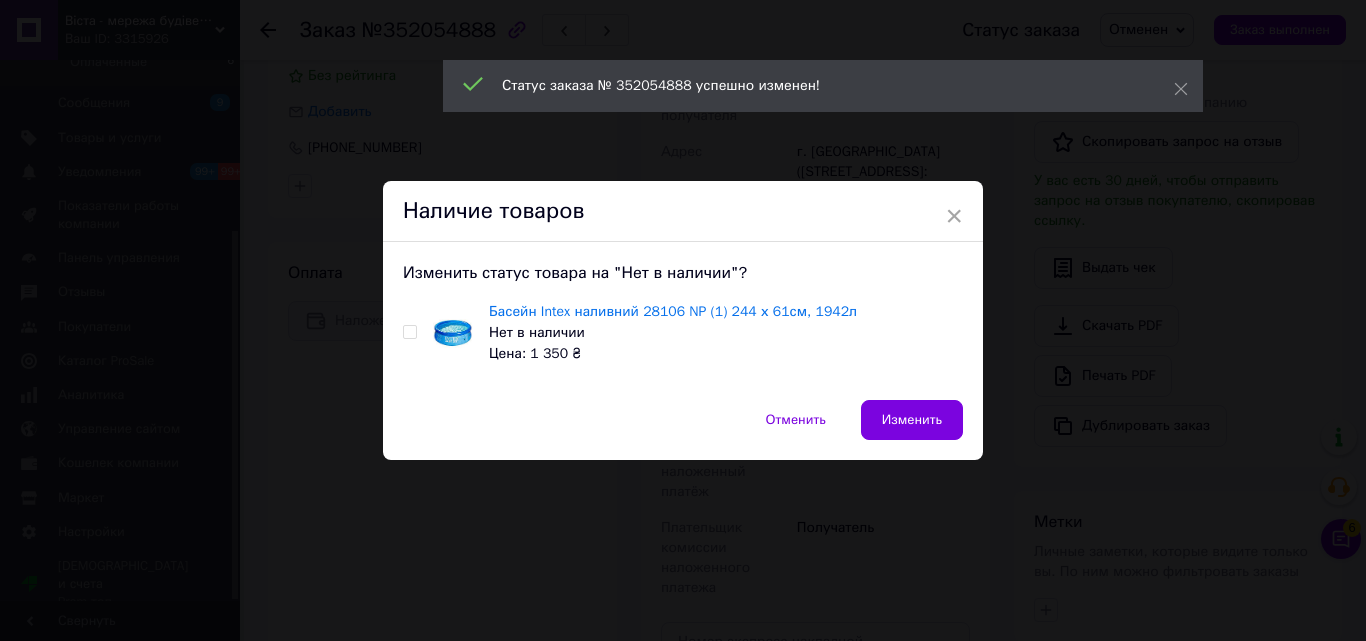 click on "Басейн Intex наливний 28106 NP (1) 244 х 61см, 1942л Нет в наличии Цена: 1 350 ₴" at bounding box center [683, 332] 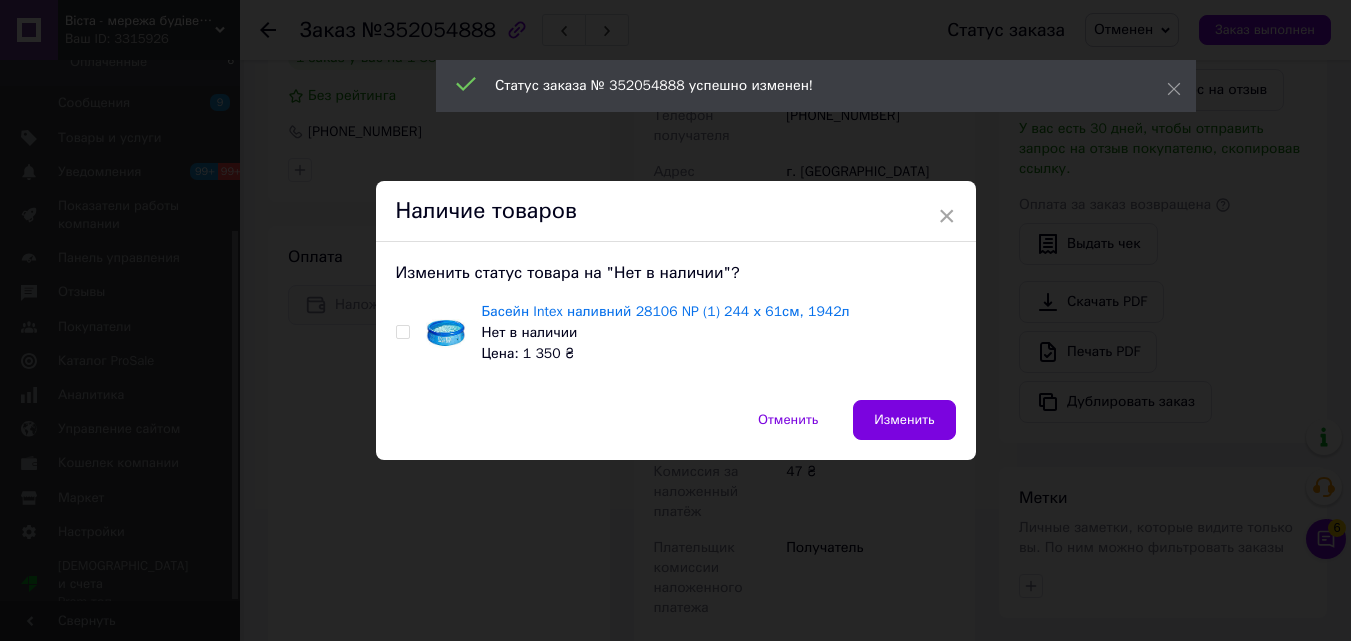 drag, startPoint x: 401, startPoint y: 329, endPoint x: 402, endPoint y: 343, distance: 14.035668 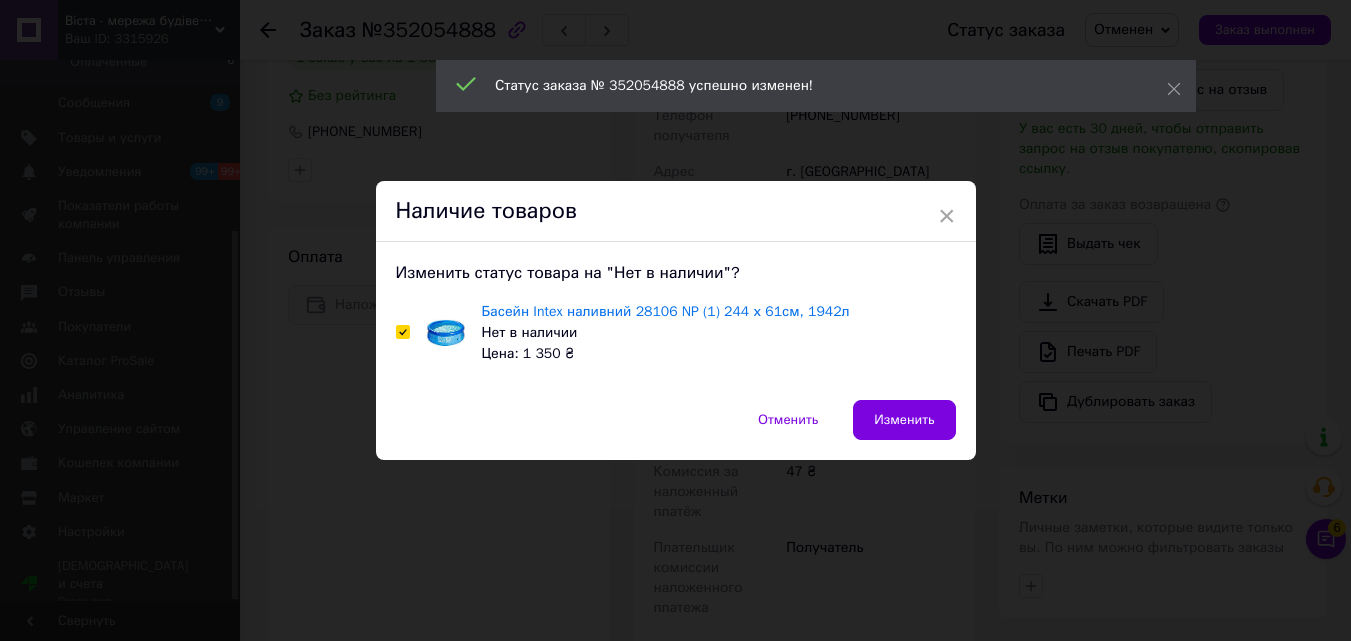 checkbox on "true" 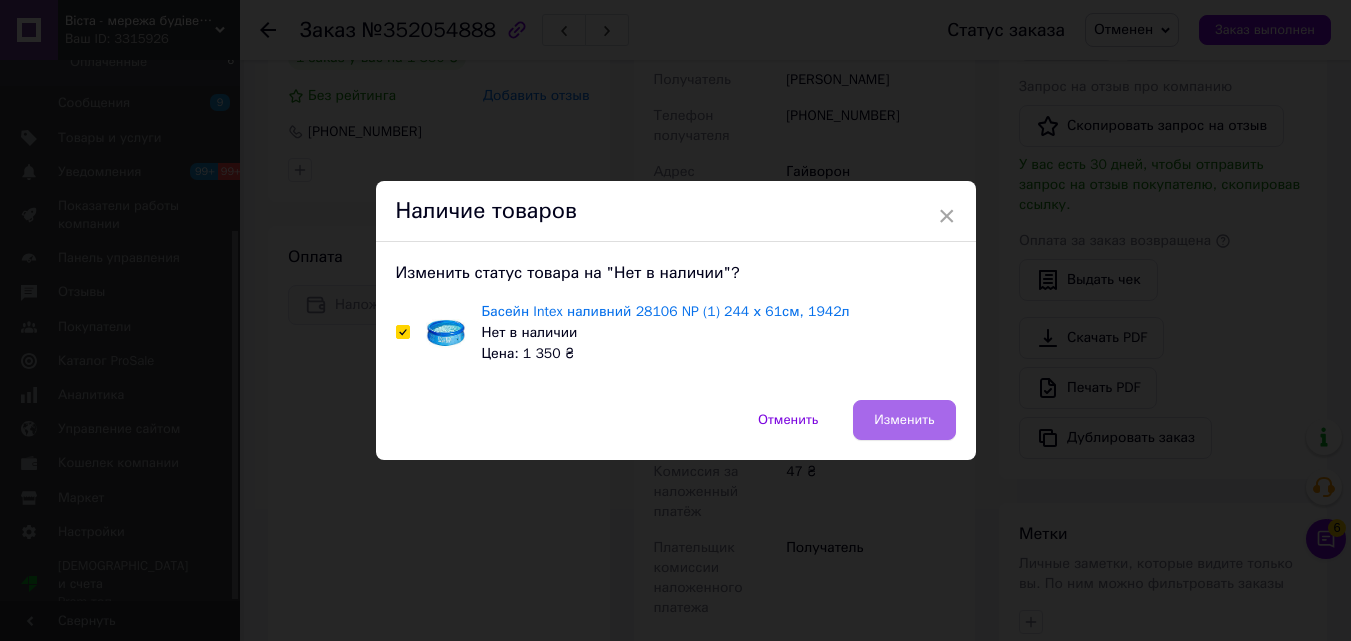 click on "Изменить" at bounding box center (904, 420) 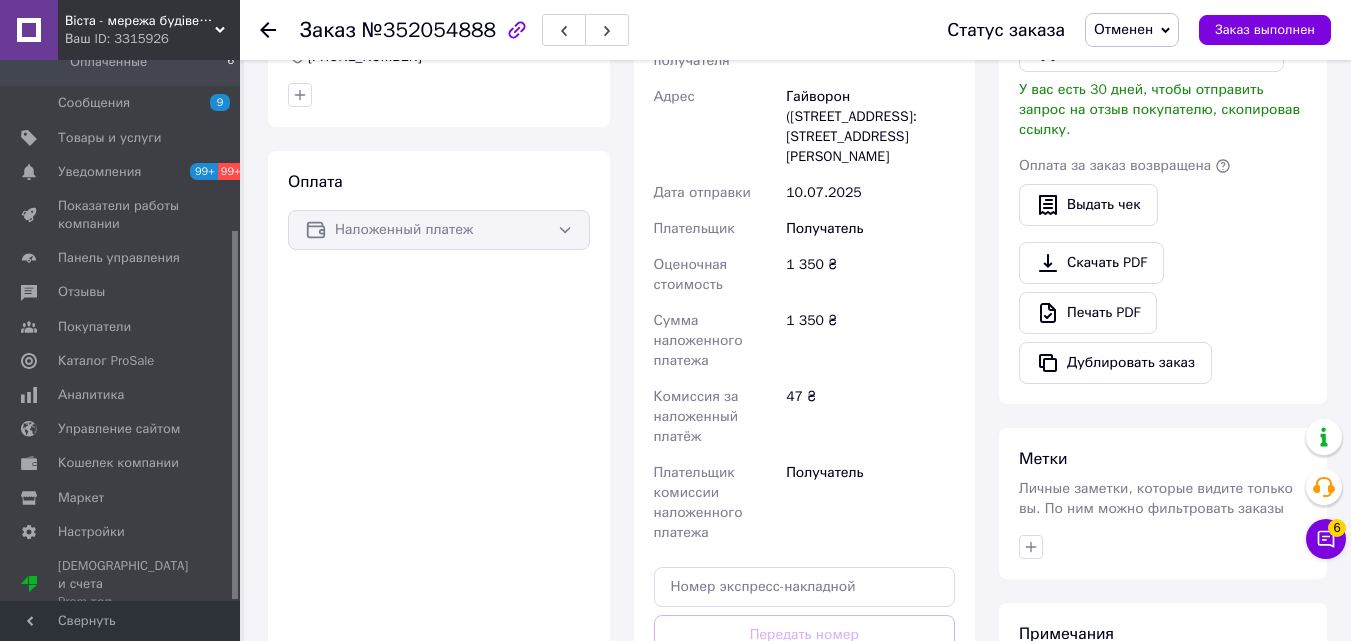 scroll, scrollTop: 700, scrollLeft: 0, axis: vertical 